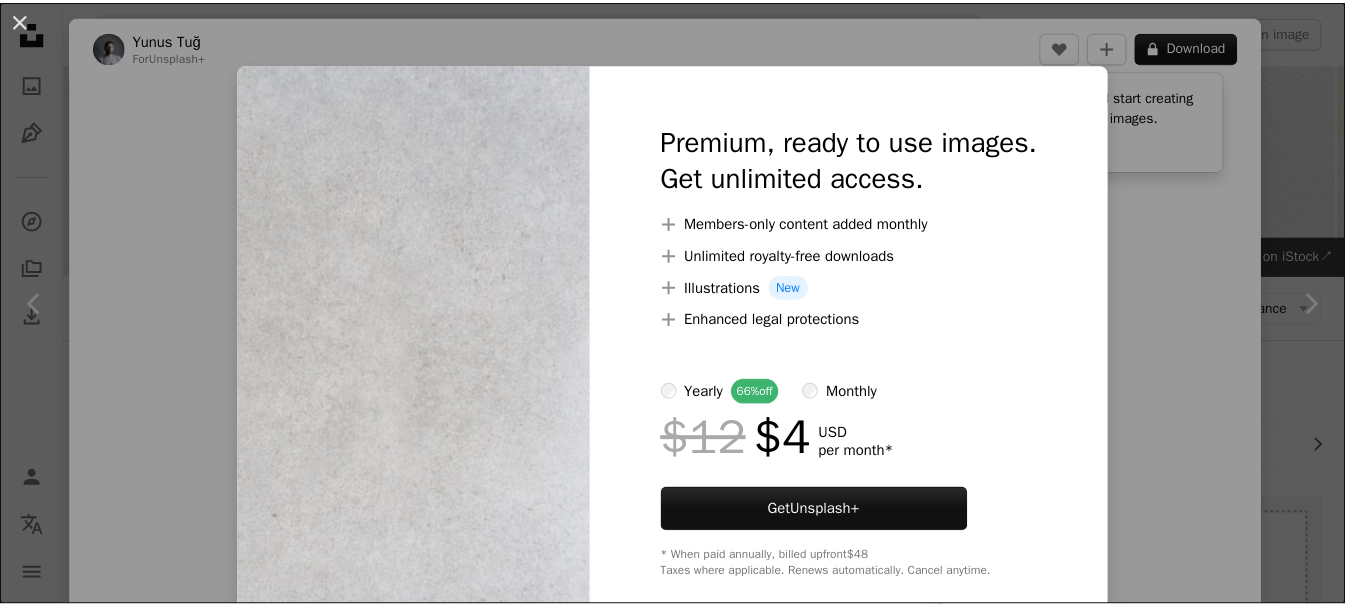 scroll, scrollTop: 900, scrollLeft: 0, axis: vertical 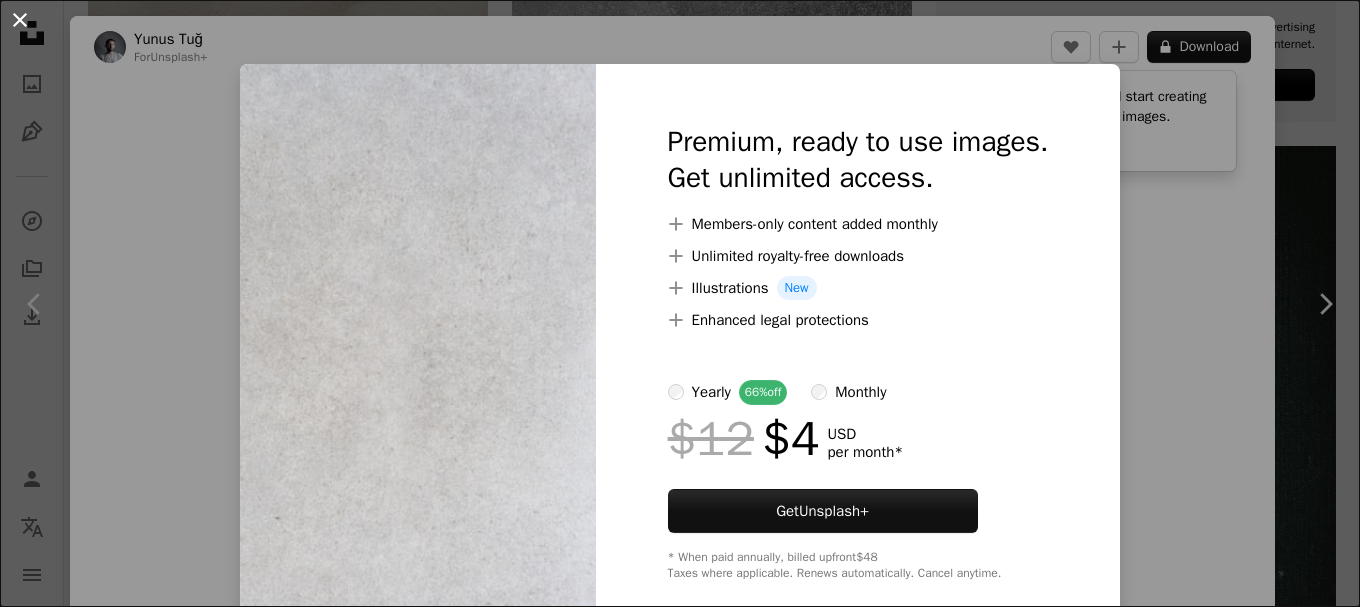 click on "An X shape" at bounding box center (20, 20) 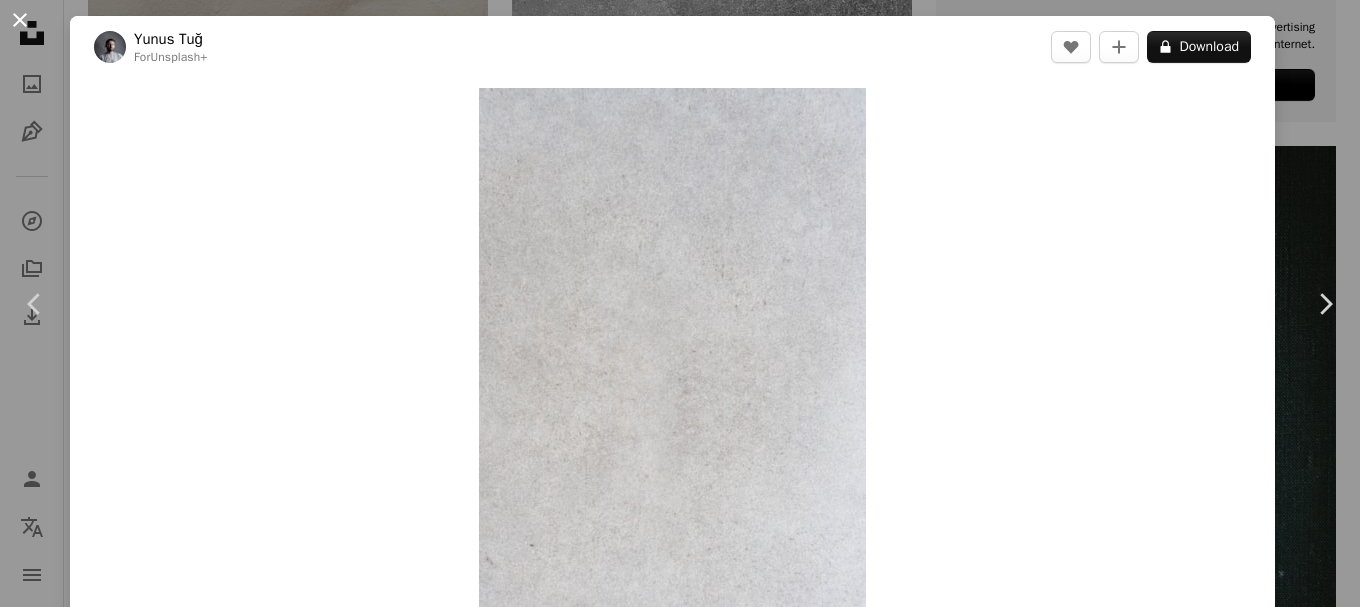 click on "An X shape" at bounding box center (20, 20) 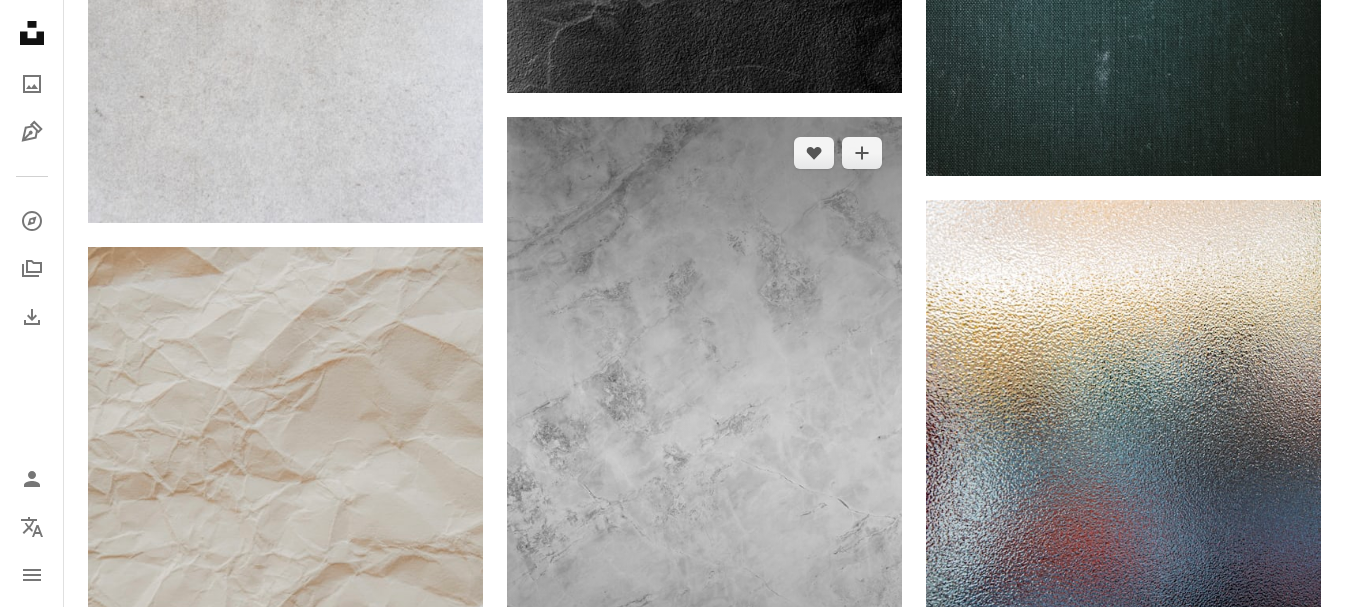 scroll, scrollTop: 1400, scrollLeft: 0, axis: vertical 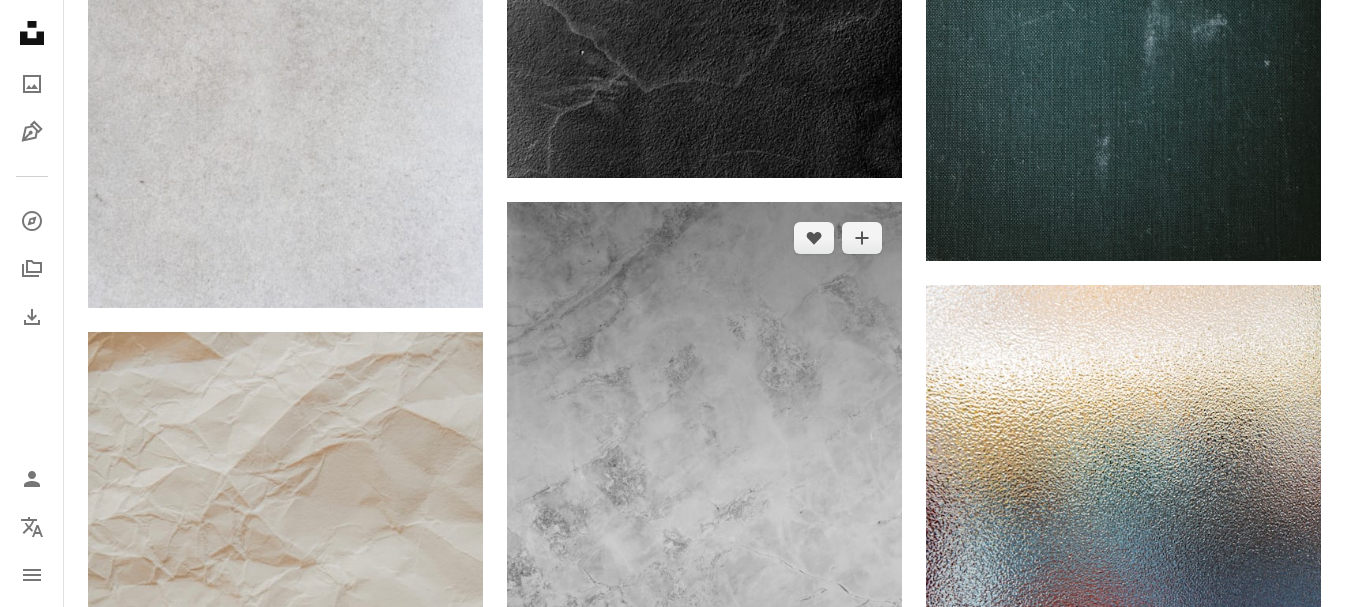 drag, startPoint x: 691, startPoint y: 372, endPoint x: 613, endPoint y: 363, distance: 78.51752 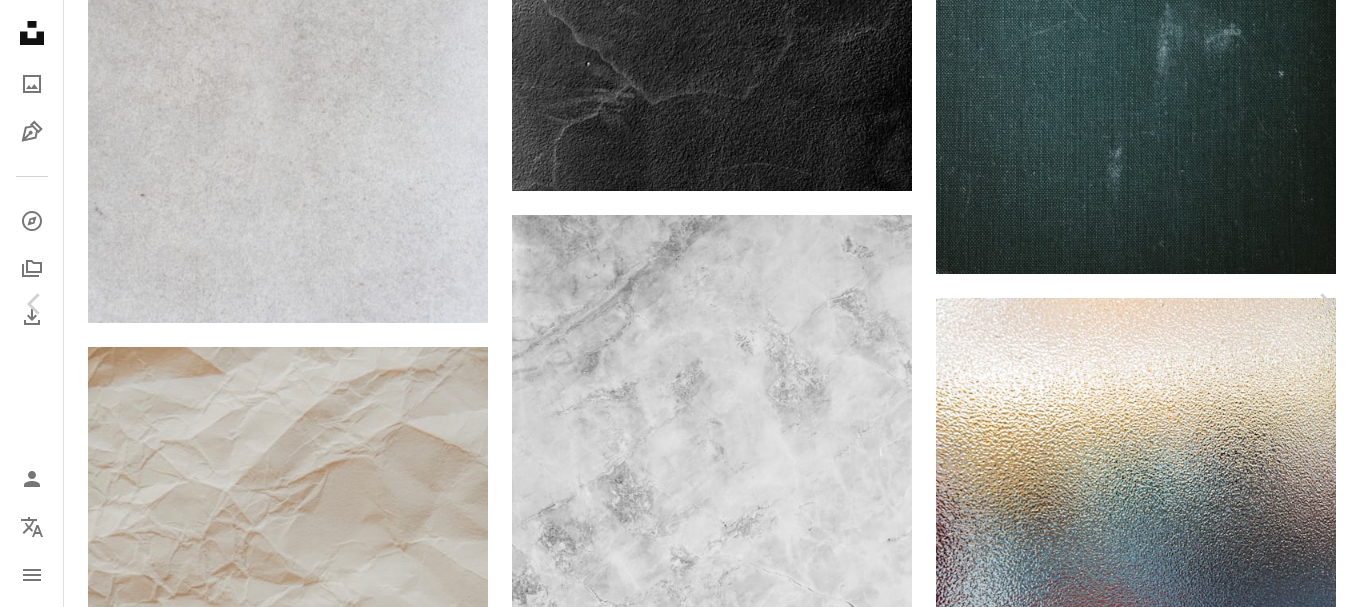 click on "Download free" at bounding box center (1161, 4446) 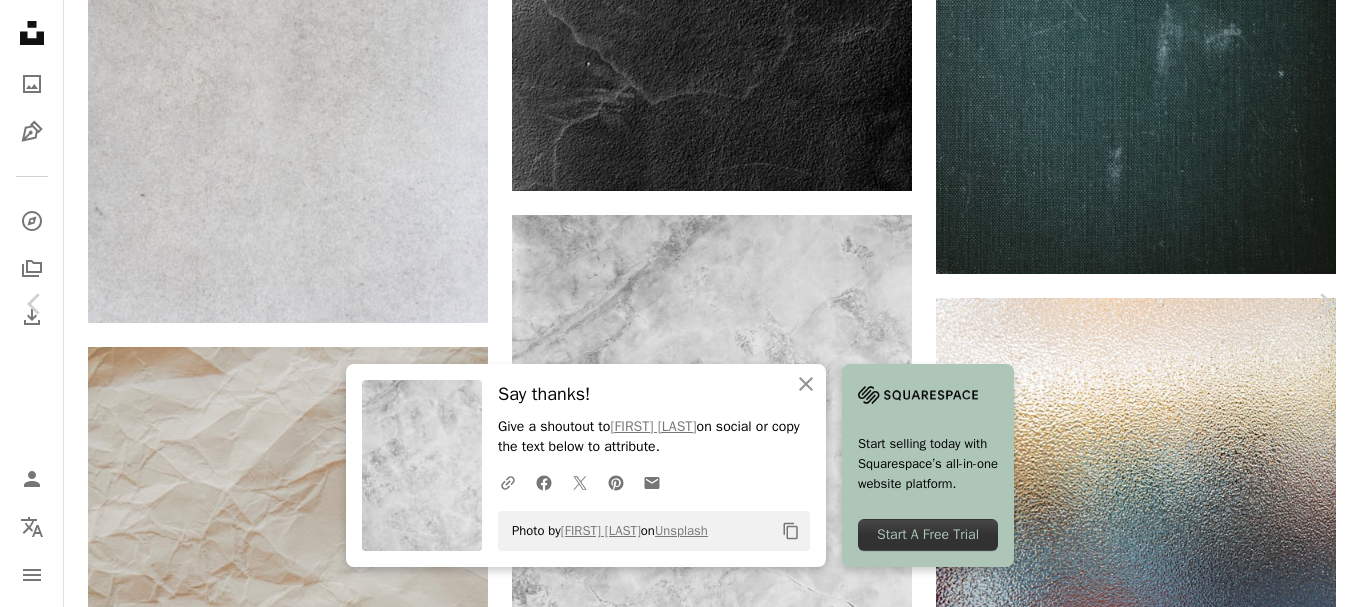 click on "An X shape" at bounding box center [20, 20] 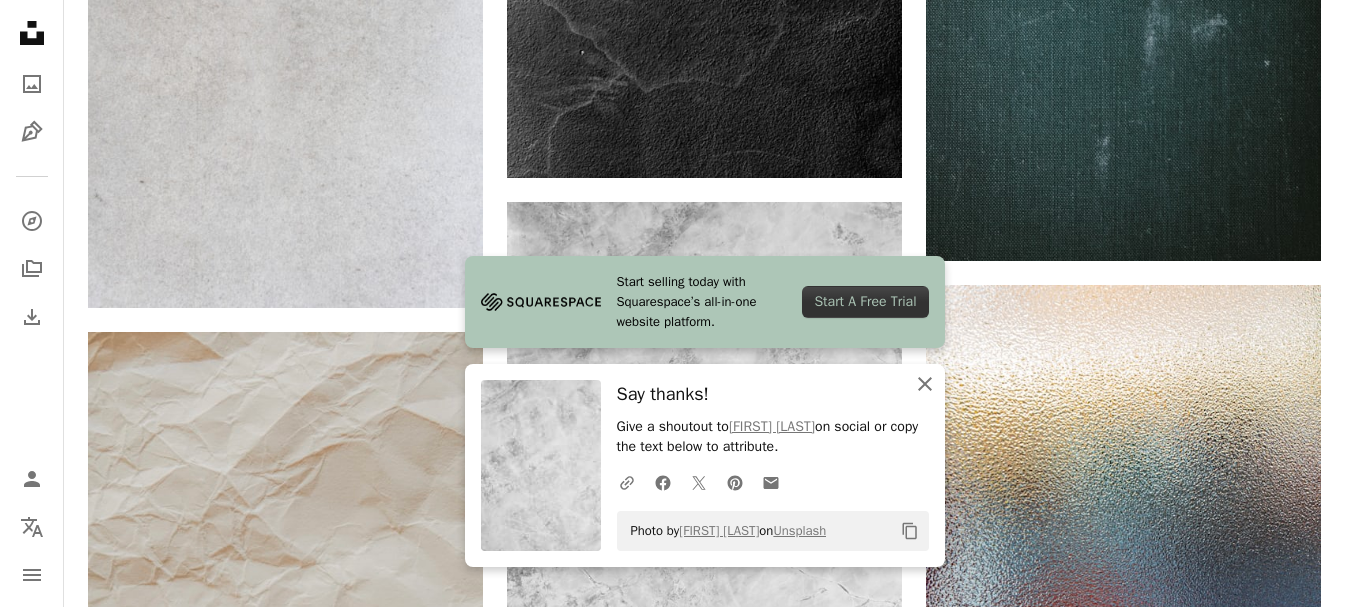 click on "An X shape" 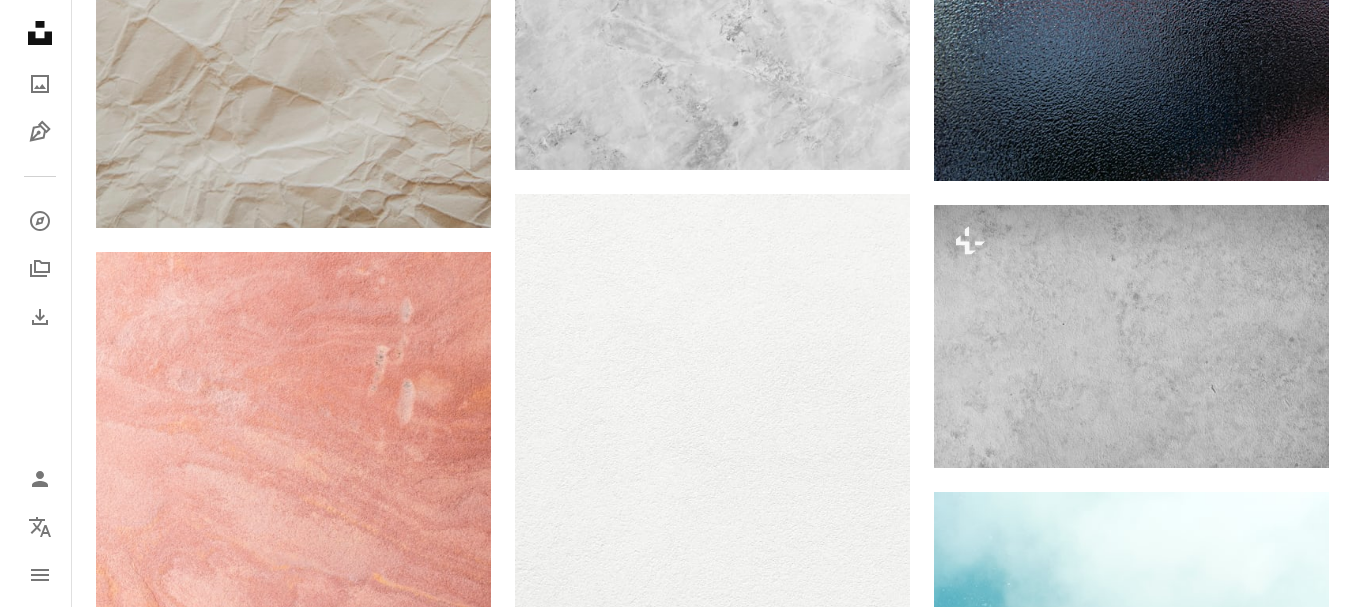 scroll, scrollTop: 2100, scrollLeft: 0, axis: vertical 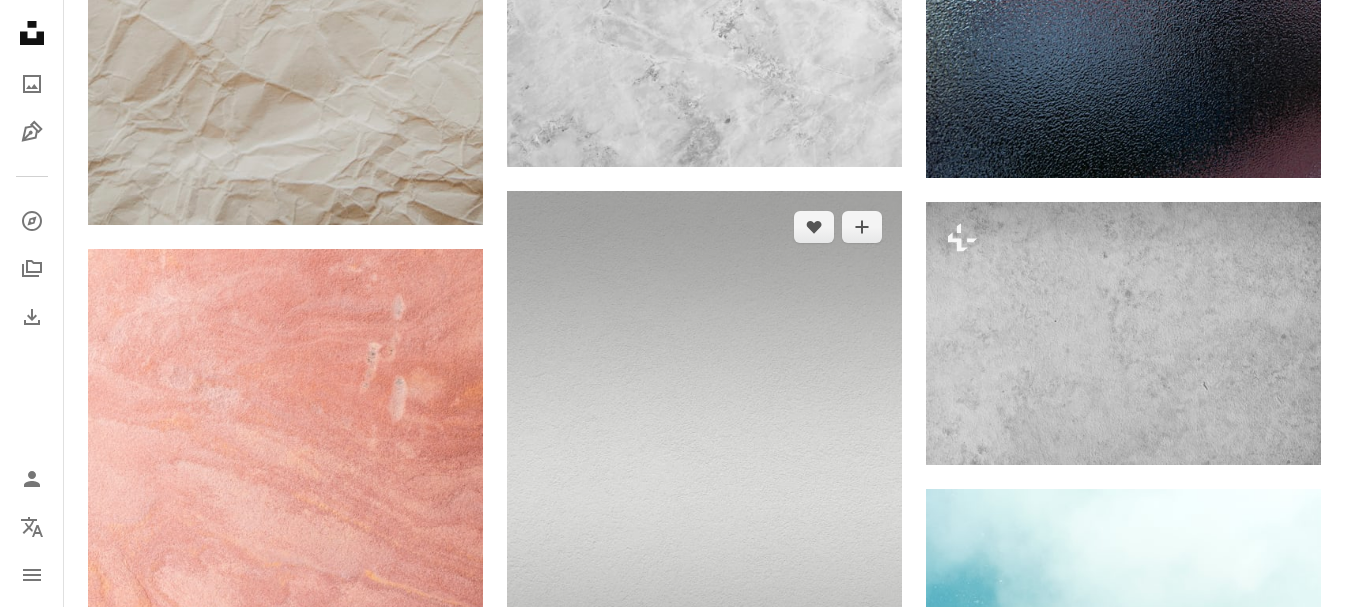 click at bounding box center [704, 487] 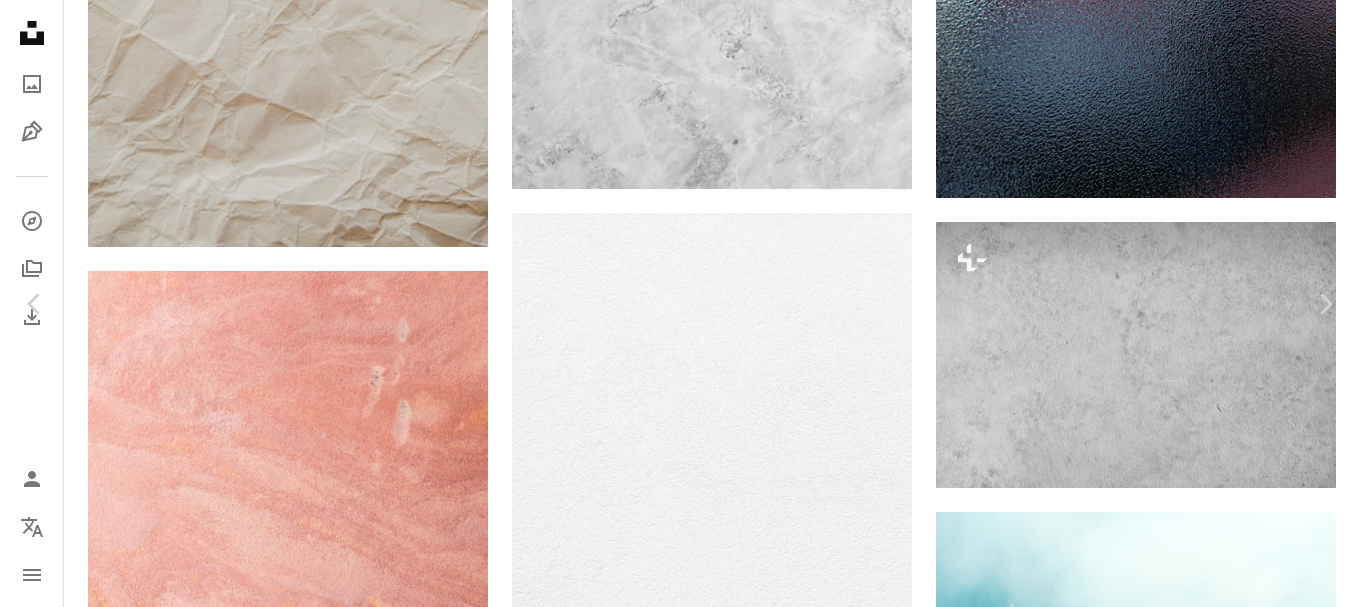 click at bounding box center (672, 4077) 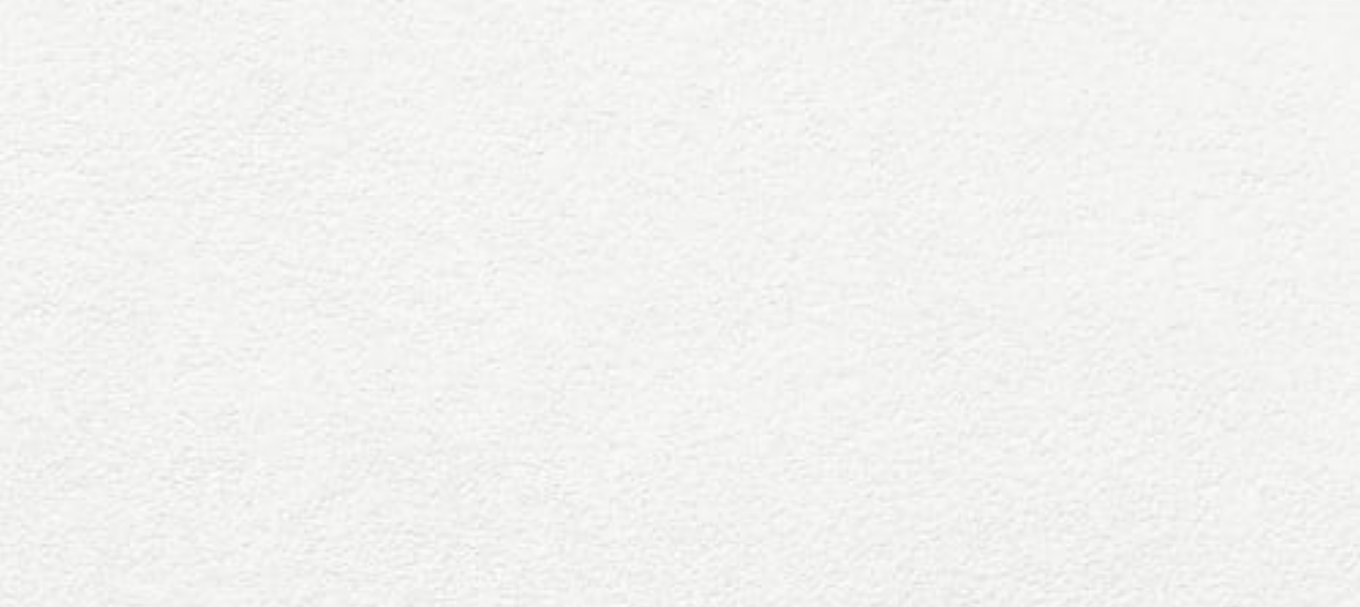scroll, scrollTop: 696, scrollLeft: 0, axis: vertical 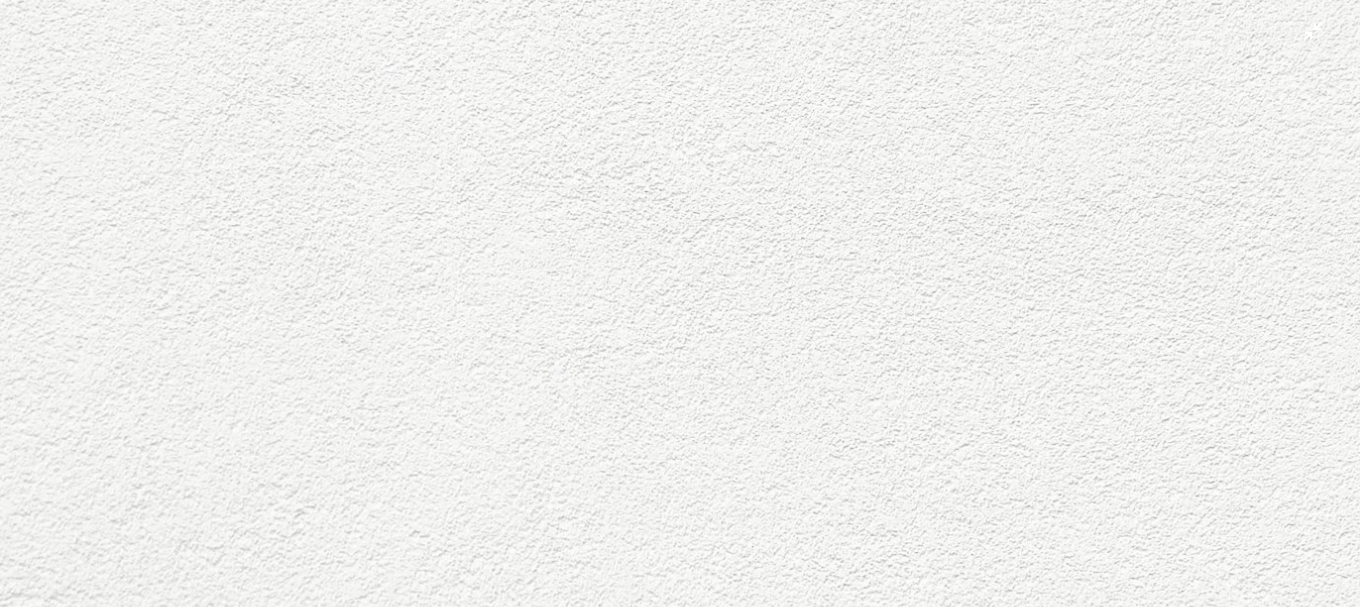 click at bounding box center (680, 324) 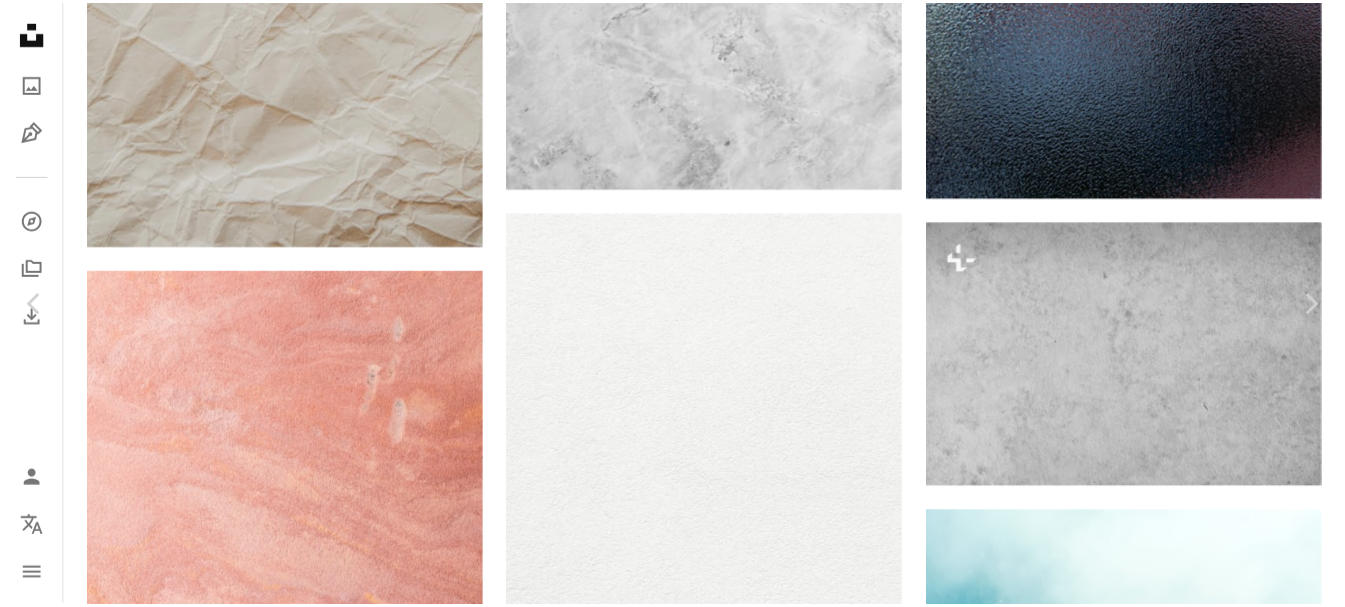 scroll, scrollTop: 61, scrollLeft: 0, axis: vertical 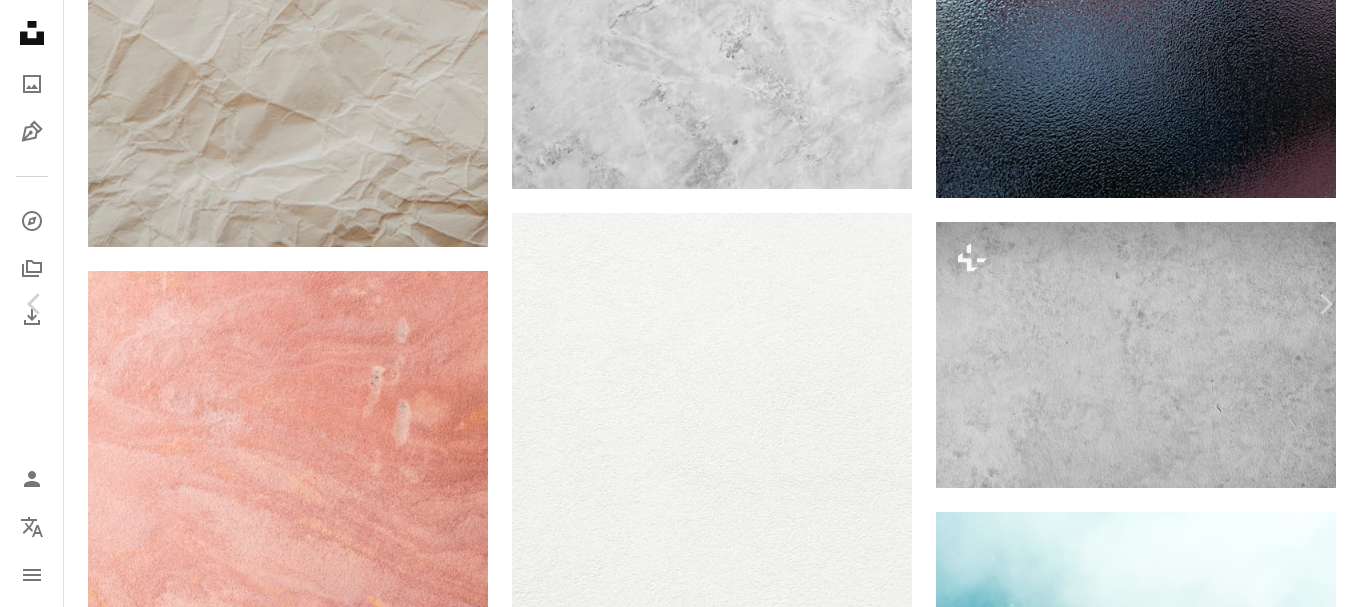 click on "Download free" at bounding box center [1161, 3730] 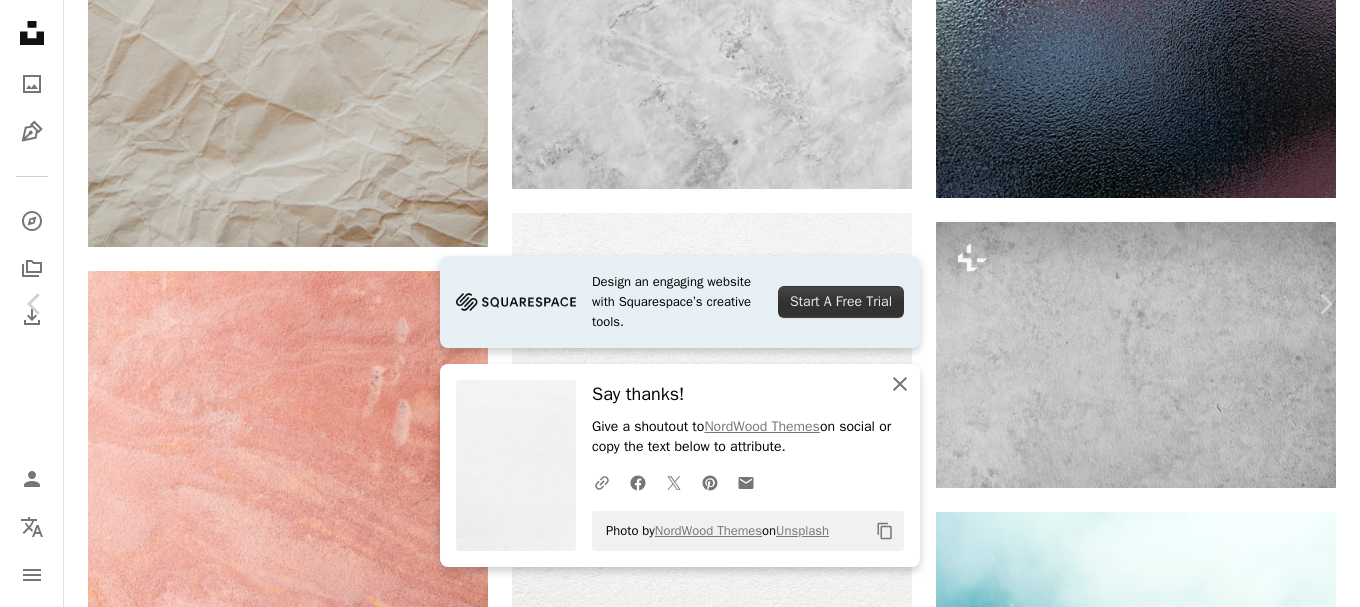 click on "An X shape" 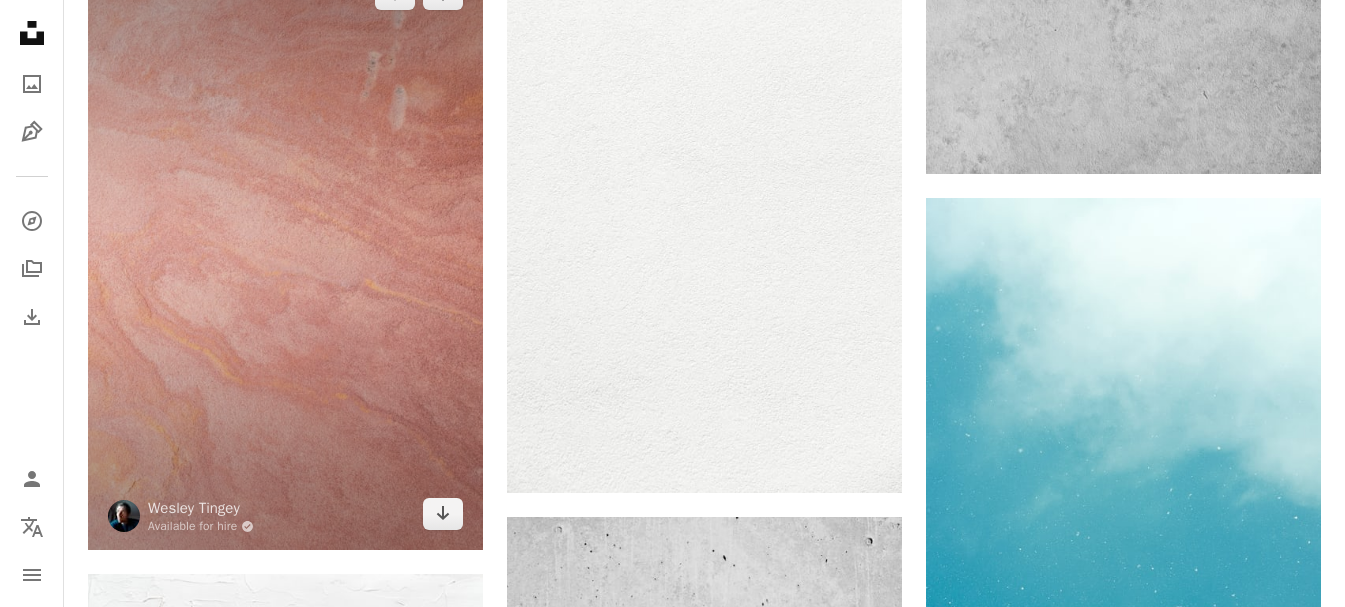 scroll, scrollTop: 2500, scrollLeft: 0, axis: vertical 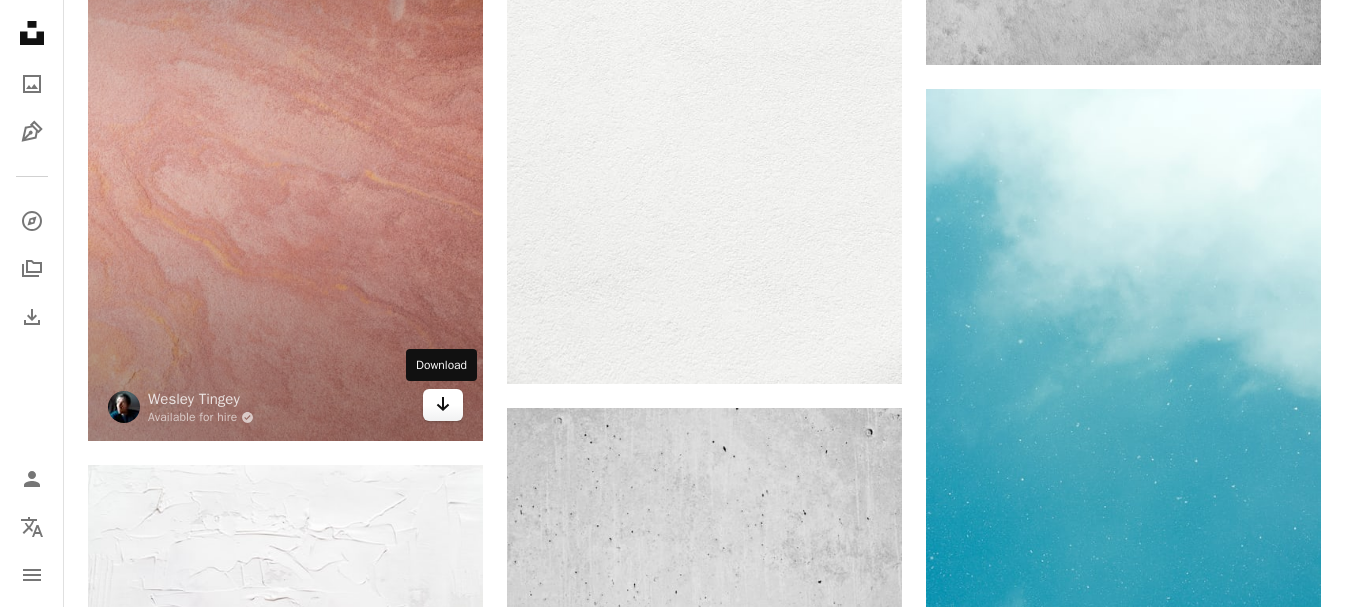 click on "Arrow pointing down" 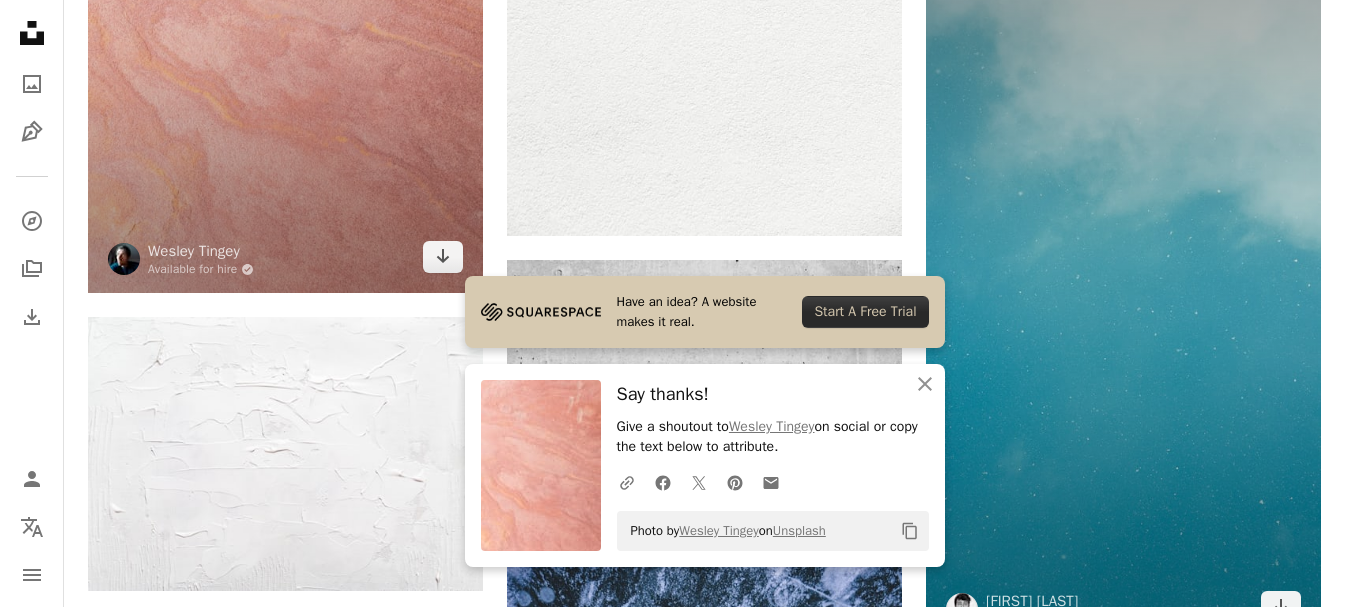 scroll, scrollTop: 2700, scrollLeft: 0, axis: vertical 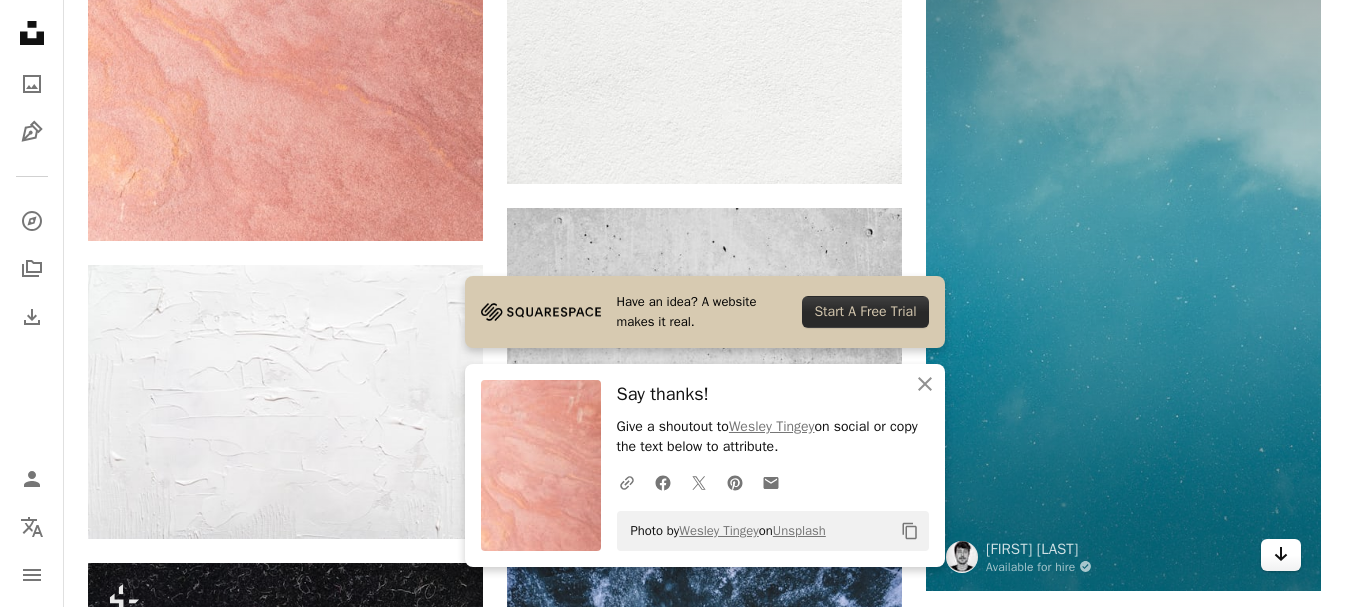 click on "Arrow pointing down" 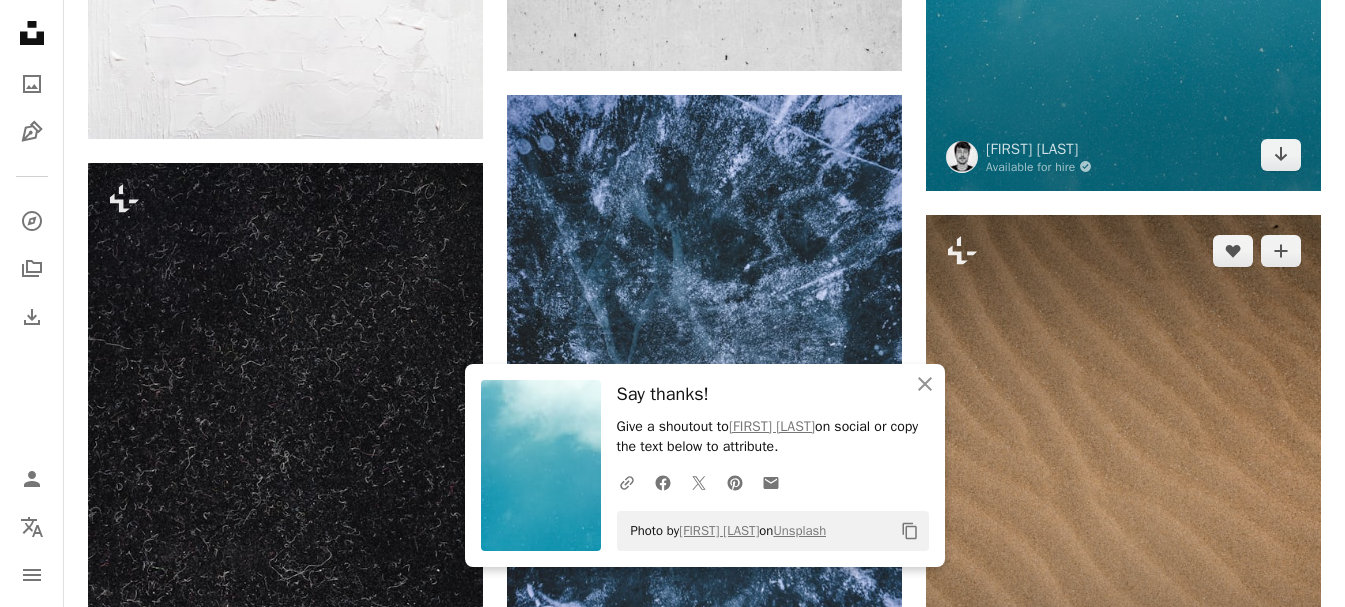 scroll, scrollTop: 3300, scrollLeft: 0, axis: vertical 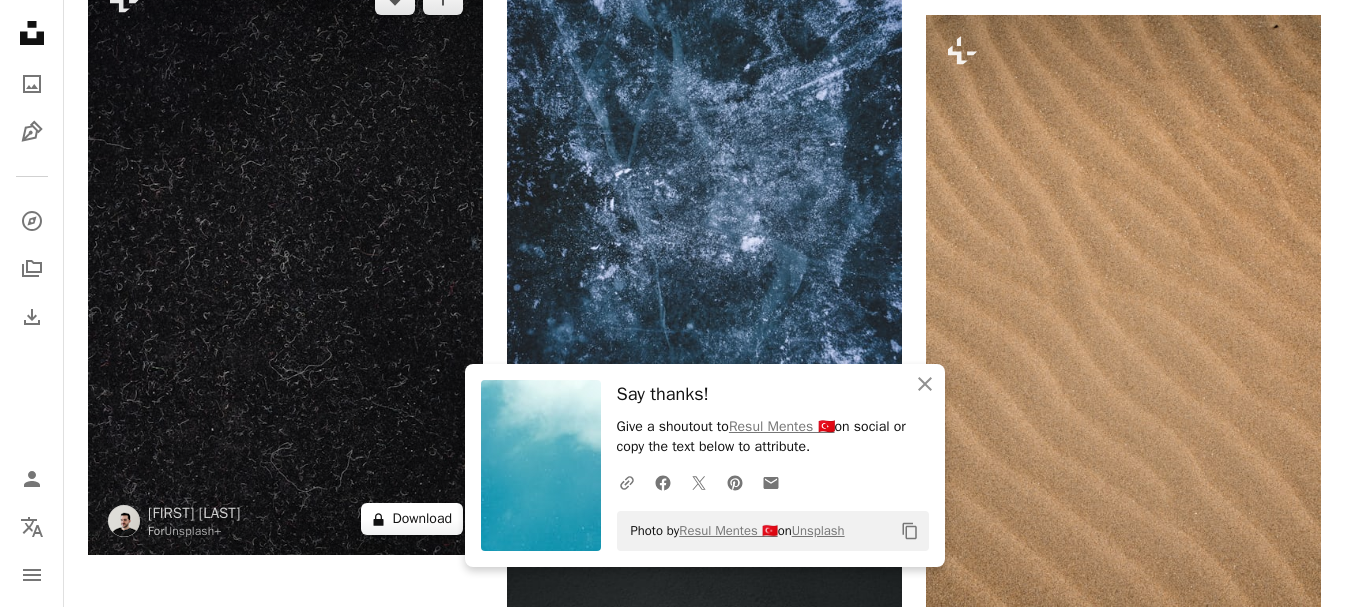 click on "A lock Download" at bounding box center (412, 519) 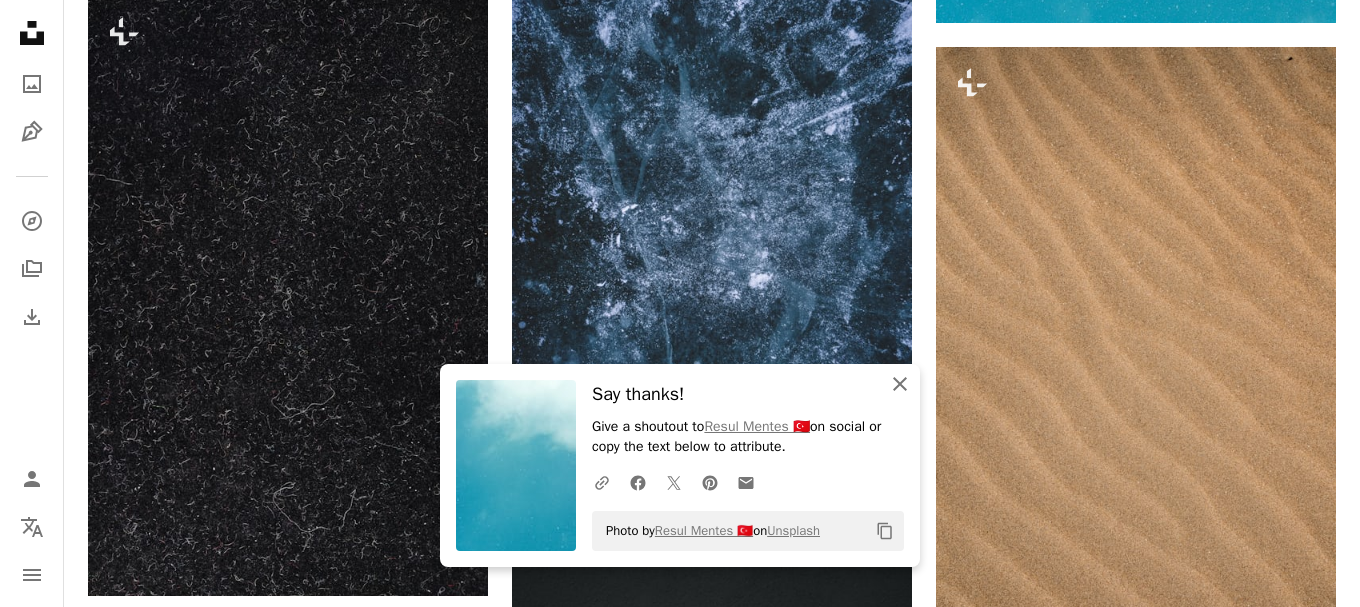 drag, startPoint x: 893, startPoint y: 378, endPoint x: 873, endPoint y: 379, distance: 20.024984 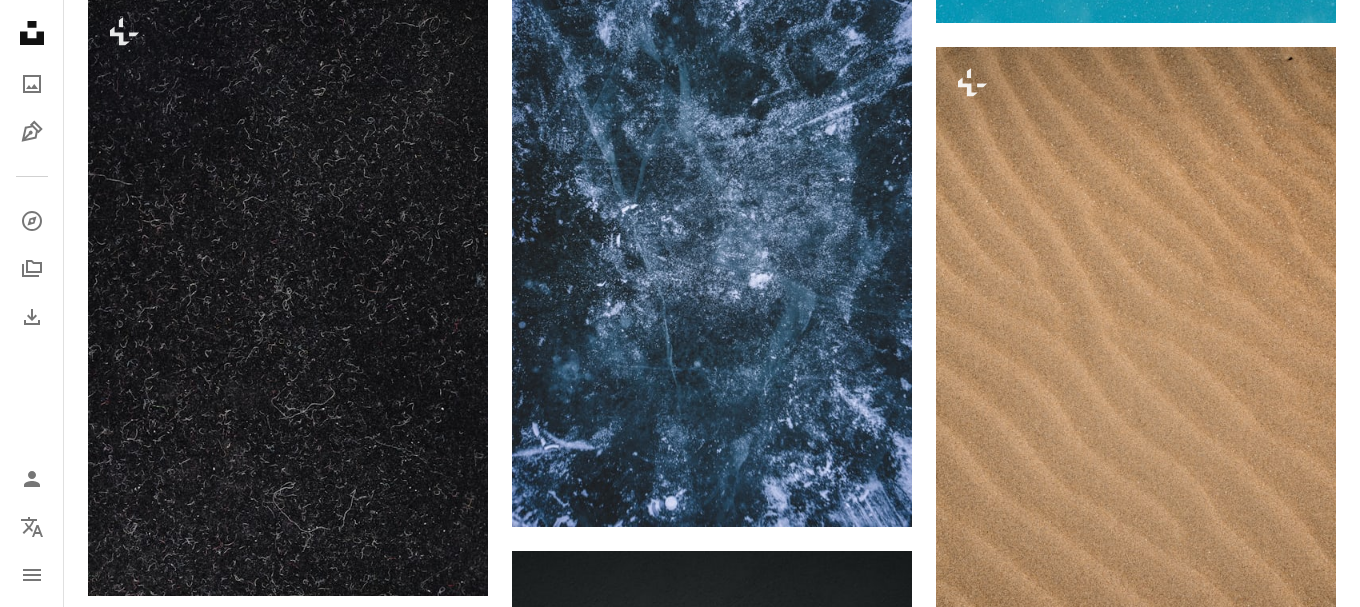 click on "An X shape" at bounding box center (20, 20) 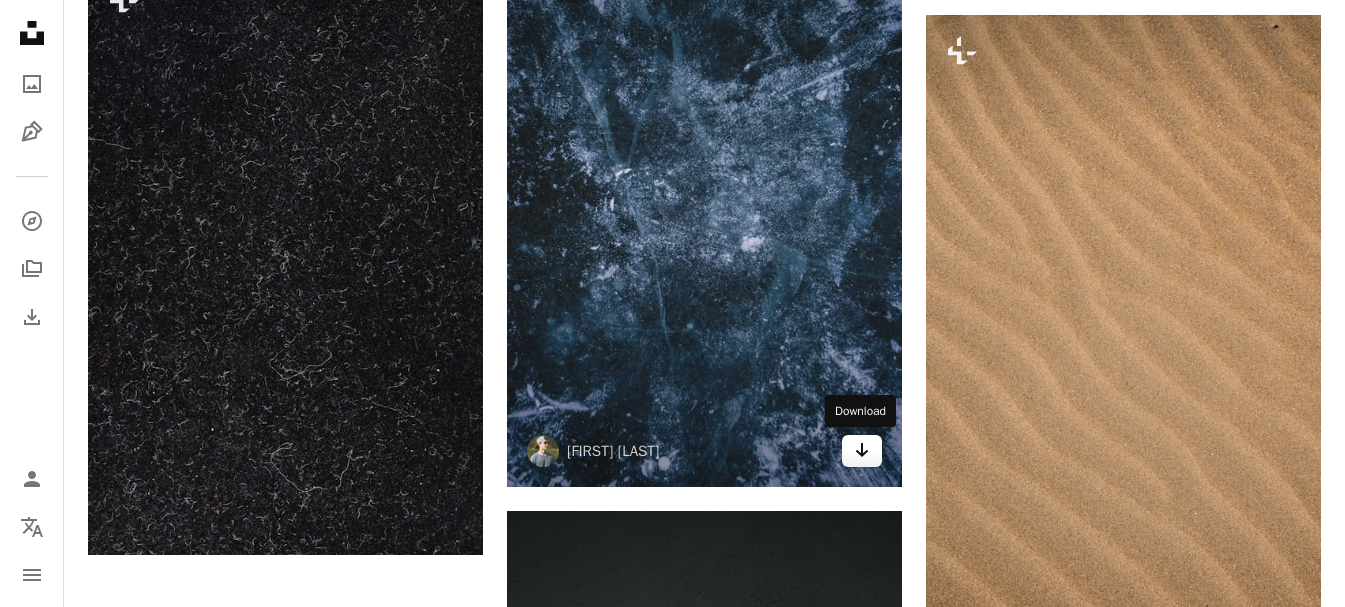 click on "Arrow pointing down" at bounding box center (862, 451) 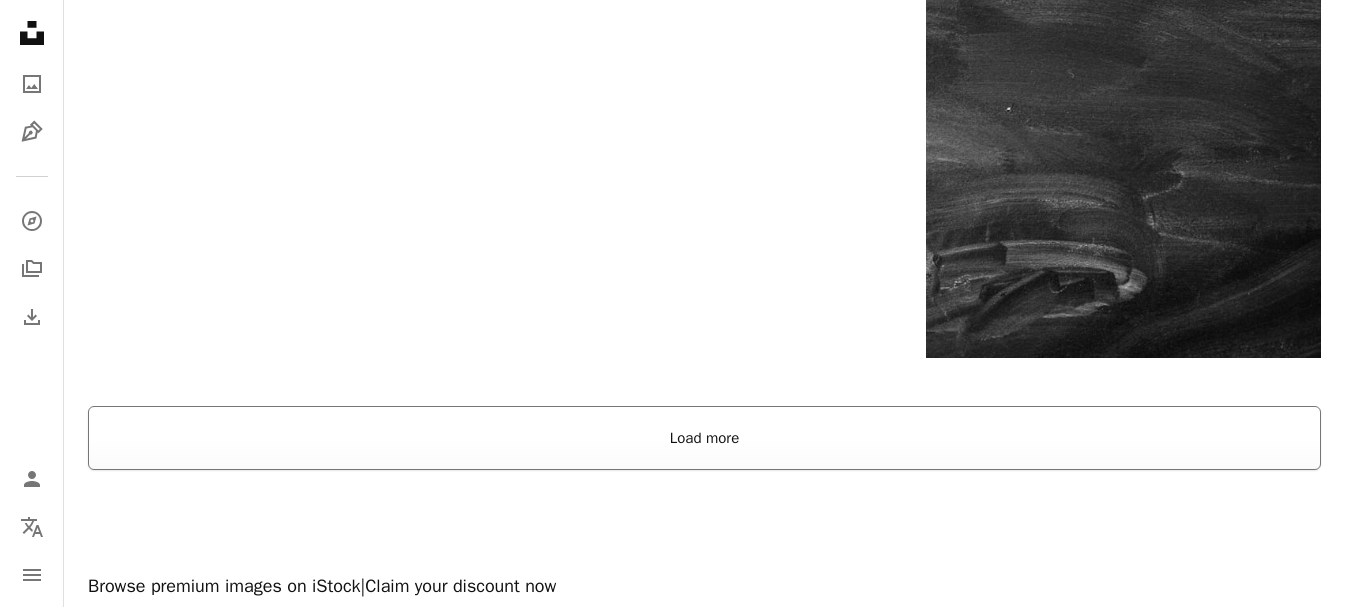 scroll, scrollTop: 4700, scrollLeft: 0, axis: vertical 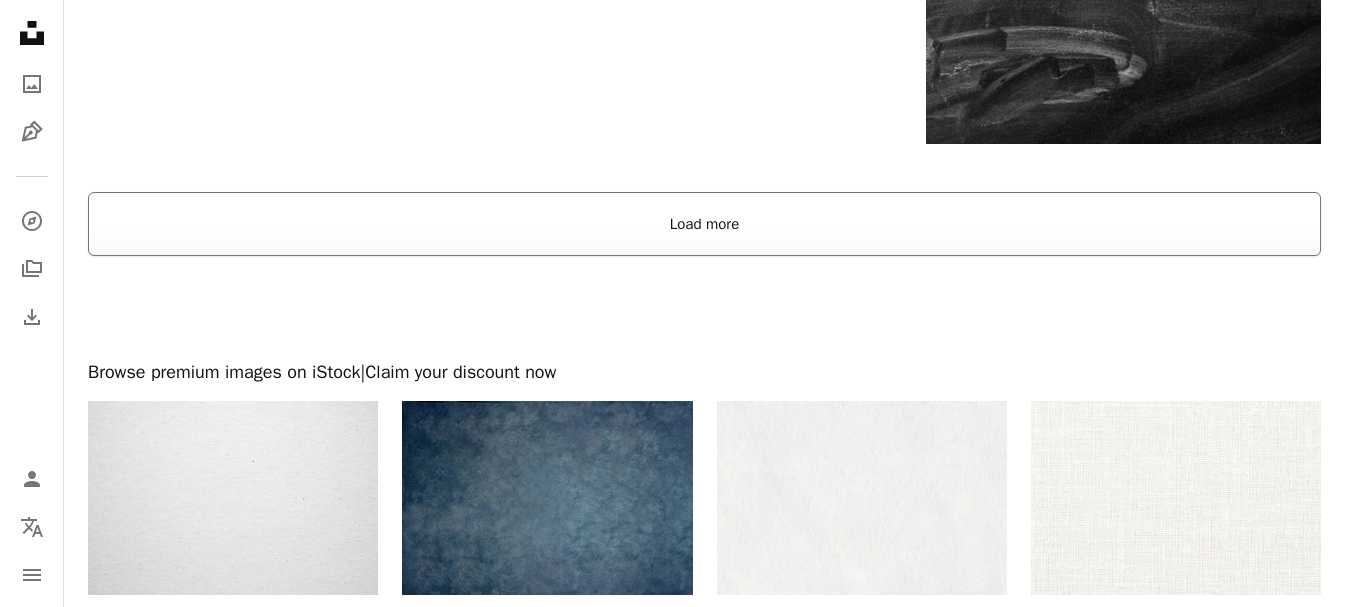 click on "Load more" at bounding box center (704, 224) 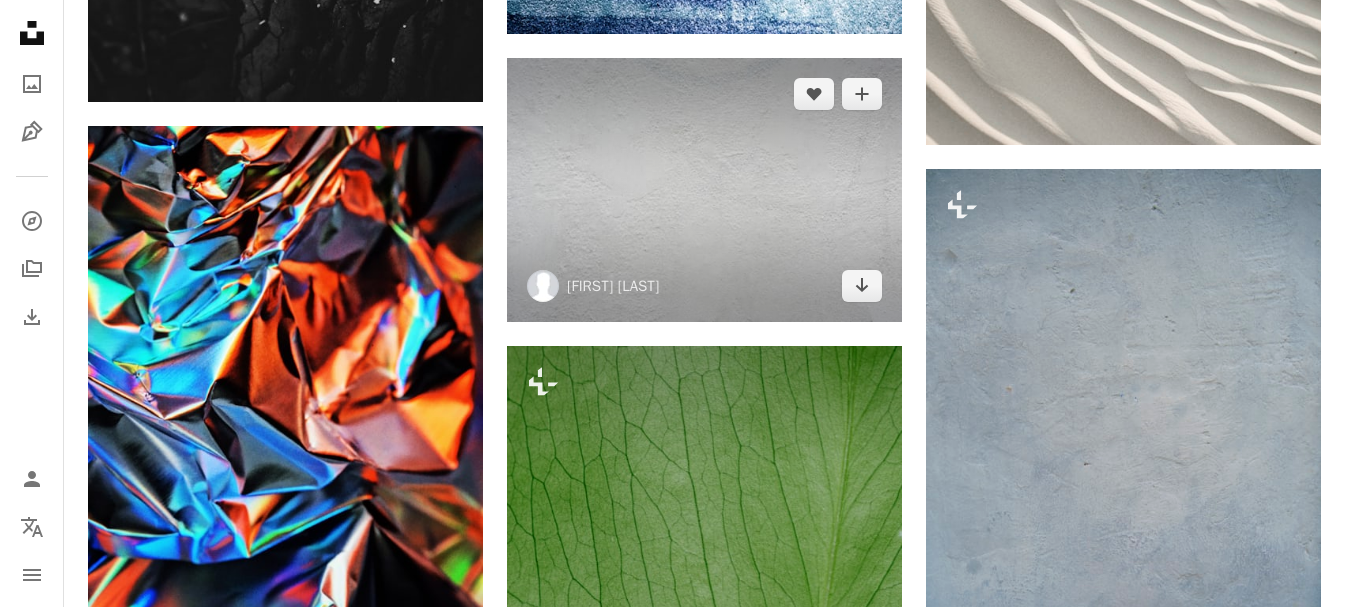 scroll, scrollTop: 5000, scrollLeft: 0, axis: vertical 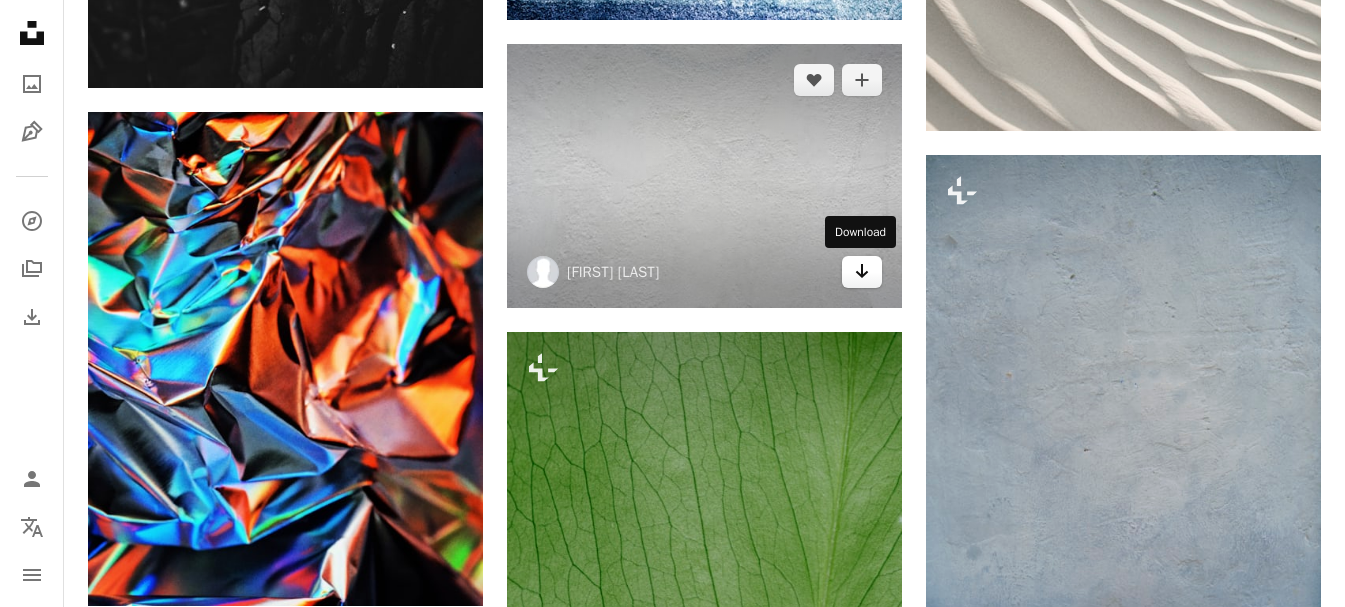 click on "Arrow pointing down" at bounding box center (862, 272) 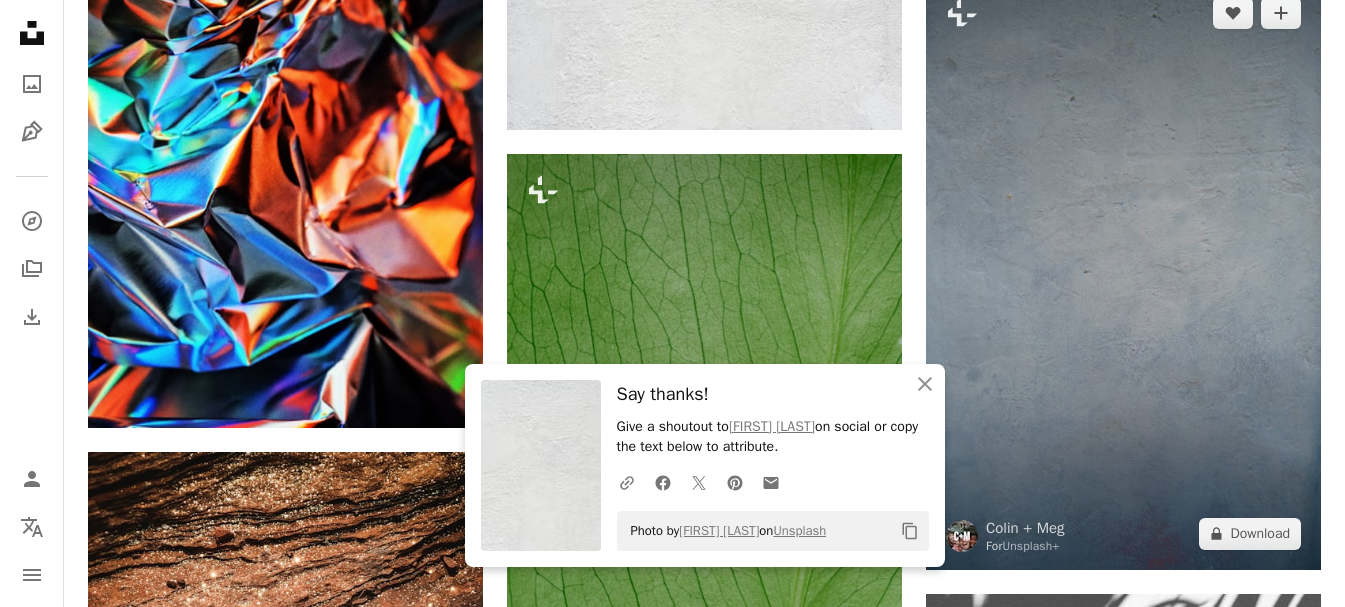 scroll, scrollTop: 5200, scrollLeft: 0, axis: vertical 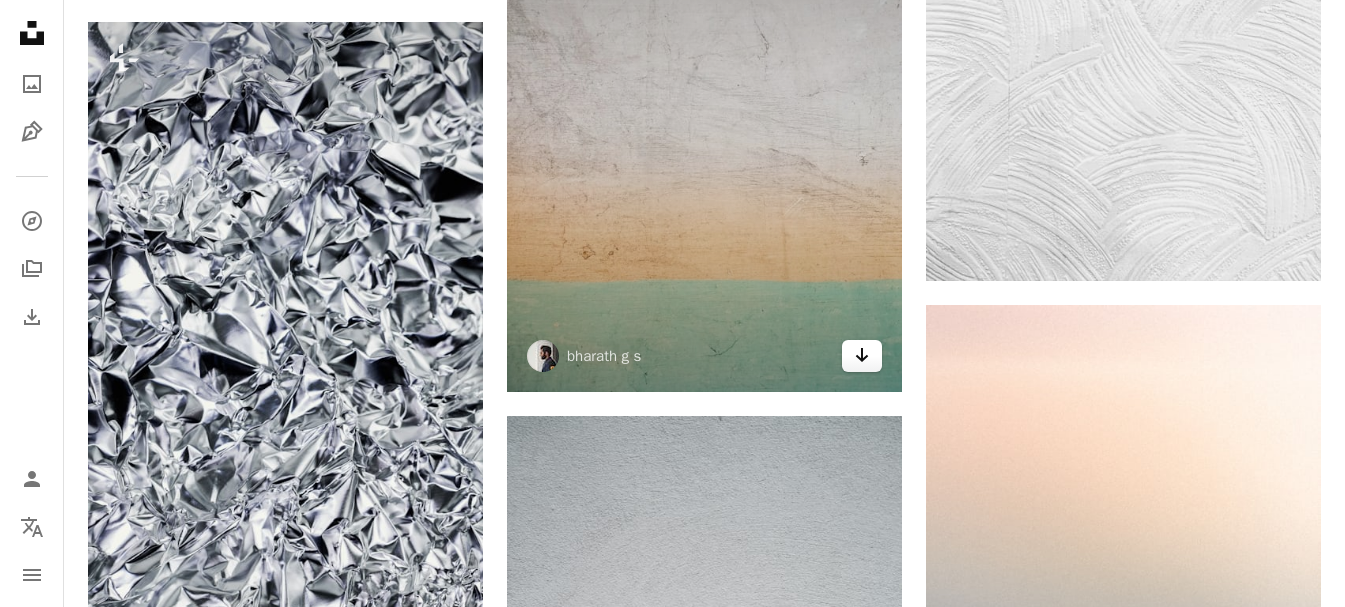 click on "Arrow pointing down" 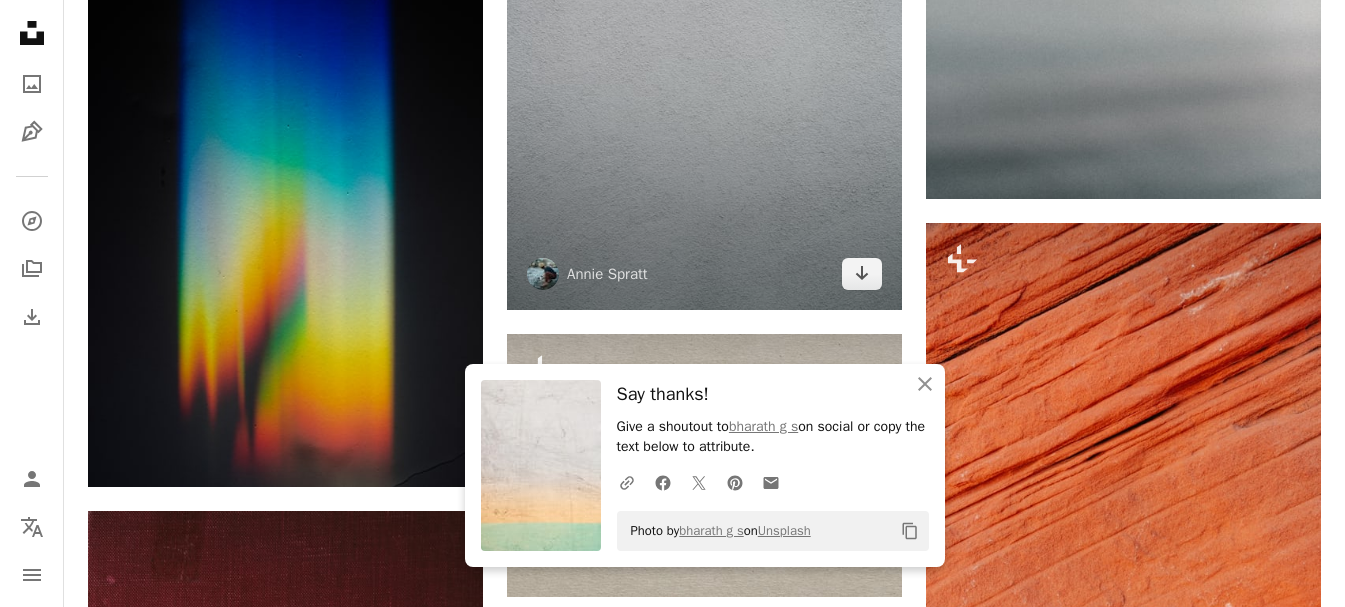 scroll, scrollTop: 7400, scrollLeft: 0, axis: vertical 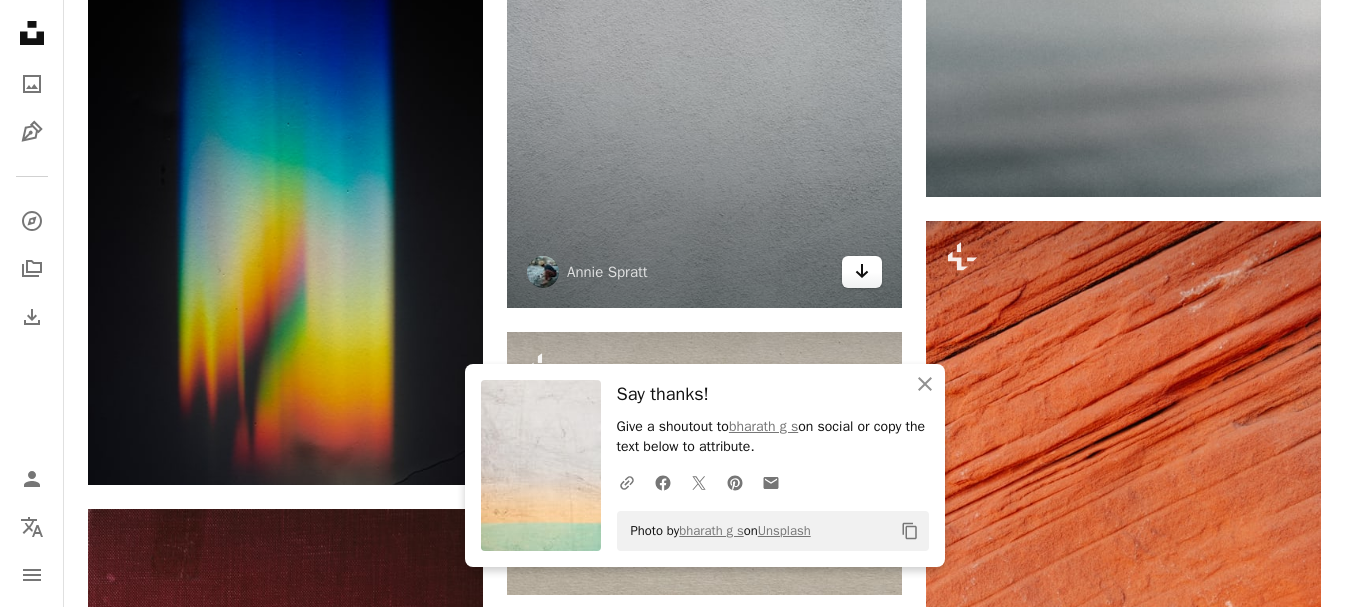 click on "Arrow pointing down" at bounding box center [862, 272] 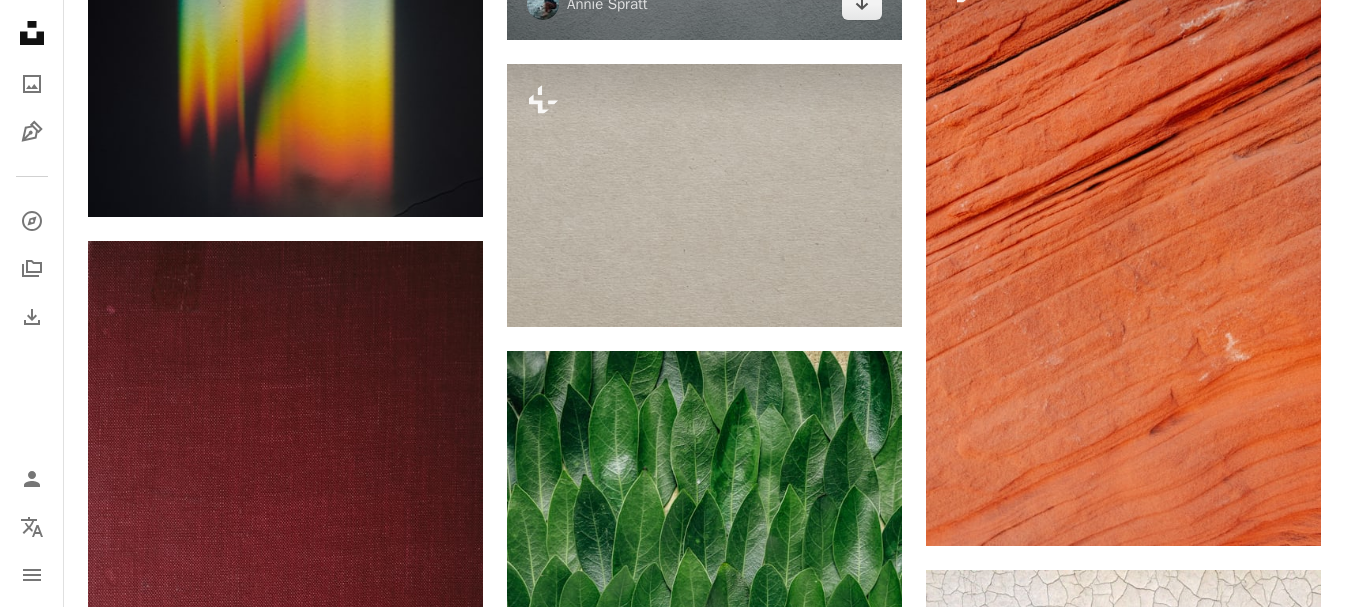 scroll, scrollTop: 7700, scrollLeft: 0, axis: vertical 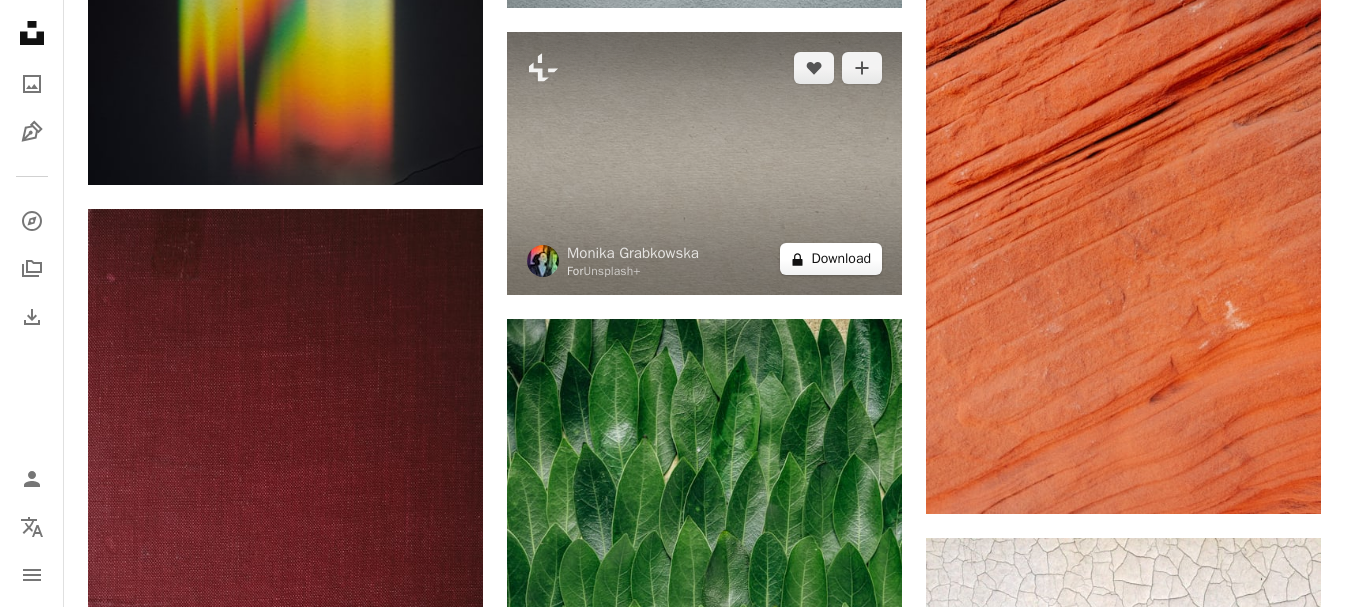 click on "A lock Download" at bounding box center (831, 259) 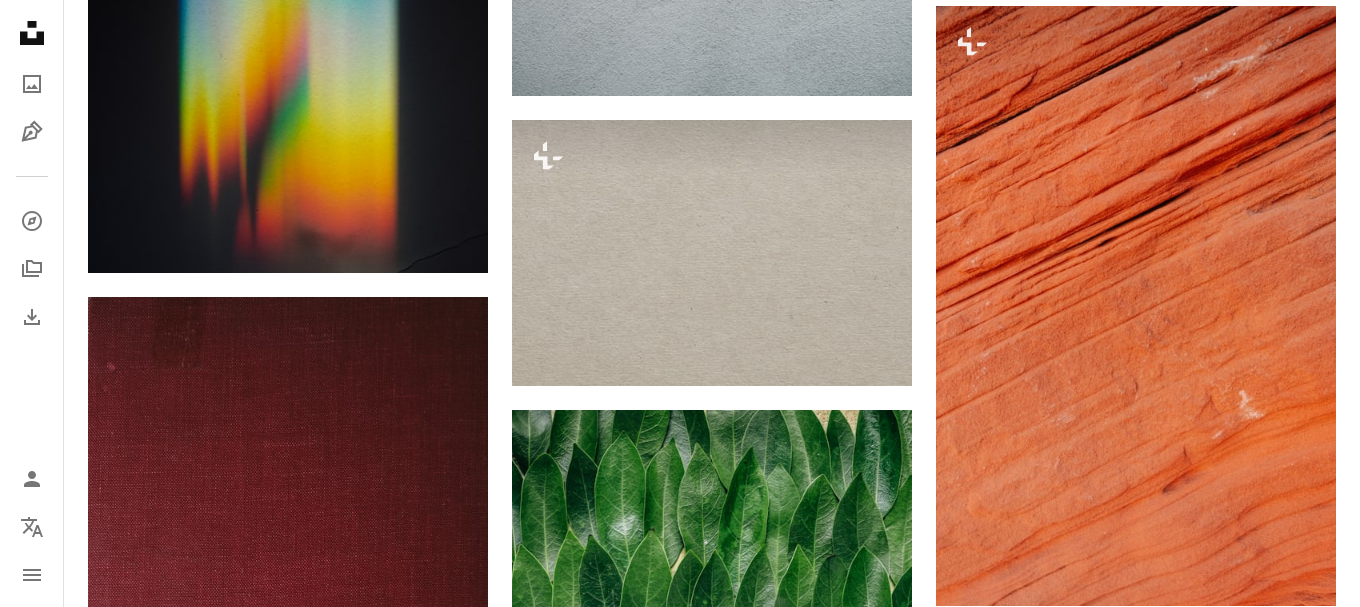 click on "An X shape" at bounding box center [20, 20] 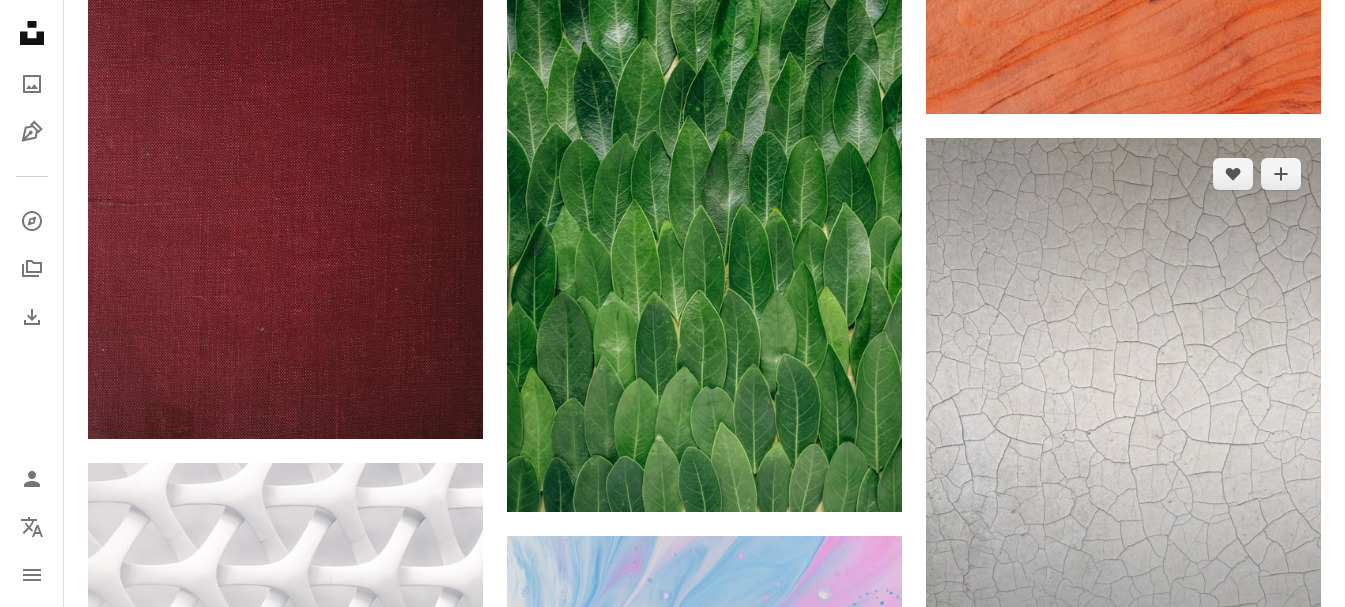 scroll, scrollTop: 8200, scrollLeft: 0, axis: vertical 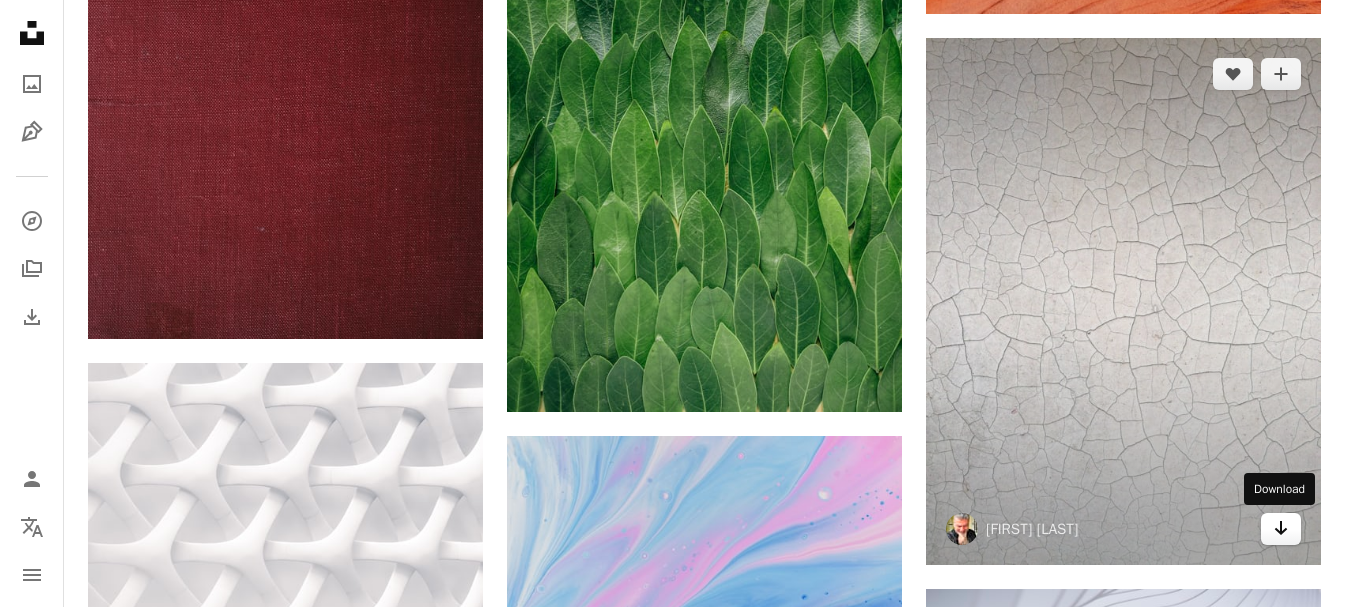 click on "Arrow pointing down" 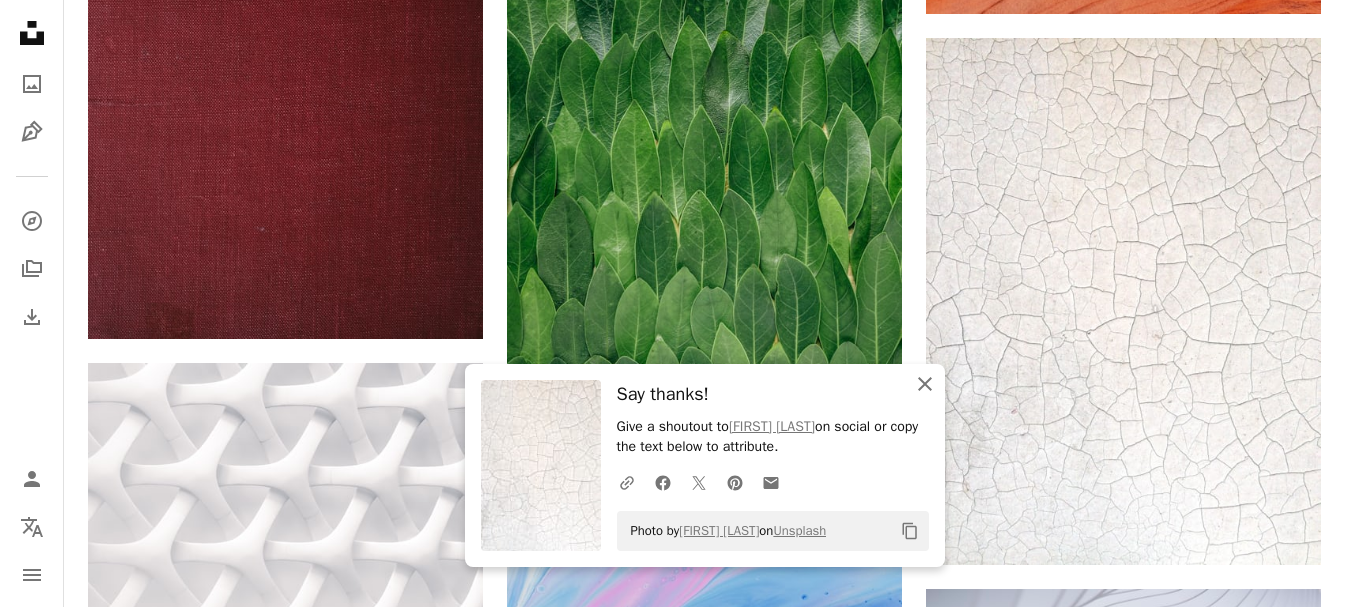 click on "An X shape" 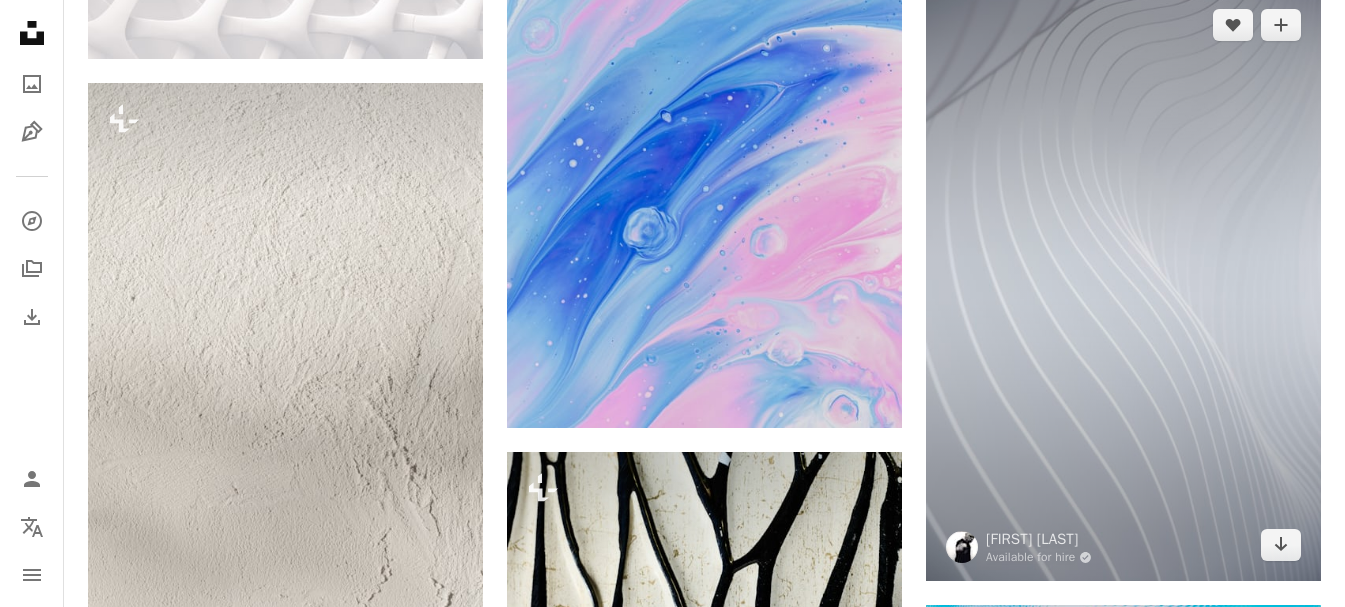 scroll, scrollTop: 8900, scrollLeft: 0, axis: vertical 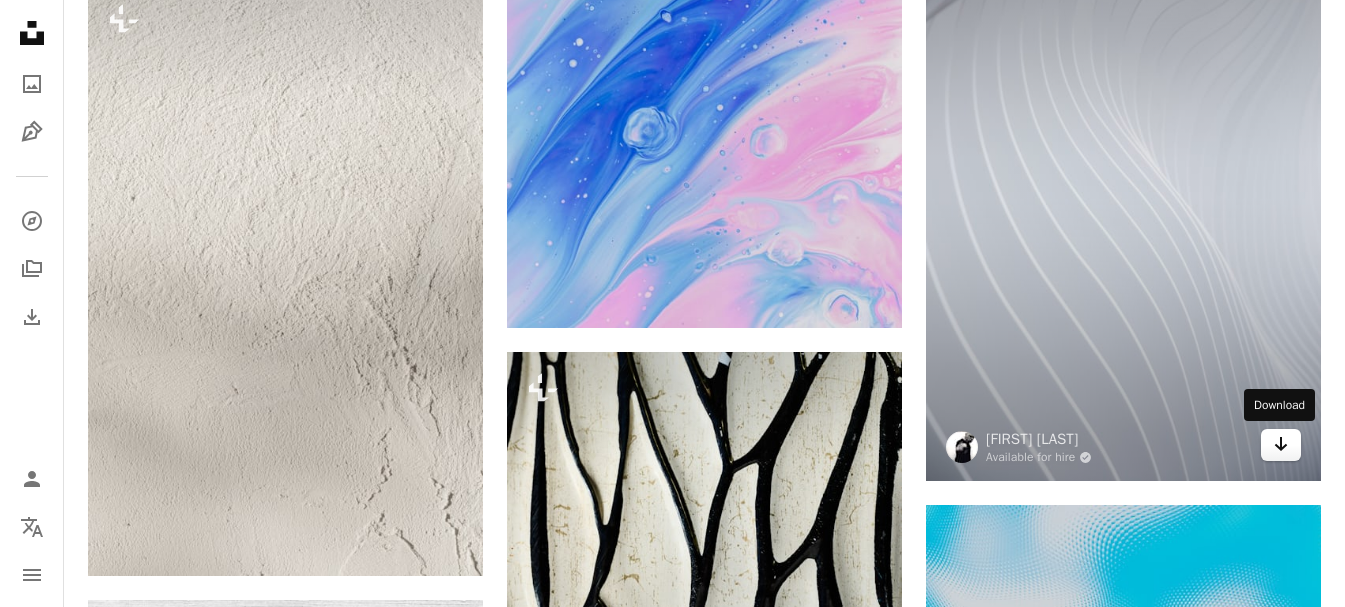 click on "Arrow pointing down" at bounding box center [1281, 445] 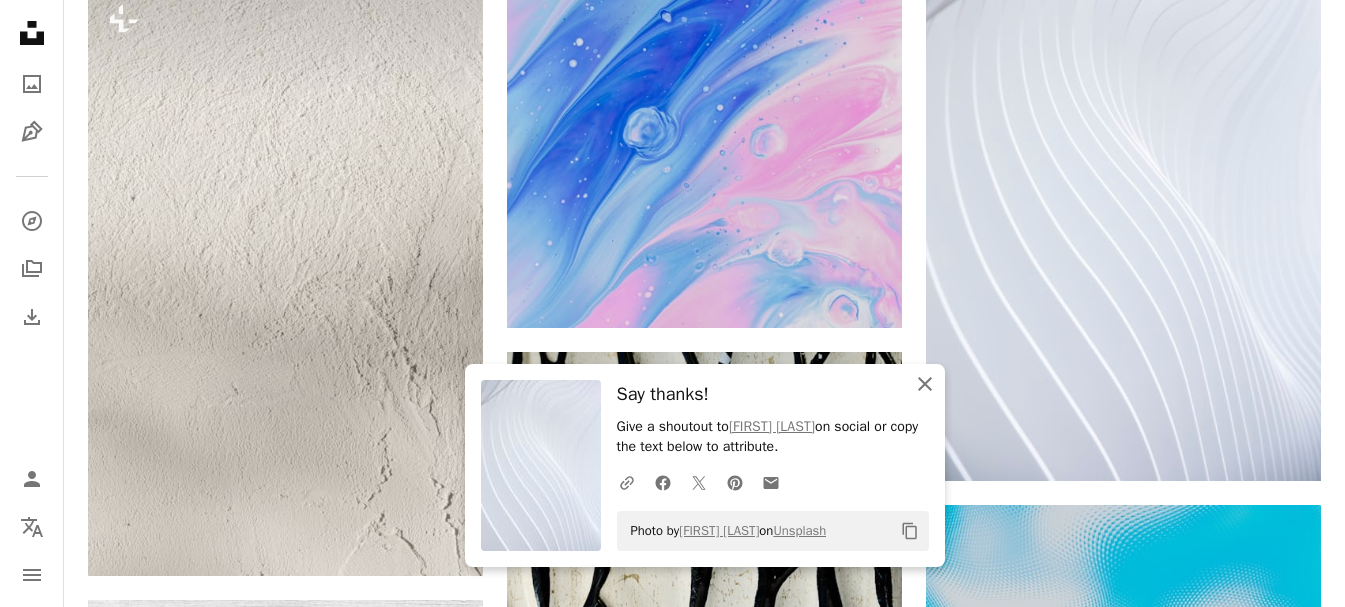 click 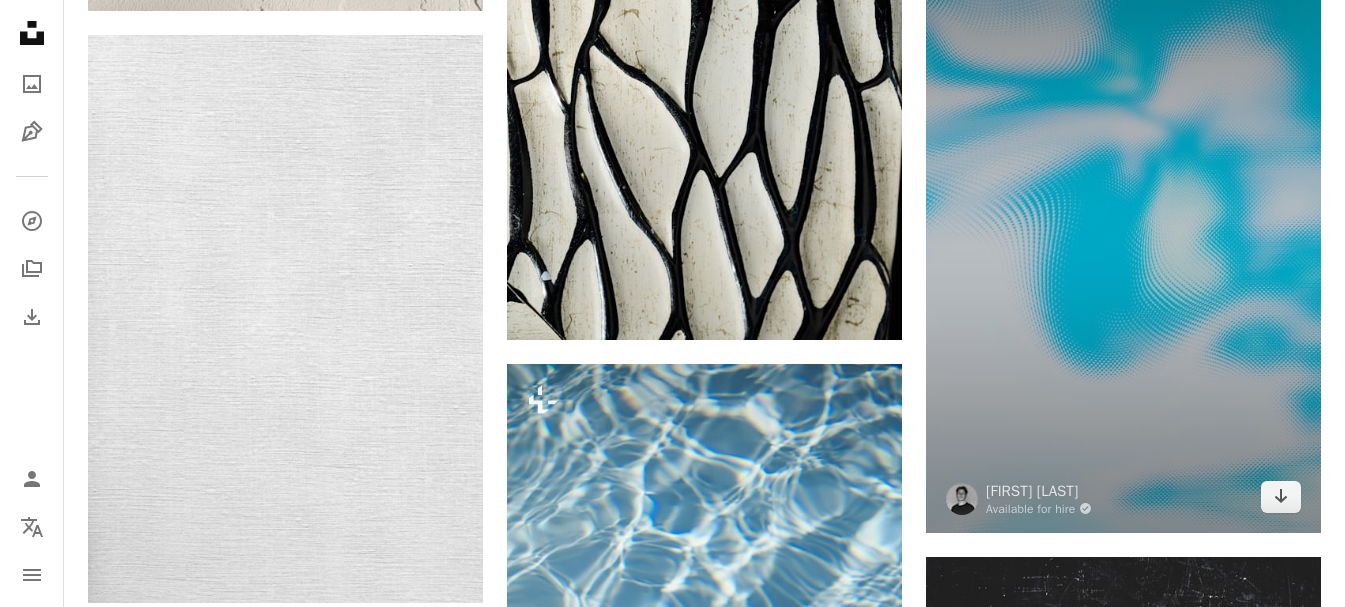 scroll, scrollTop: 9500, scrollLeft: 0, axis: vertical 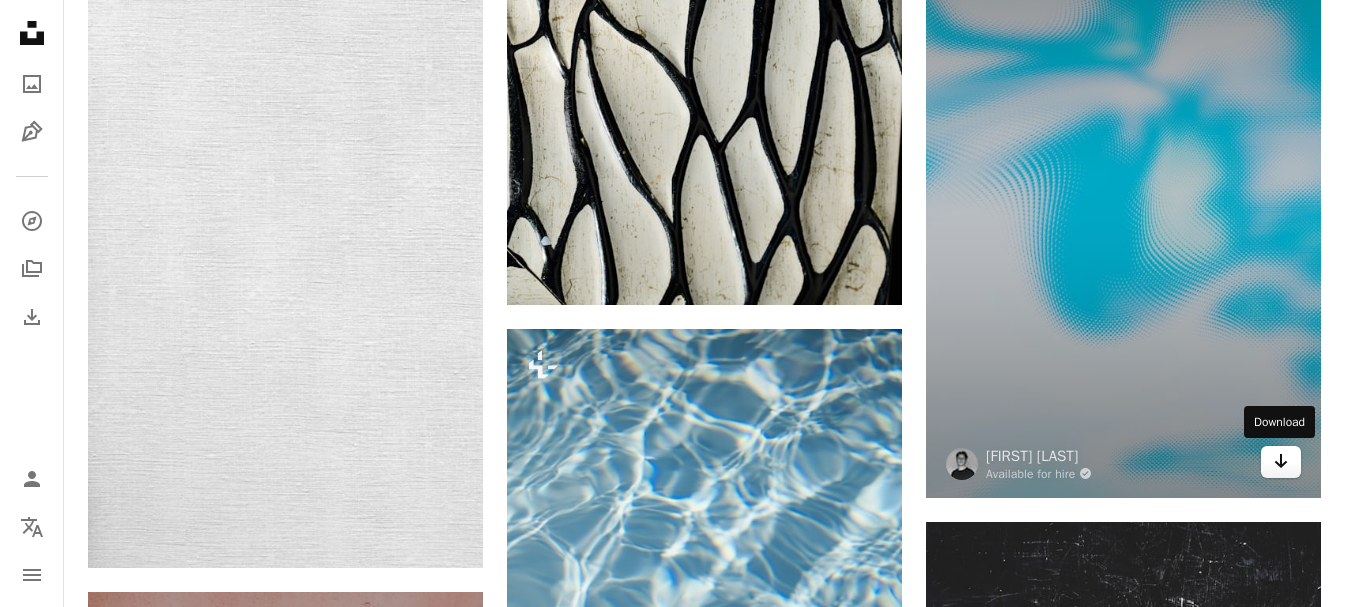 click 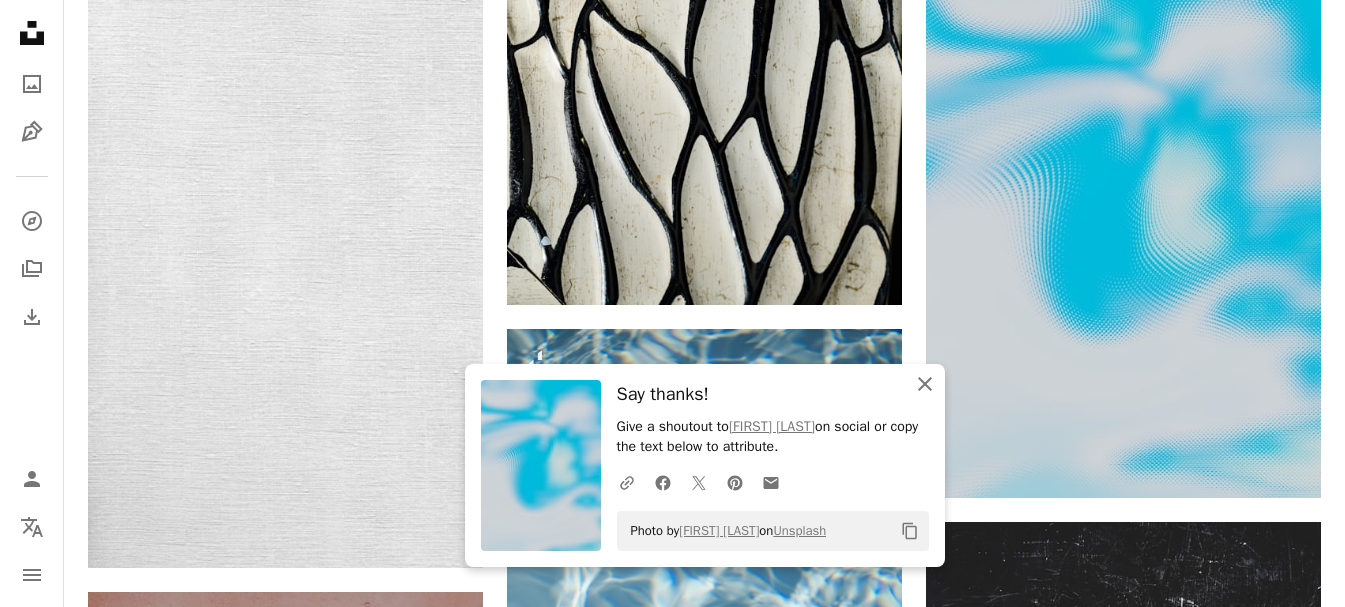 click 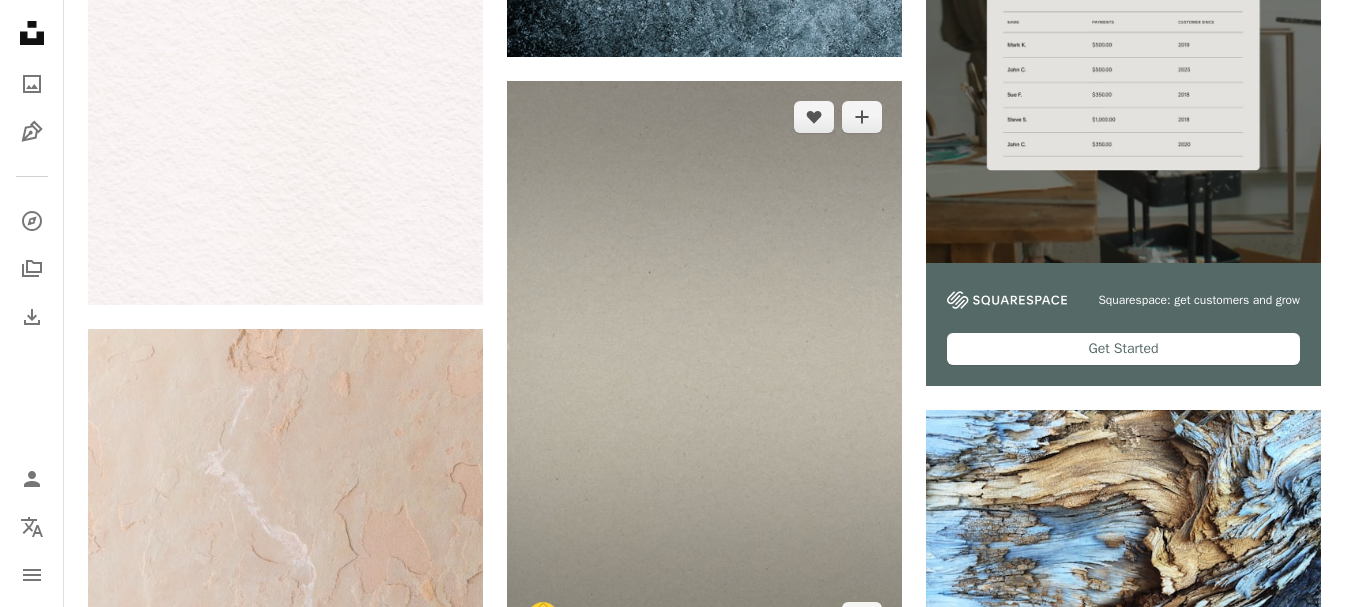 scroll, scrollTop: 11100, scrollLeft: 0, axis: vertical 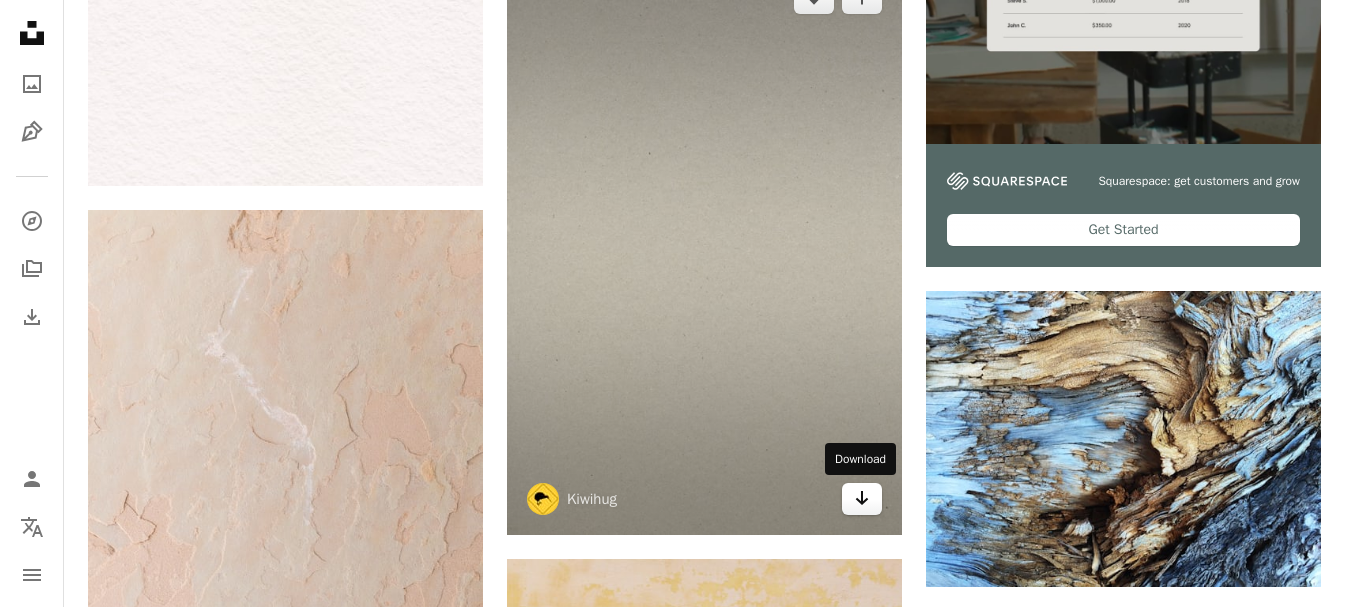 click on "Arrow pointing down" 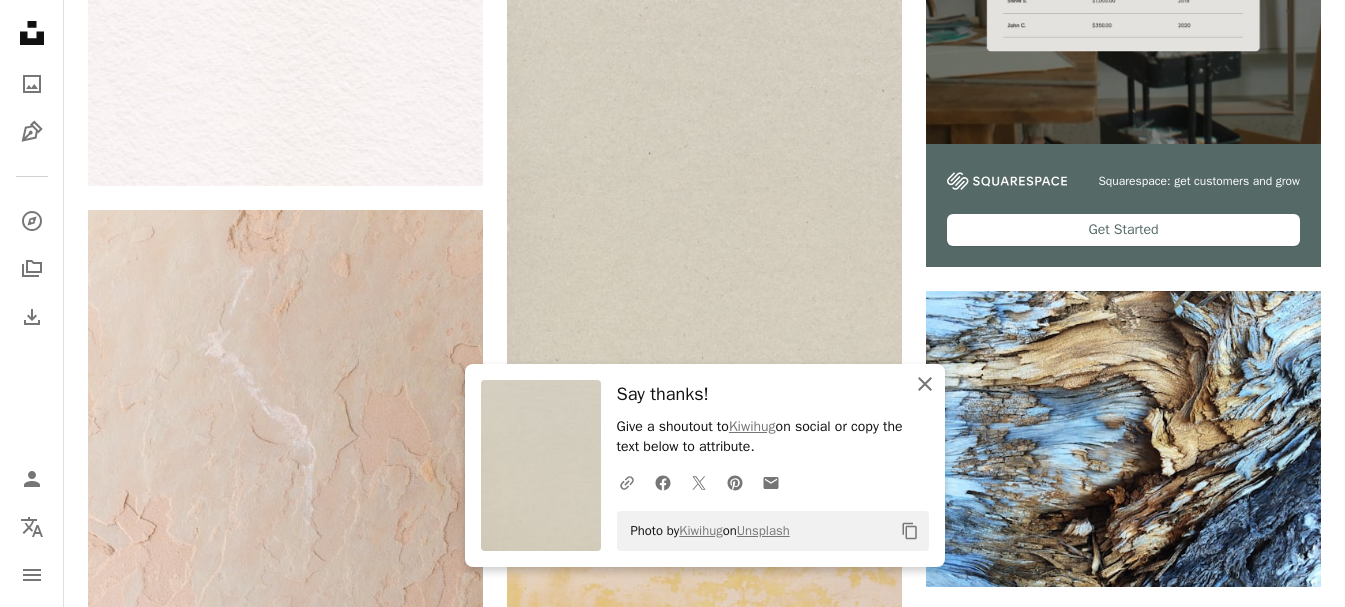 click on "An X shape" 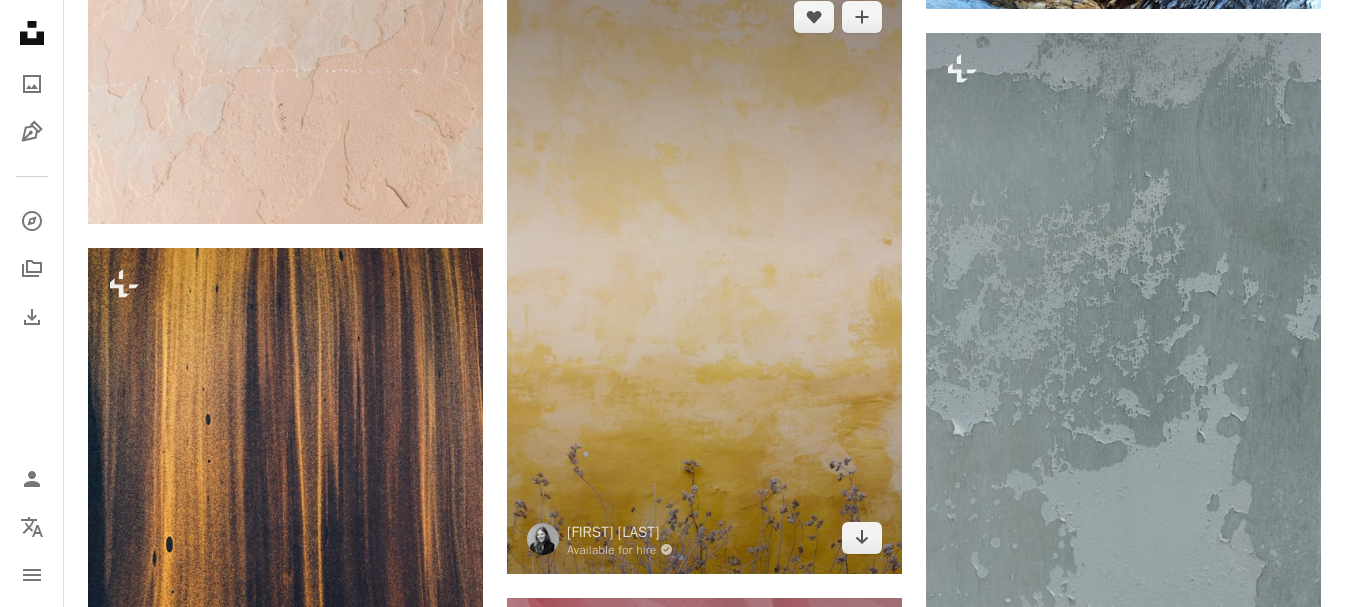 scroll, scrollTop: 11700, scrollLeft: 0, axis: vertical 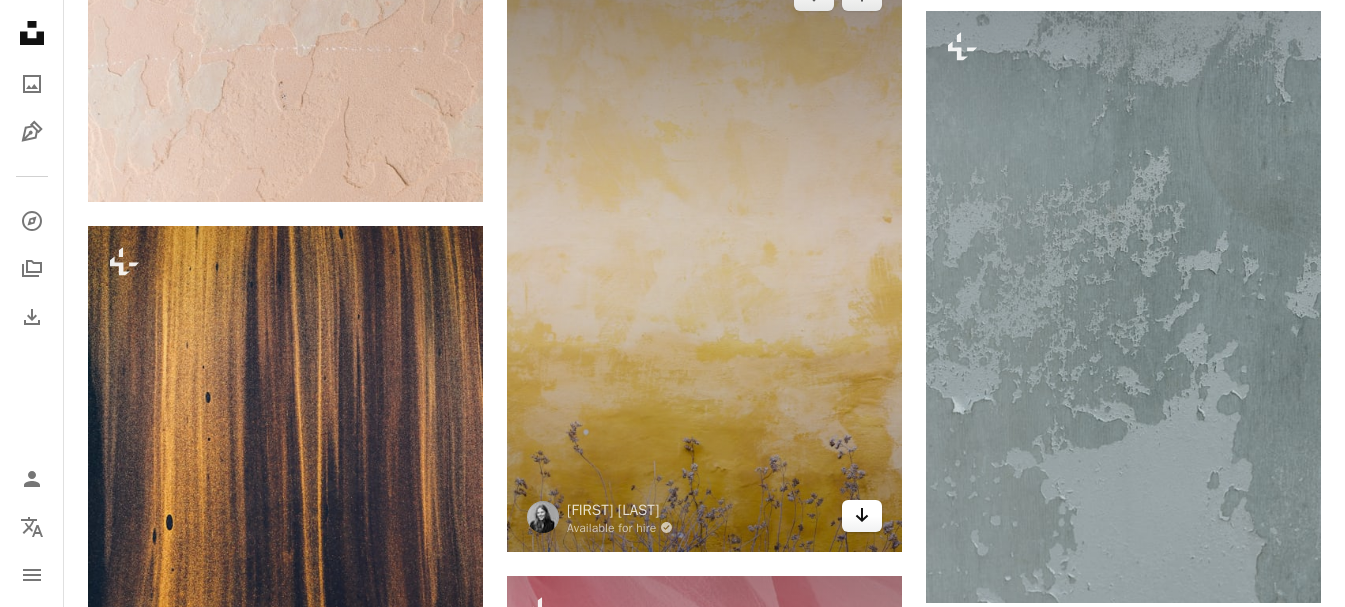 click on "Arrow pointing down" 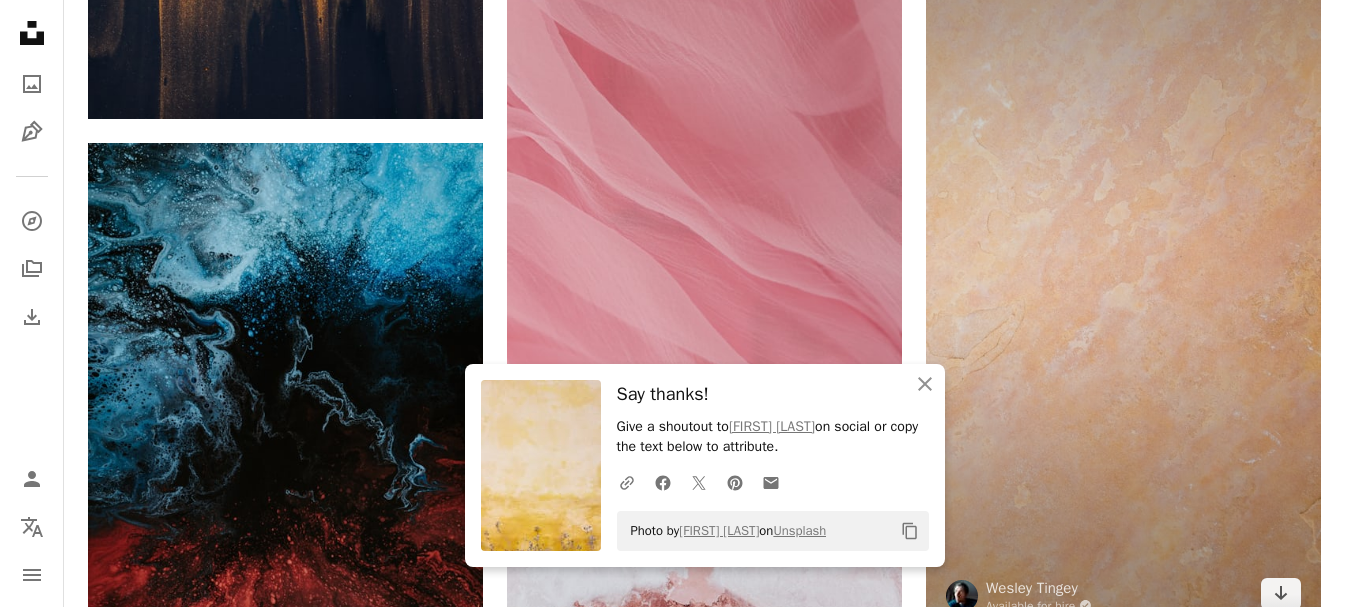 scroll, scrollTop: 12500, scrollLeft: 0, axis: vertical 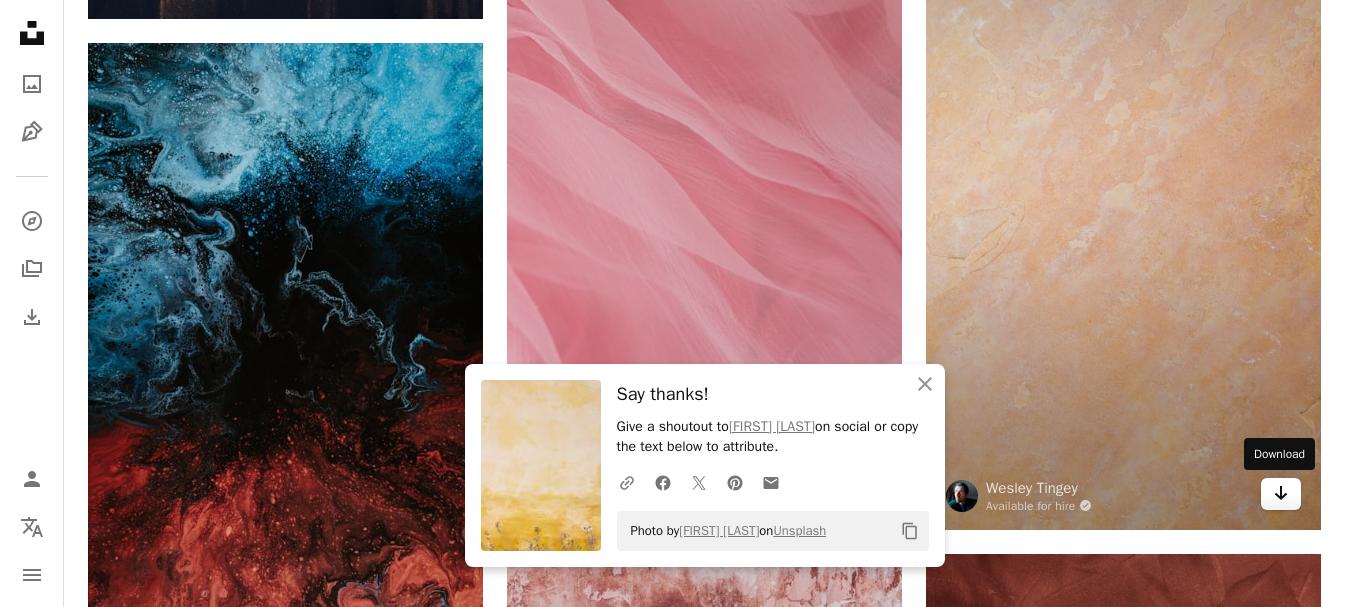 click on "Arrow pointing down" 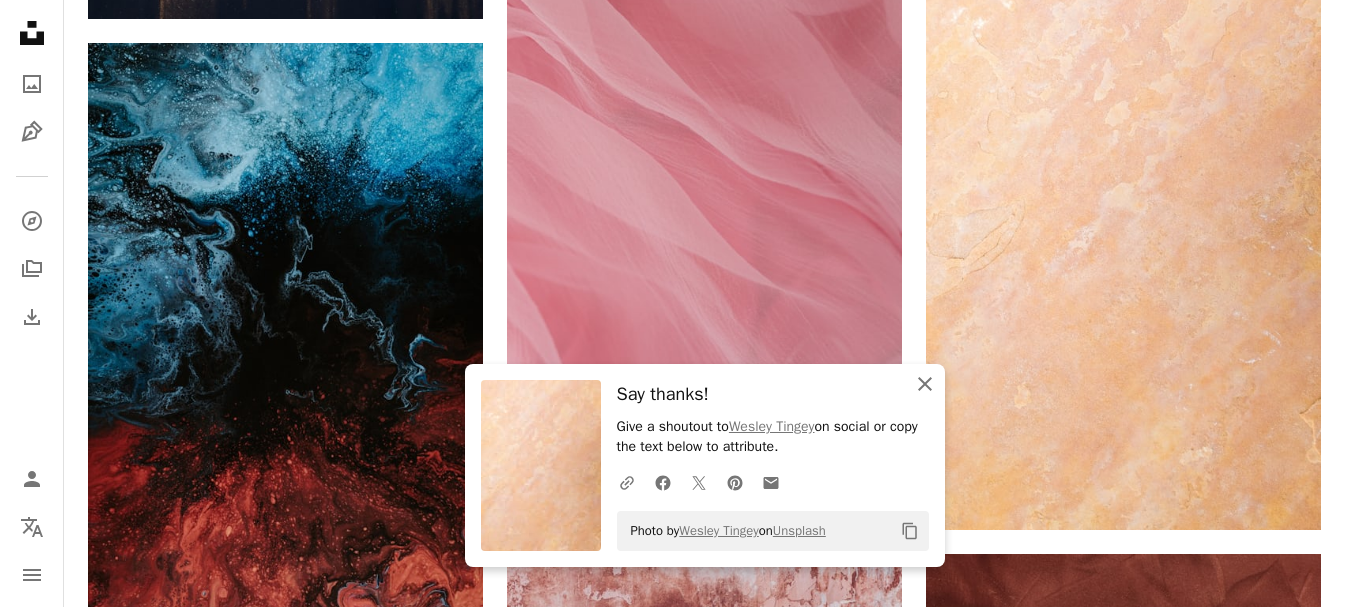 click on "An X shape" 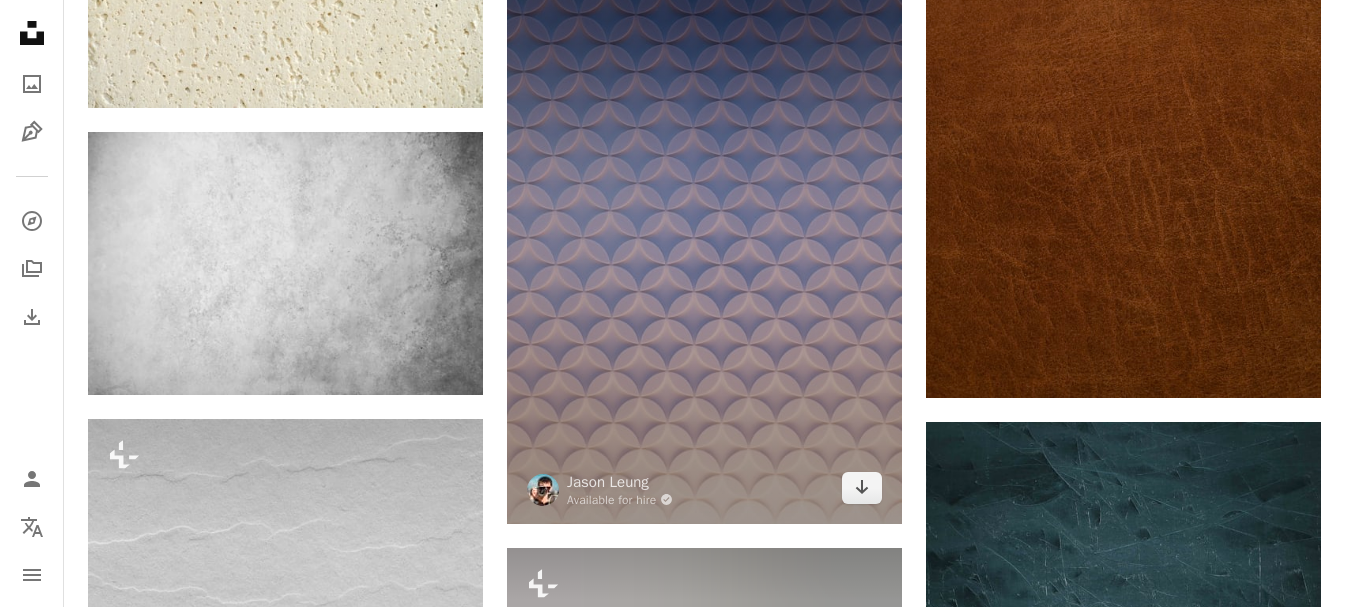 scroll, scrollTop: 13900, scrollLeft: 0, axis: vertical 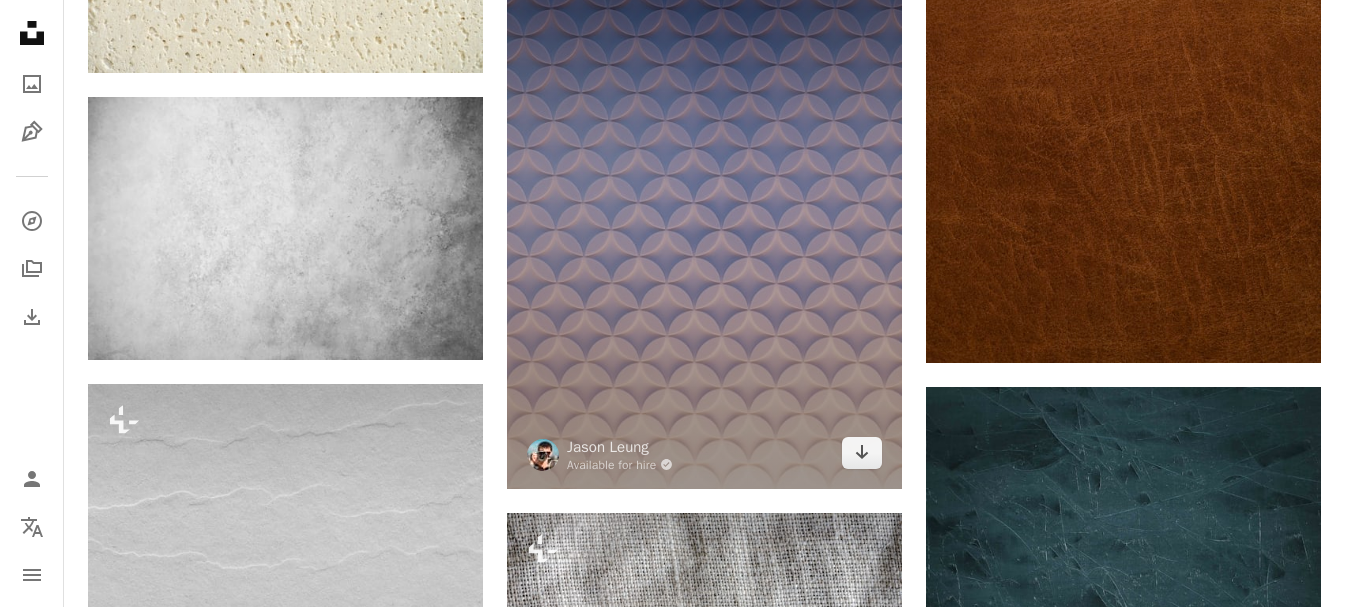 click at bounding box center [704, 192] 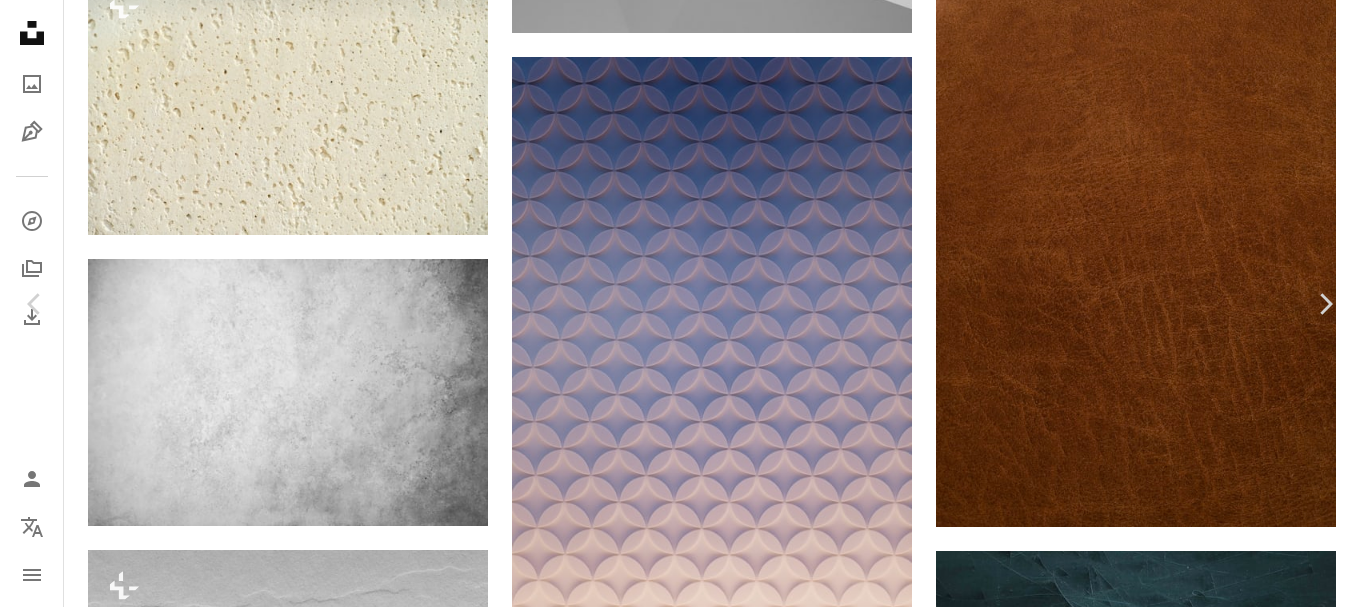 click on "Download free" at bounding box center [1161, 6008] 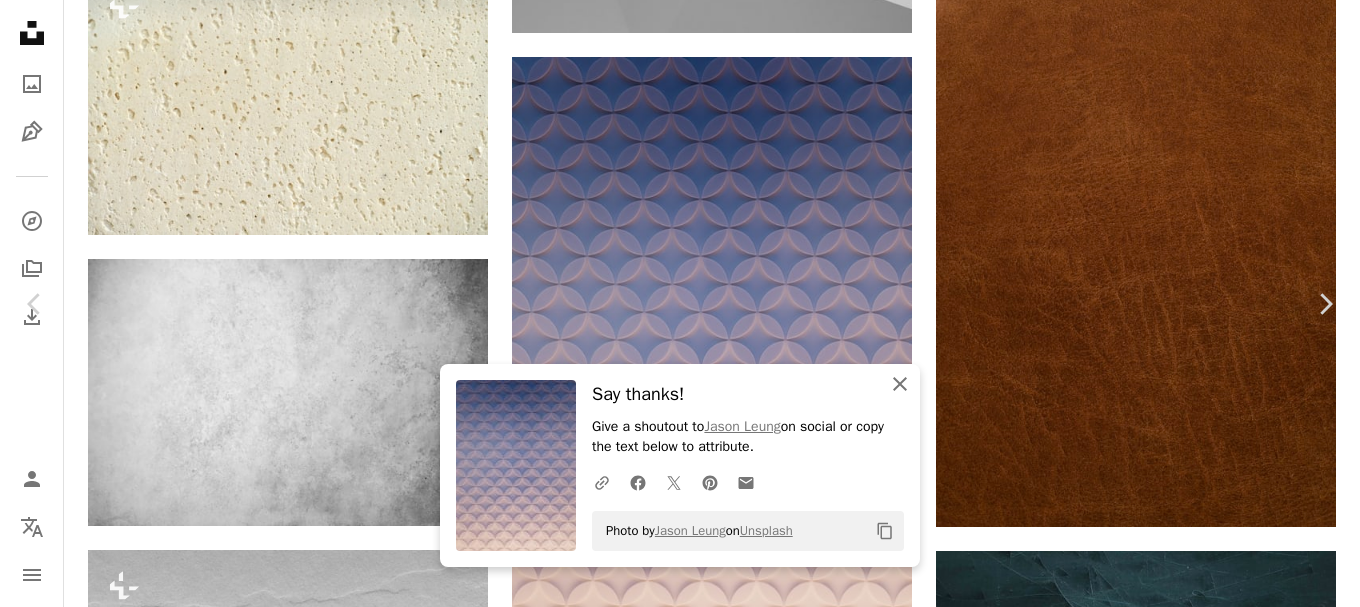 click on "An X shape" 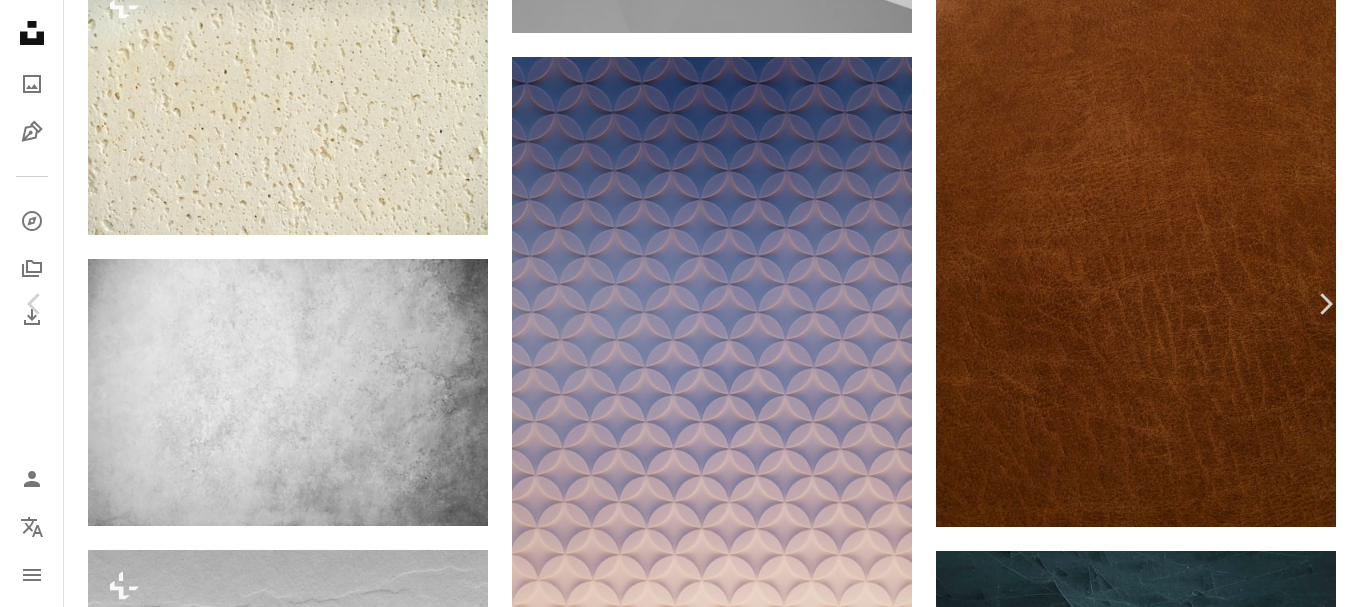 click on "An X shape" at bounding box center (20, 20) 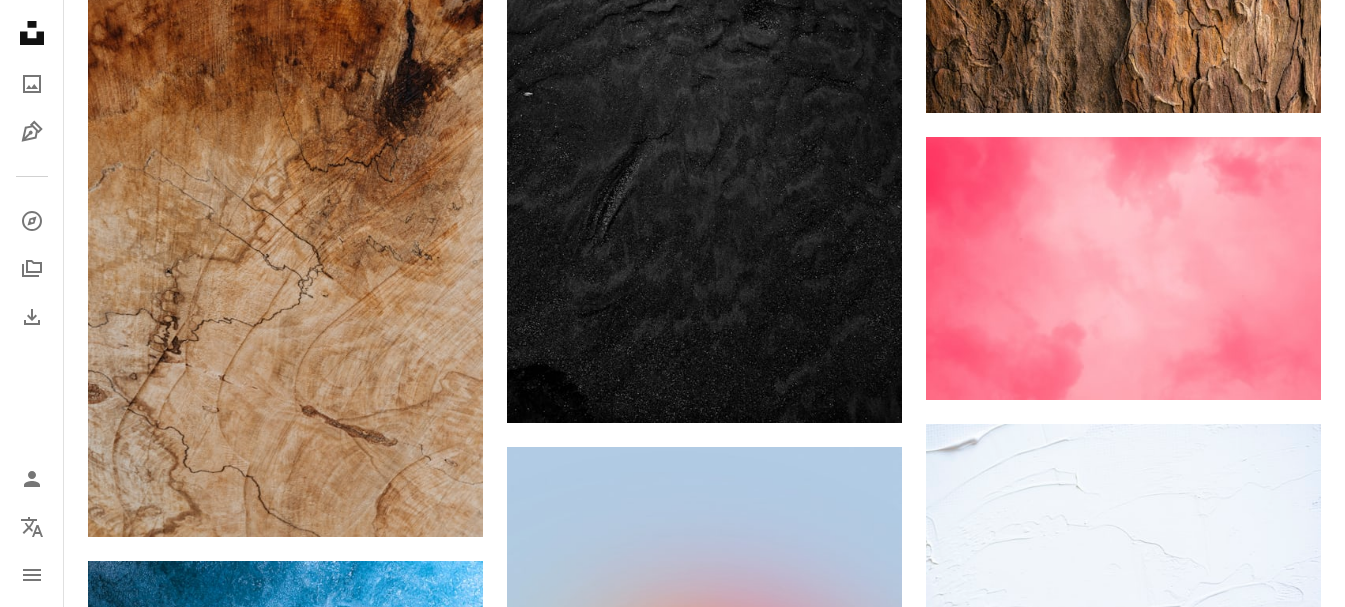 scroll, scrollTop: 16600, scrollLeft: 0, axis: vertical 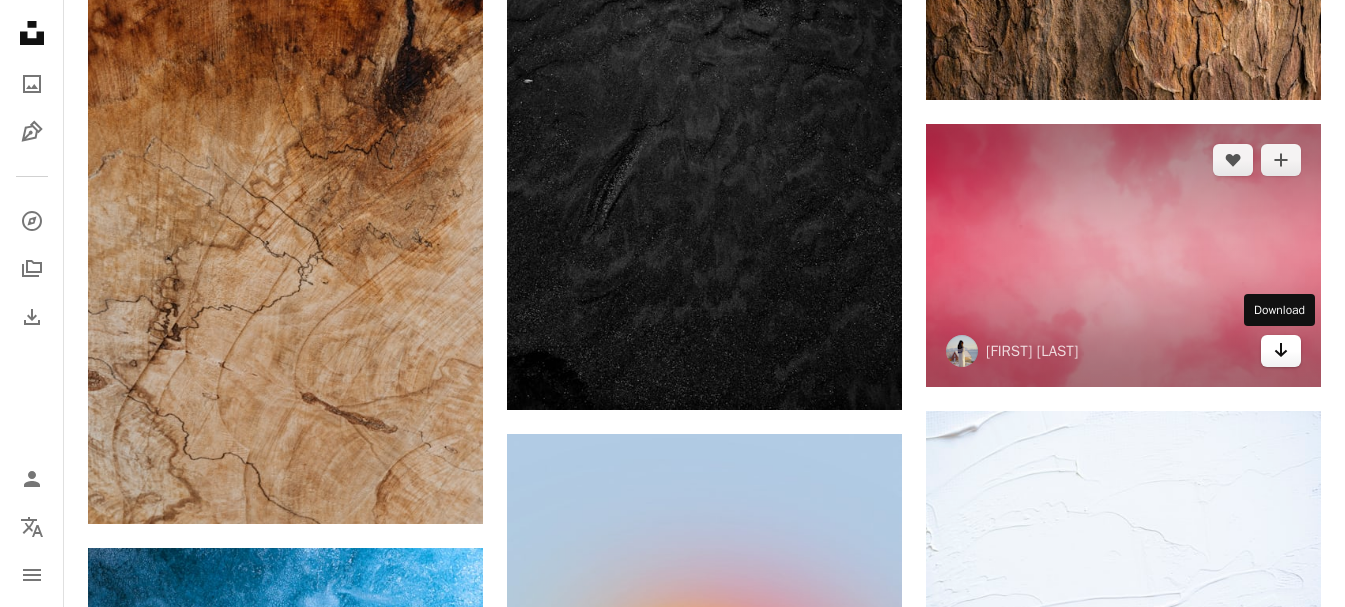 click on "Arrow pointing down" 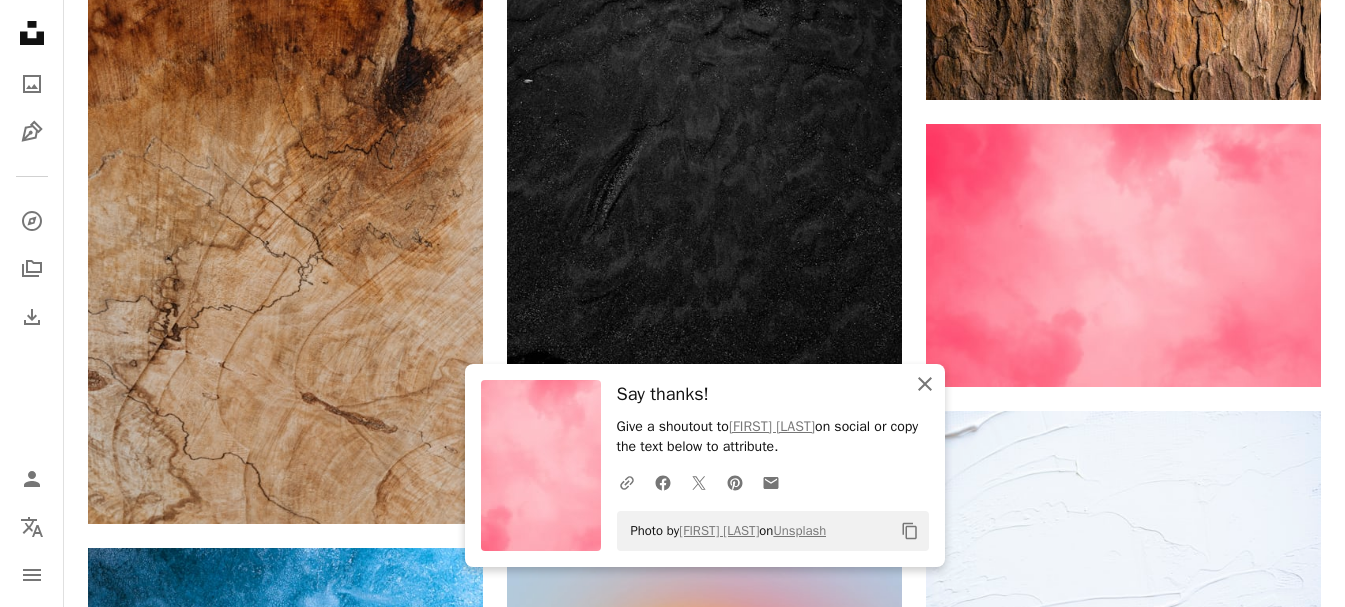 click on "An X shape" 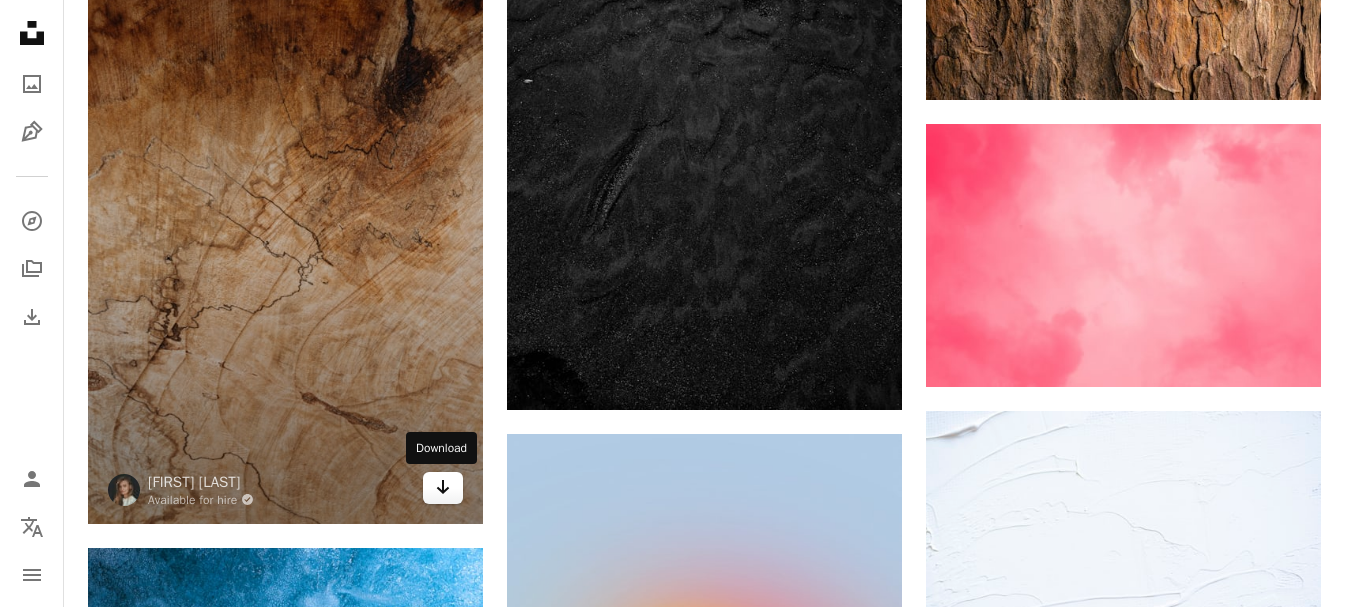 click 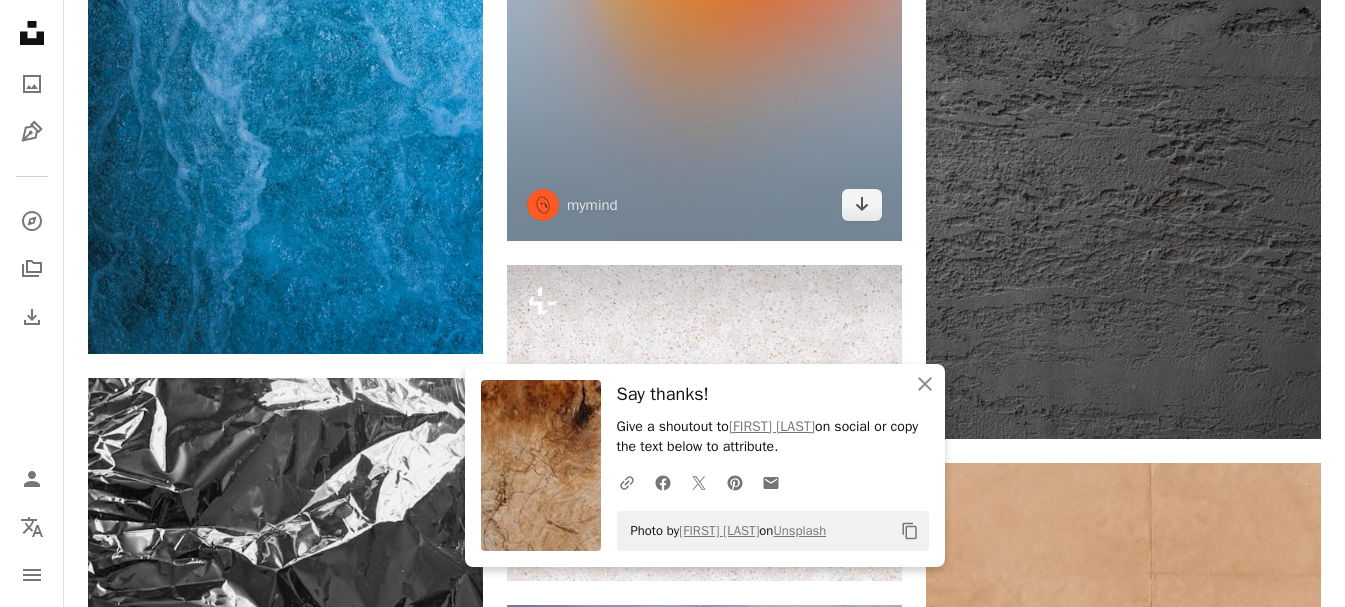 scroll, scrollTop: 17500, scrollLeft: 0, axis: vertical 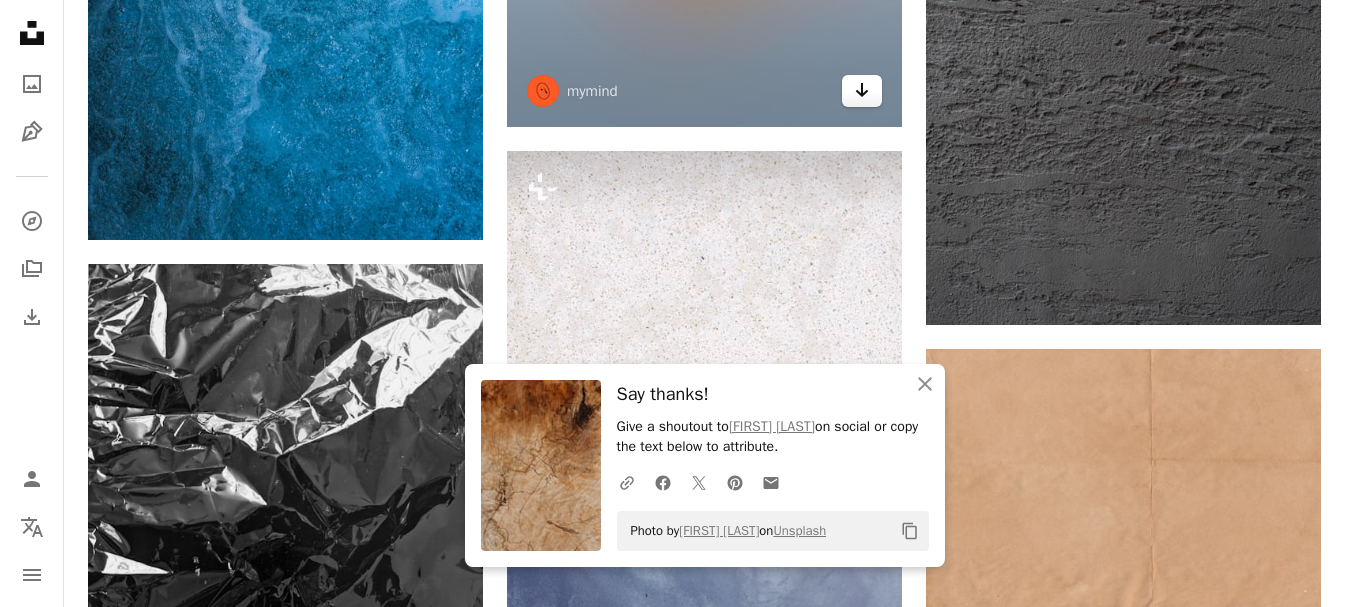 click on "Arrow pointing down" 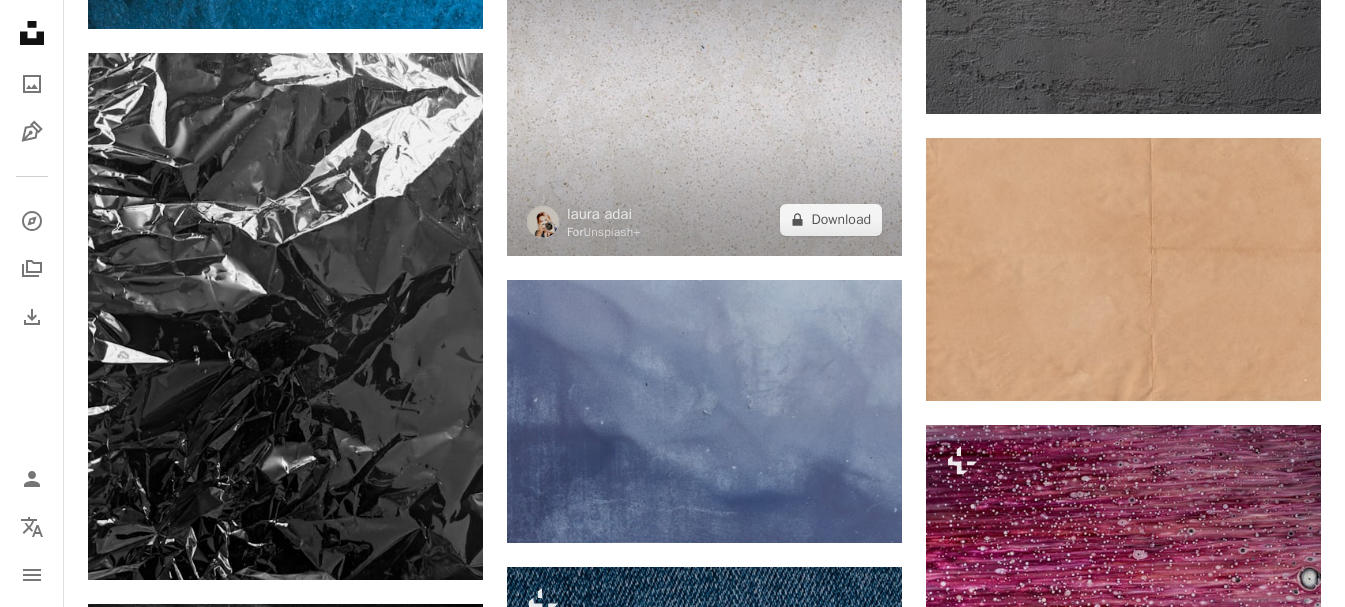 scroll, scrollTop: 17600, scrollLeft: 0, axis: vertical 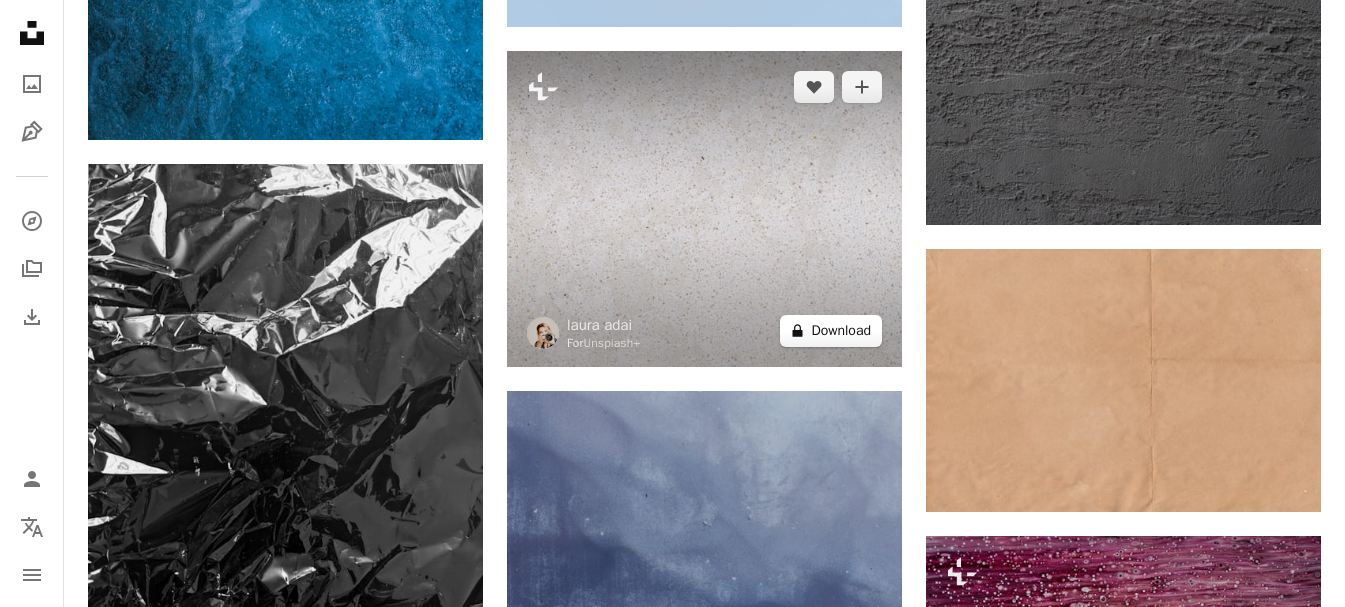 click on "A lock Download" at bounding box center [831, 331] 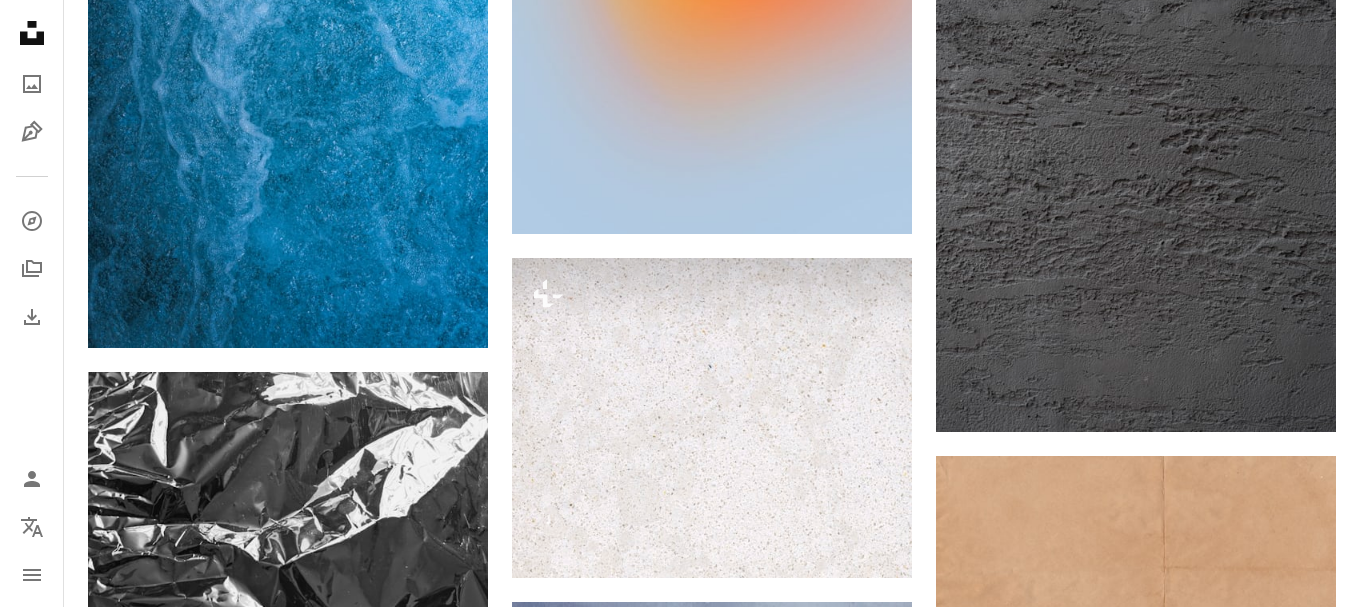click on "An X shape" at bounding box center [20, 20] 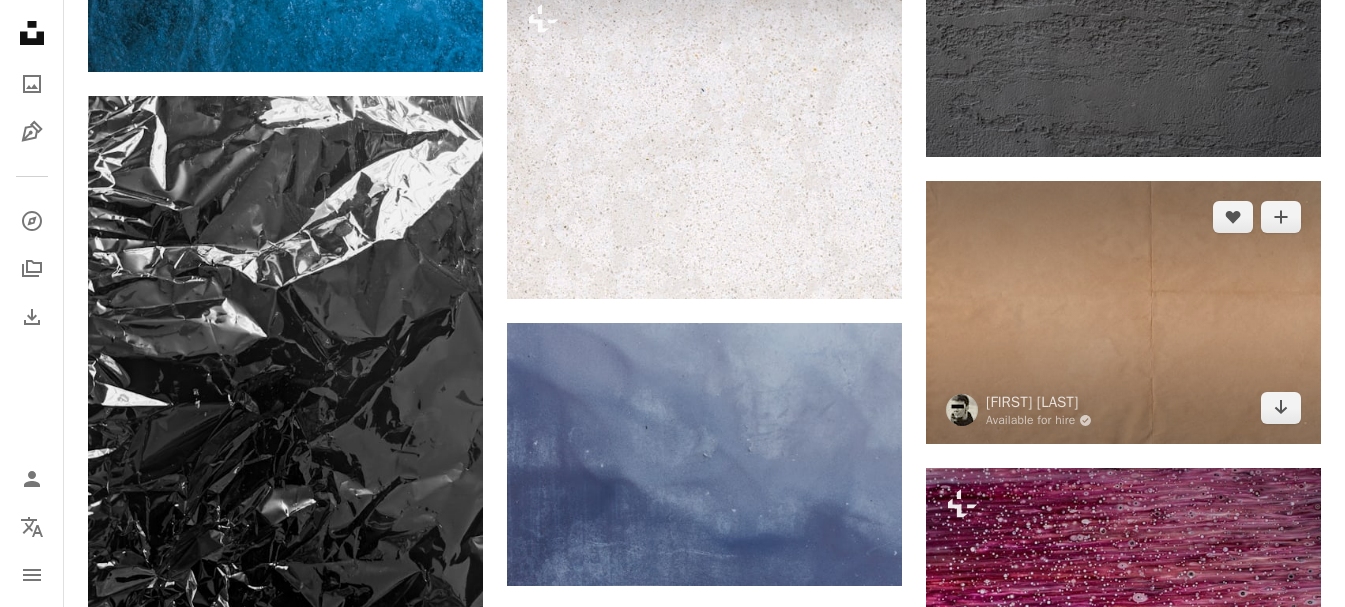scroll, scrollTop: 17800, scrollLeft: 0, axis: vertical 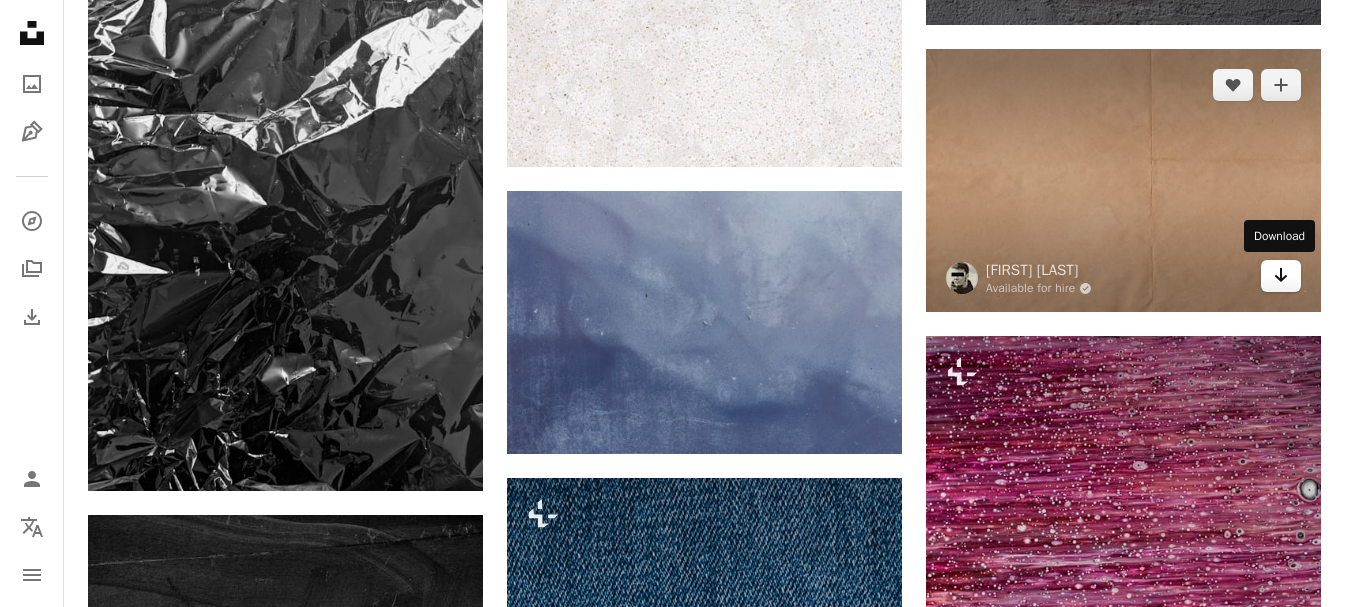 click on "Arrow pointing down" 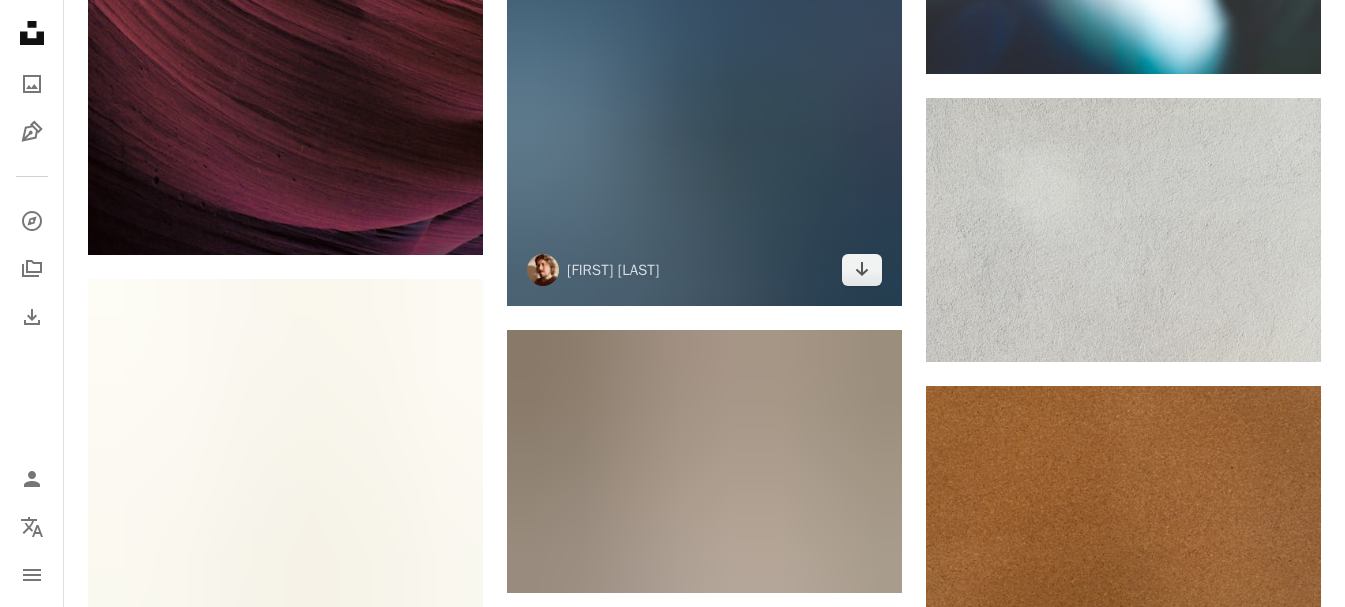 scroll, scrollTop: 19300, scrollLeft: 0, axis: vertical 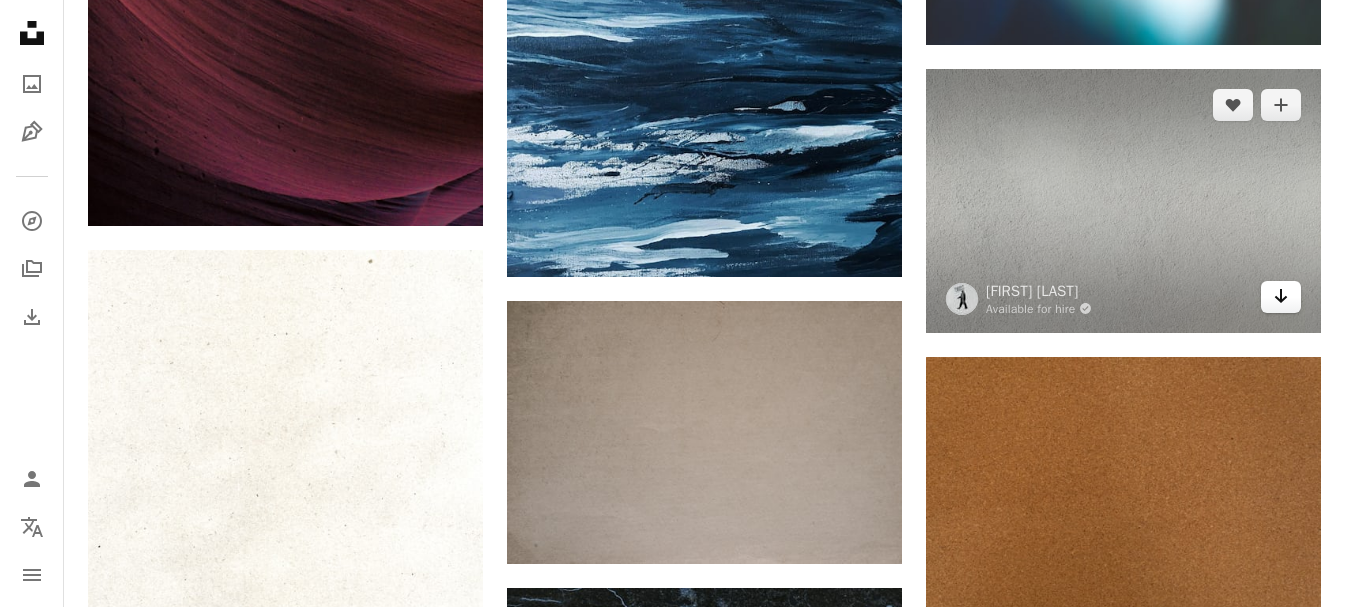 click on "Arrow pointing down" at bounding box center [1281, 297] 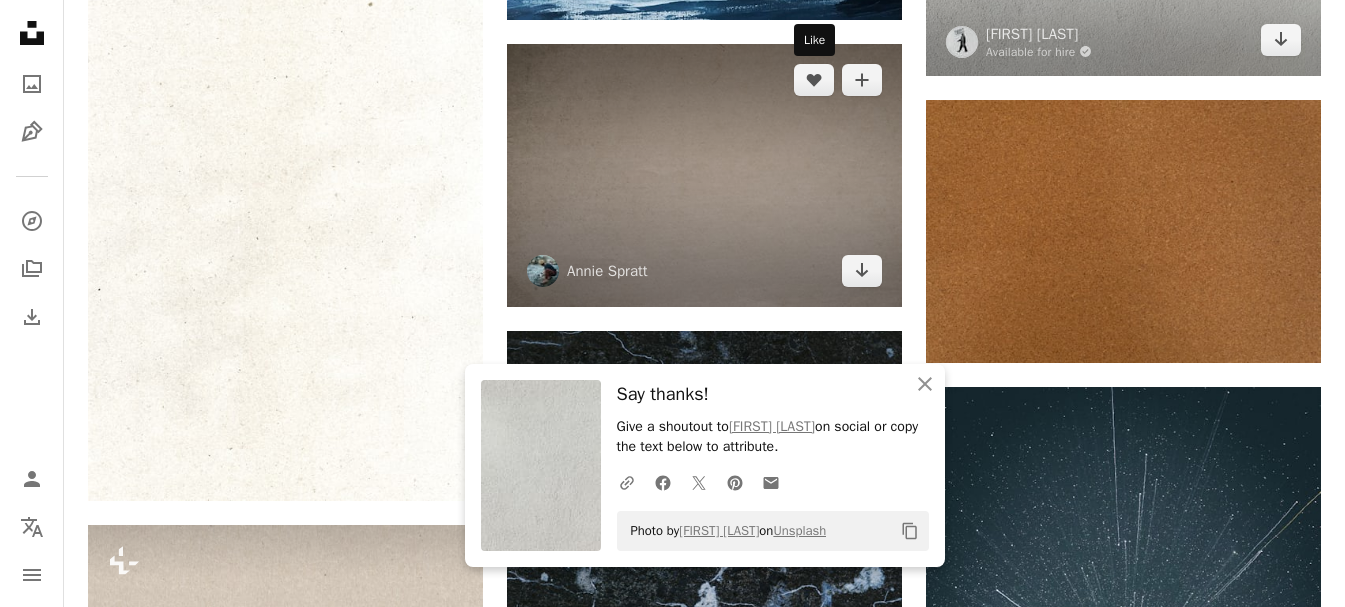 scroll, scrollTop: 19600, scrollLeft: 0, axis: vertical 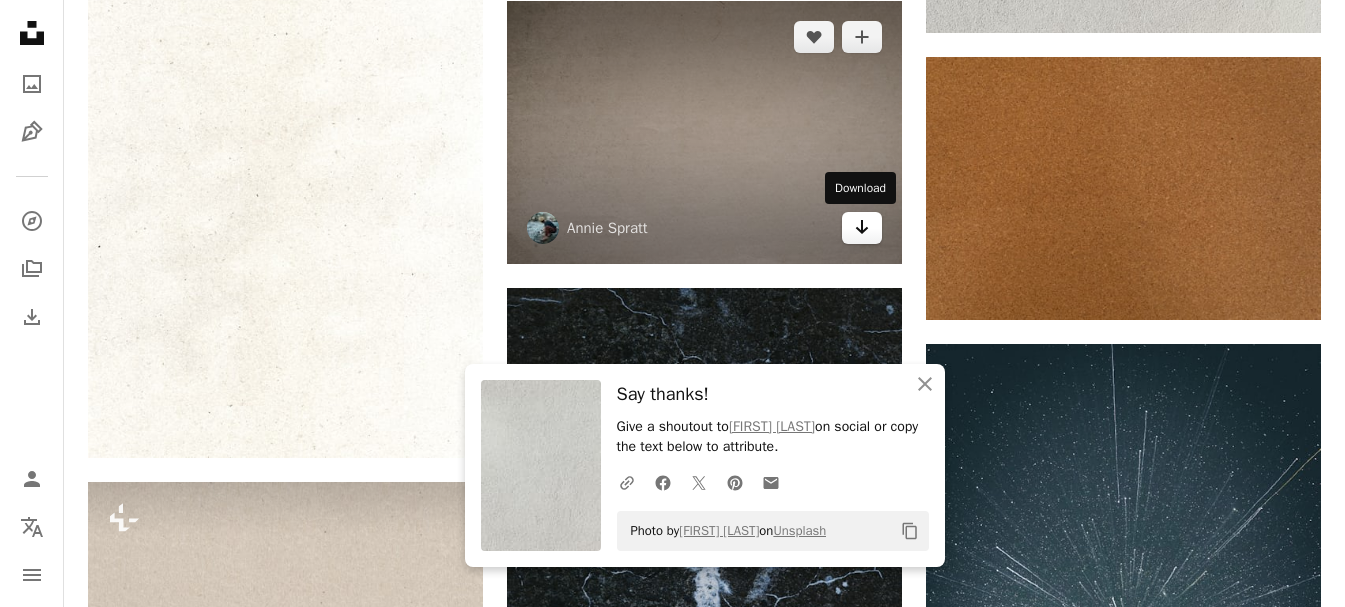 click on "Arrow pointing down" at bounding box center [862, 228] 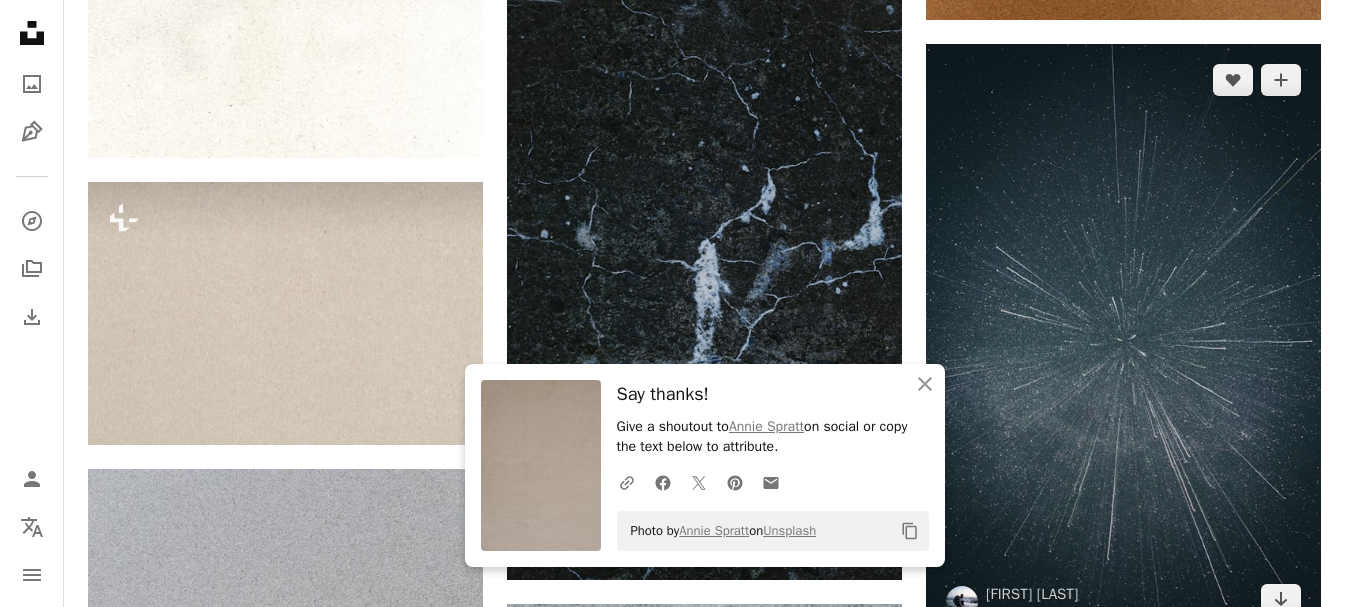 scroll, scrollTop: 20100, scrollLeft: 0, axis: vertical 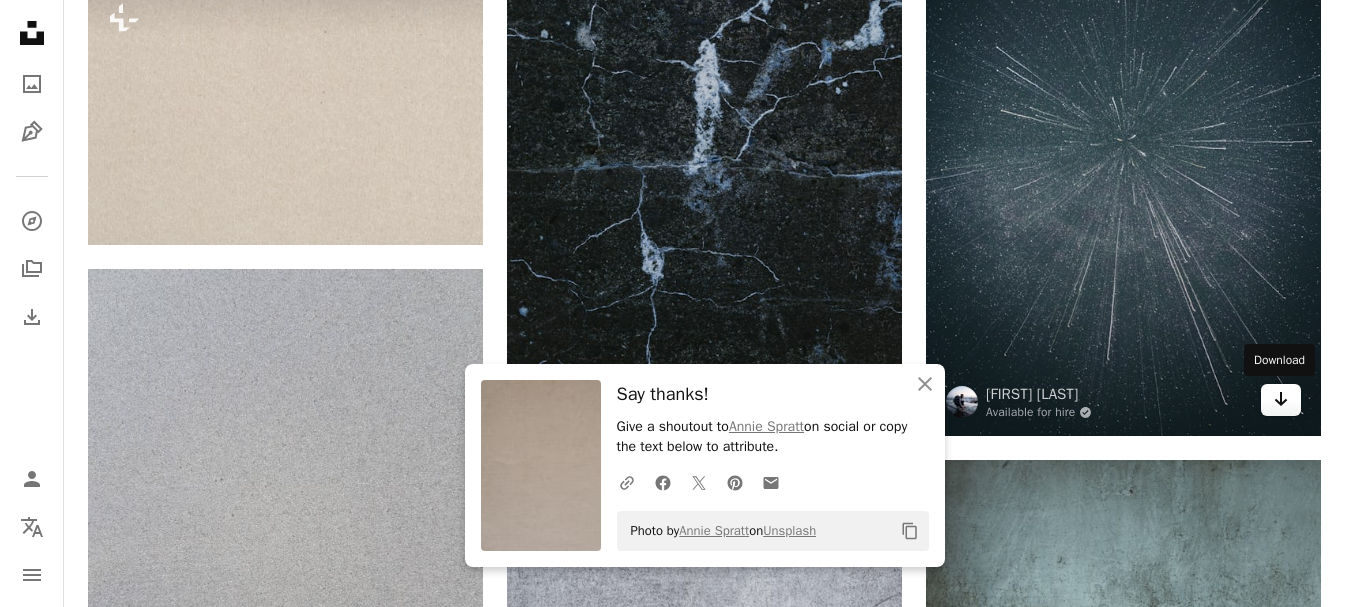 click on "Arrow pointing down" 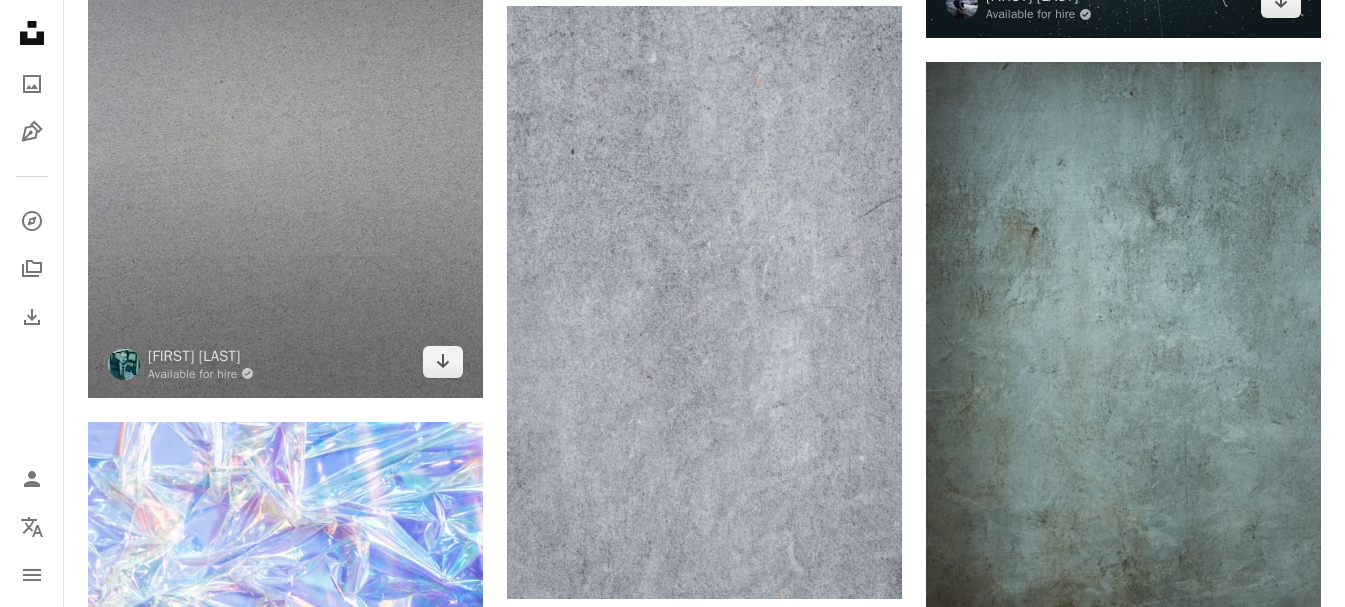 scroll, scrollTop: 20500, scrollLeft: 0, axis: vertical 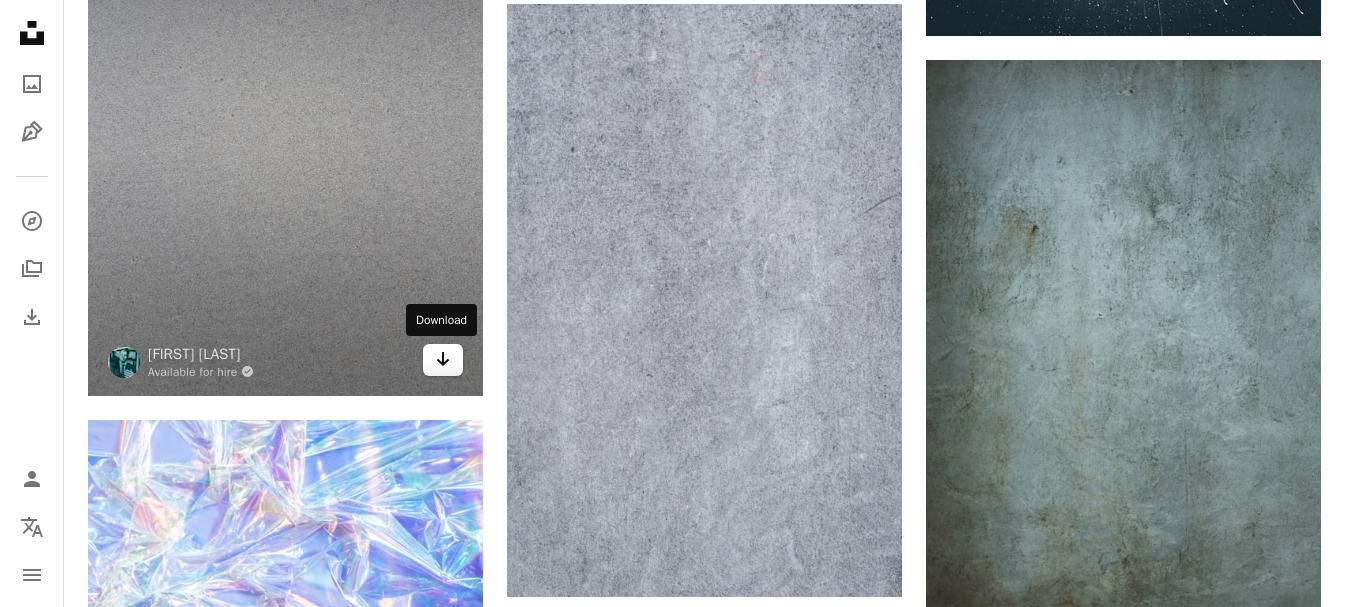 click 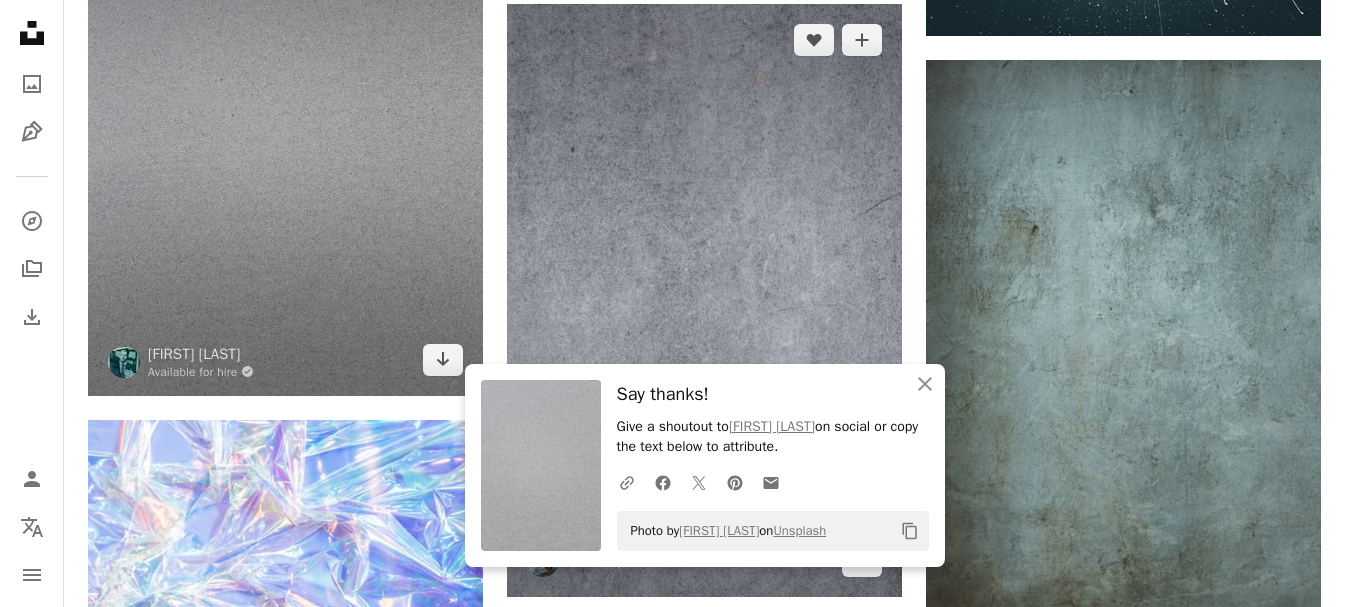 scroll, scrollTop: 20700, scrollLeft: 0, axis: vertical 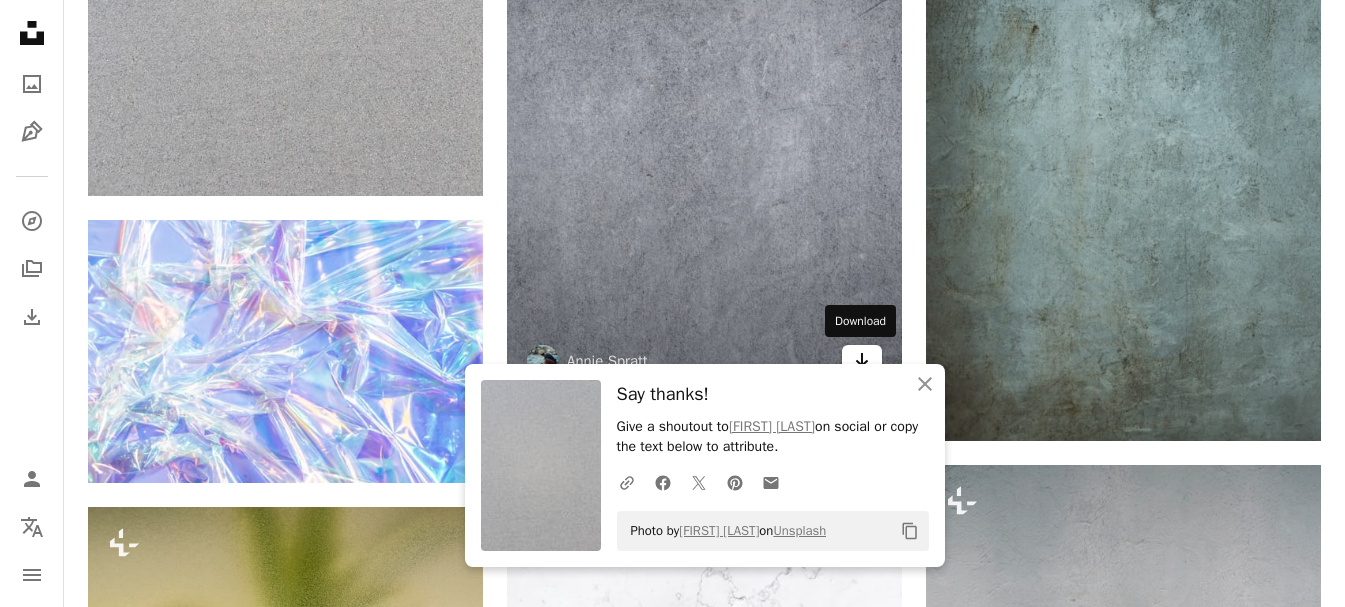 click on "Arrow pointing down" at bounding box center (862, 361) 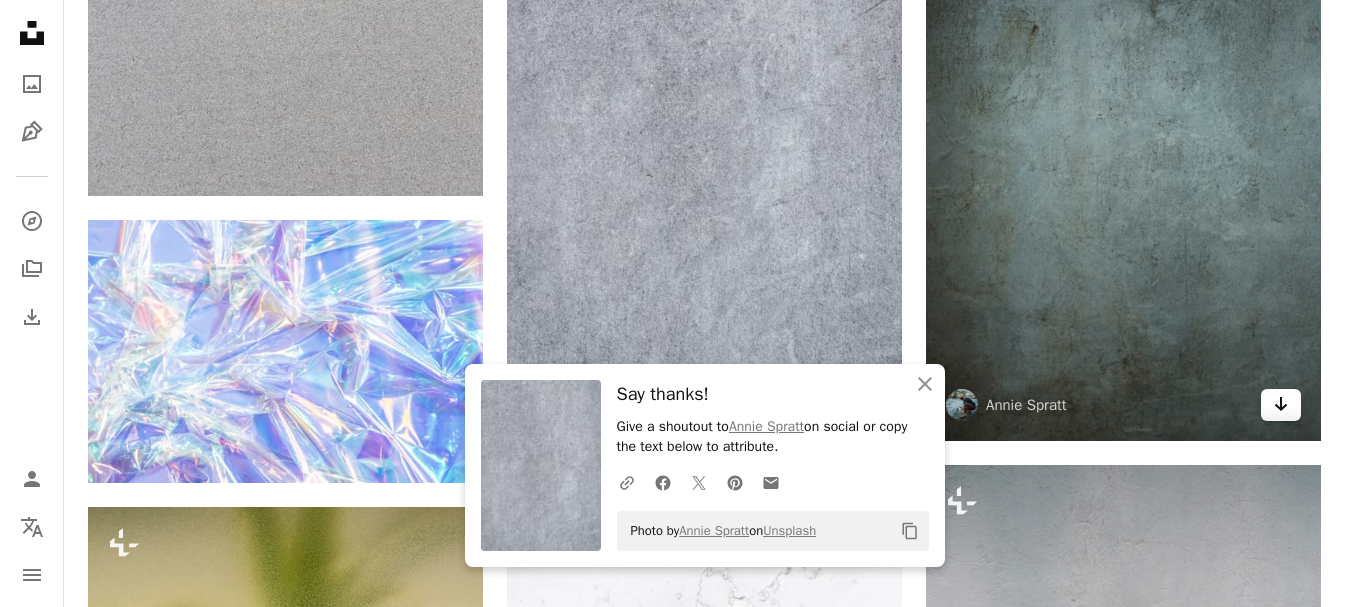 click on "Arrow pointing down" 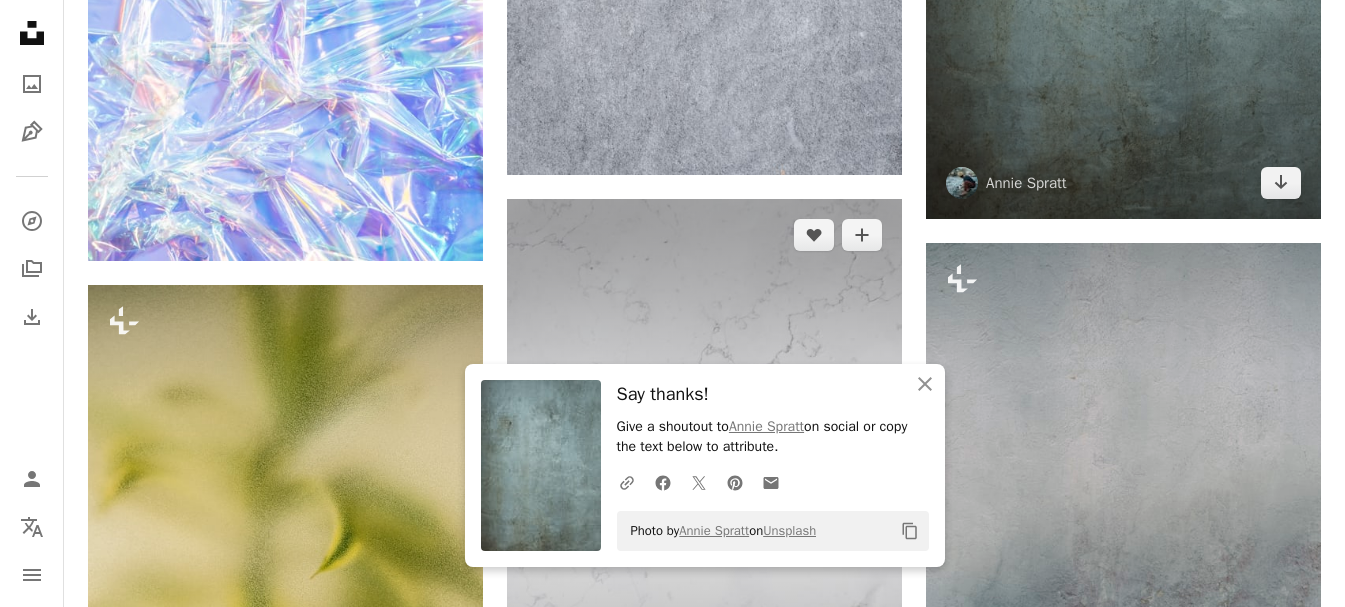 scroll, scrollTop: 21000, scrollLeft: 0, axis: vertical 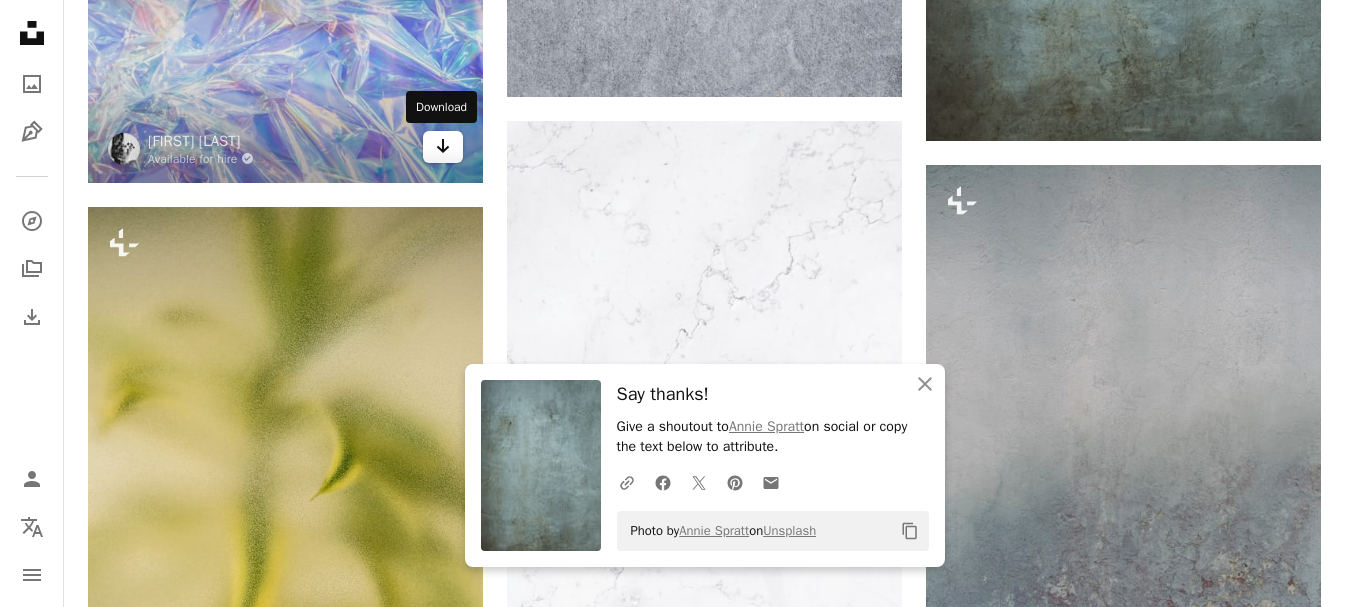 click on "Arrow pointing down" 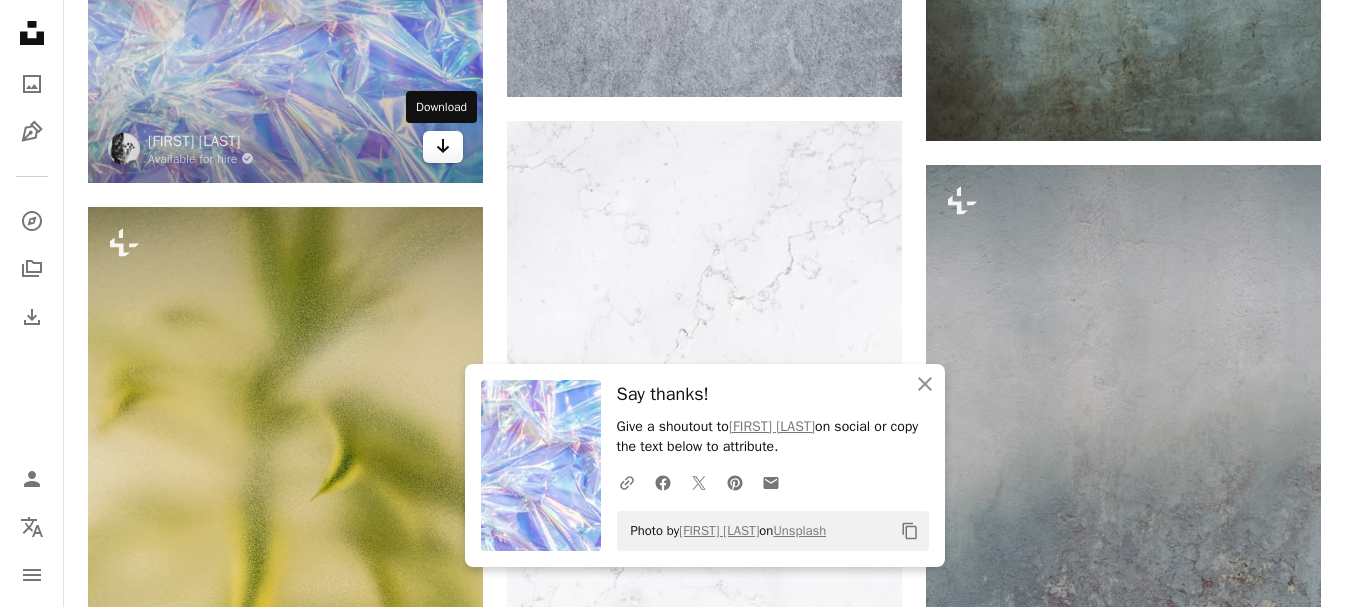 click on "Arrow pointing down" 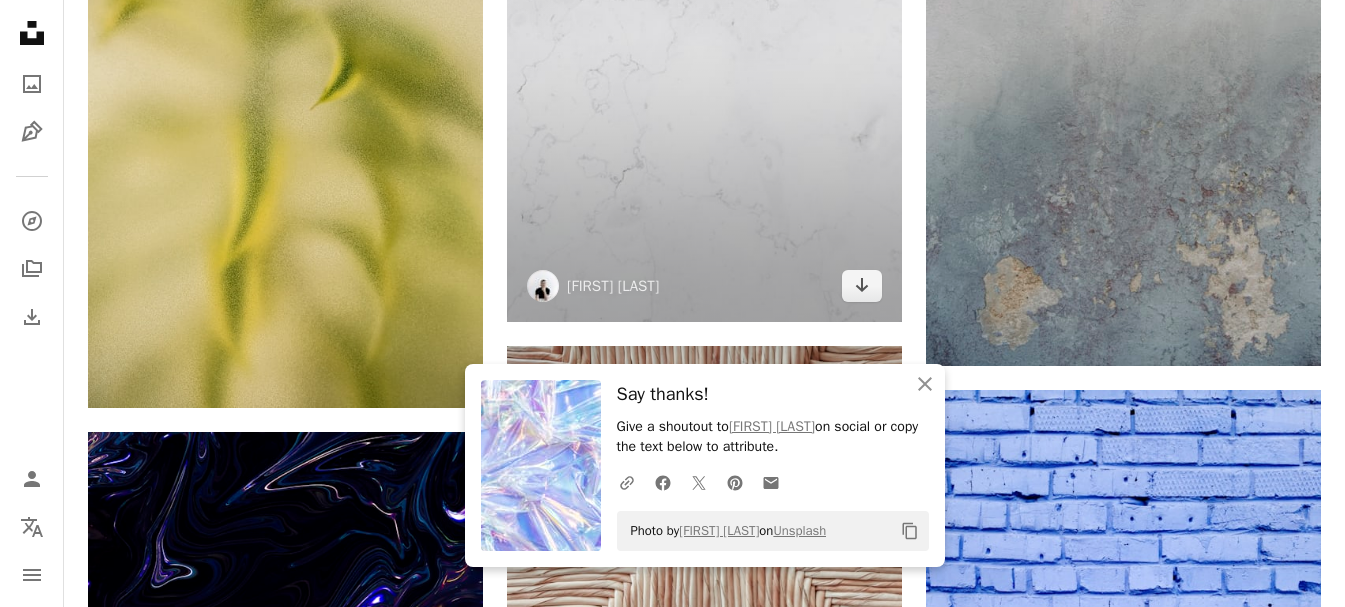 scroll, scrollTop: 21400, scrollLeft: 0, axis: vertical 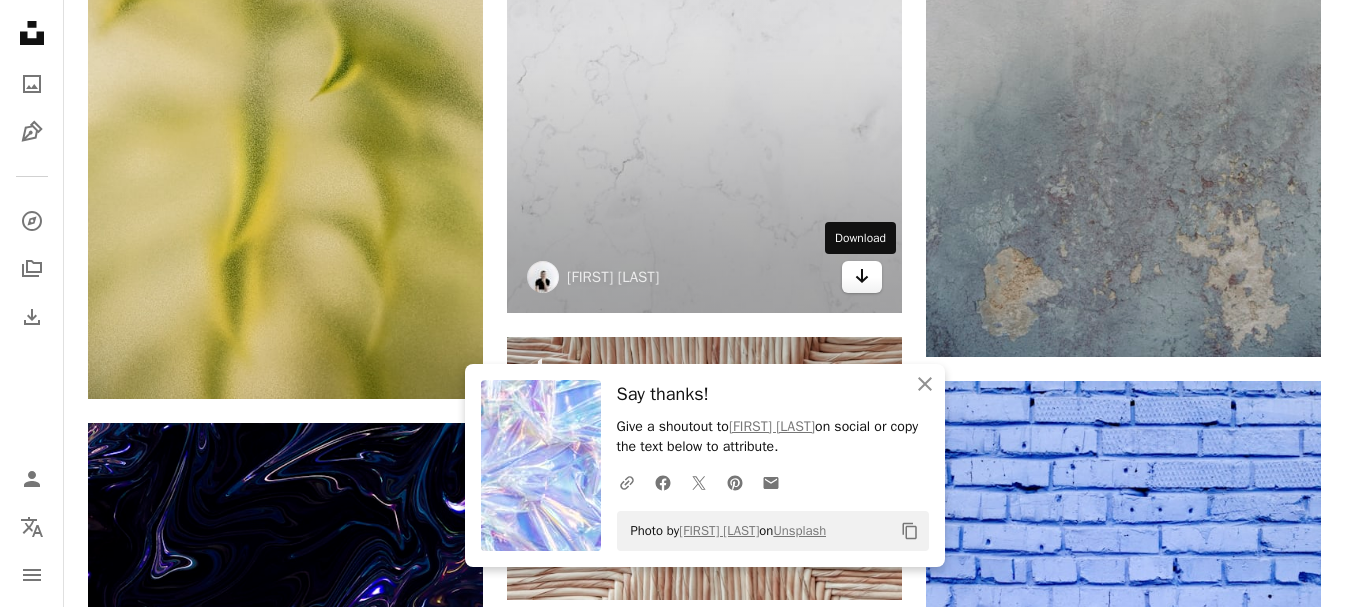 click on "Arrow pointing down" 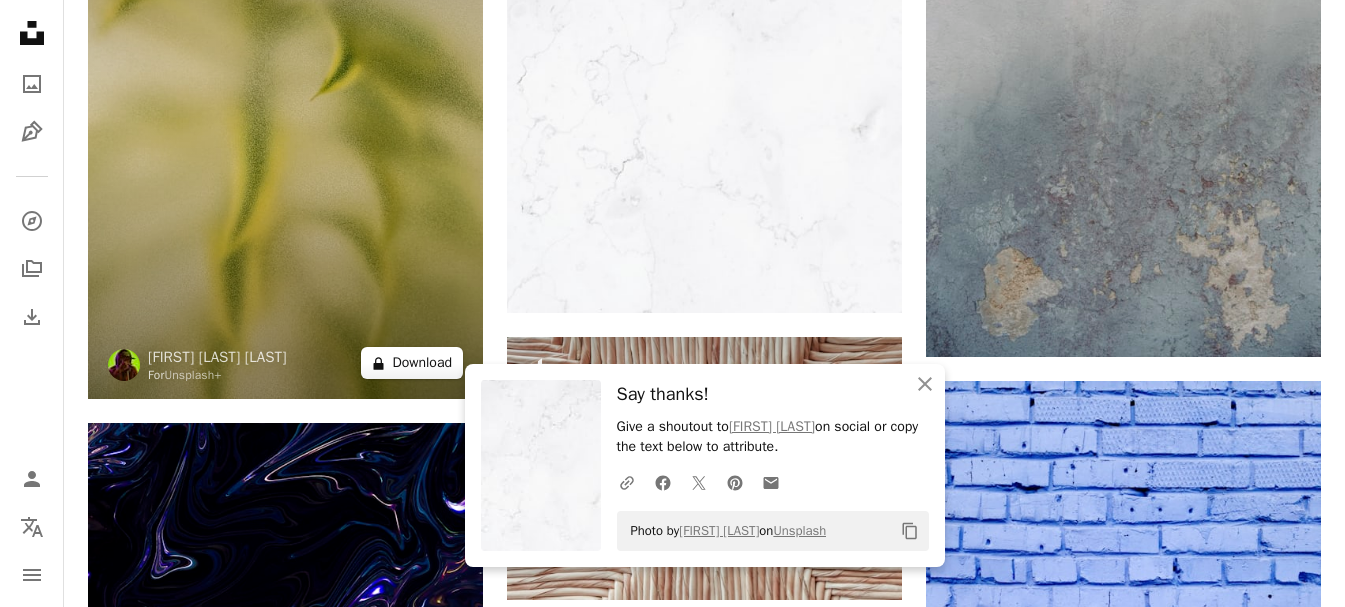 click on "A lock Download" at bounding box center [412, 363] 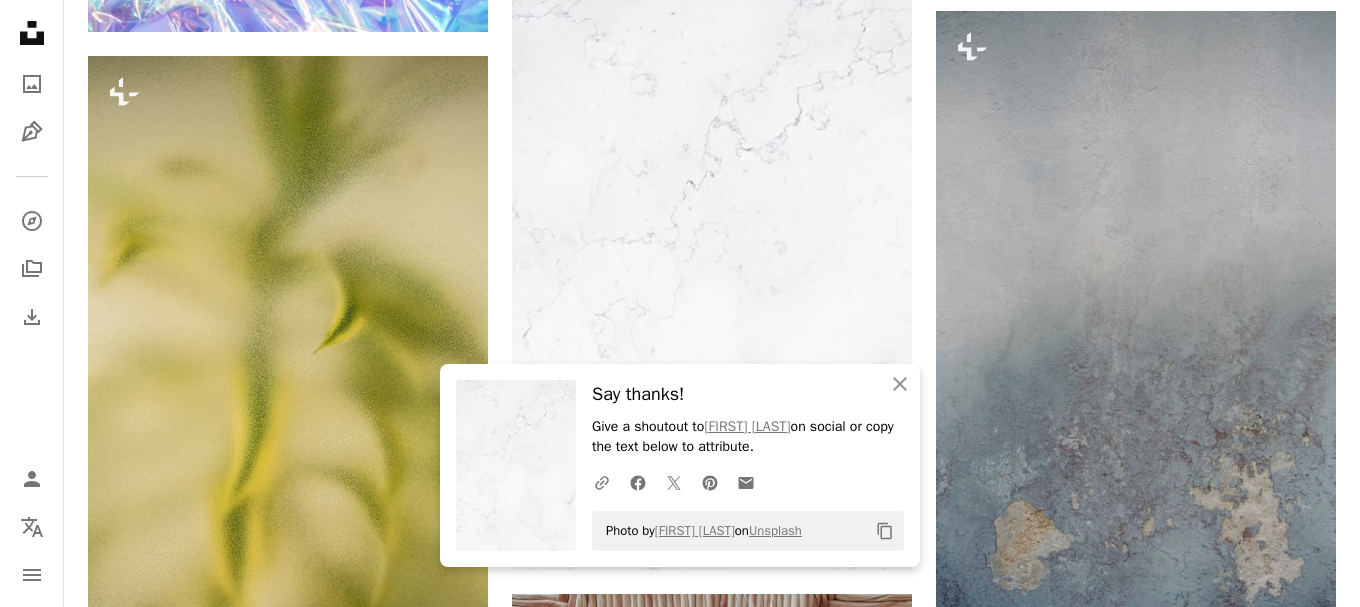 click on "An X shape" at bounding box center [20, 20] 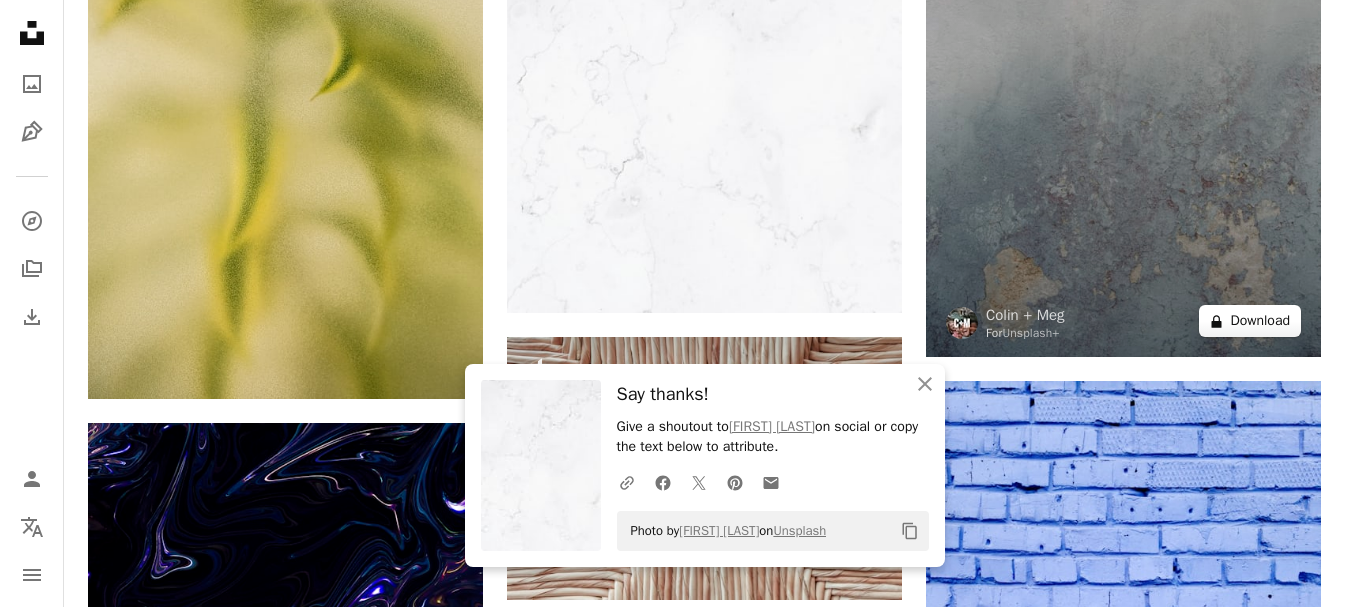 click on "A lock Download" at bounding box center (1250, 321) 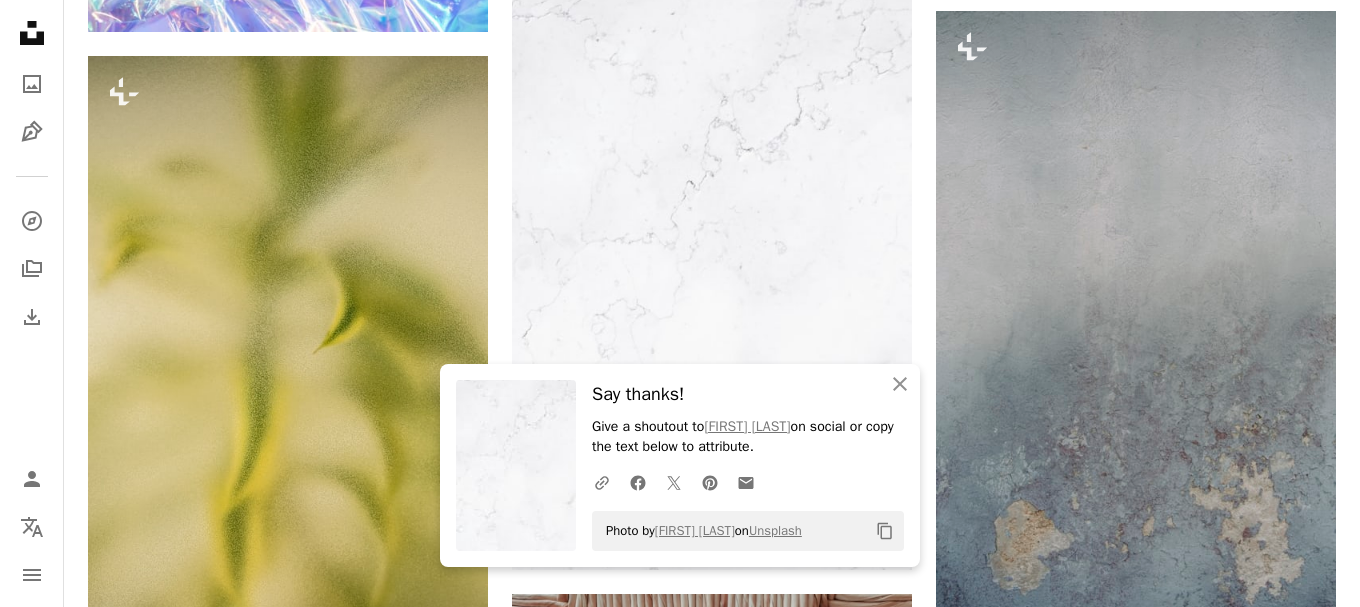 click on "An X shape" at bounding box center (20, 20) 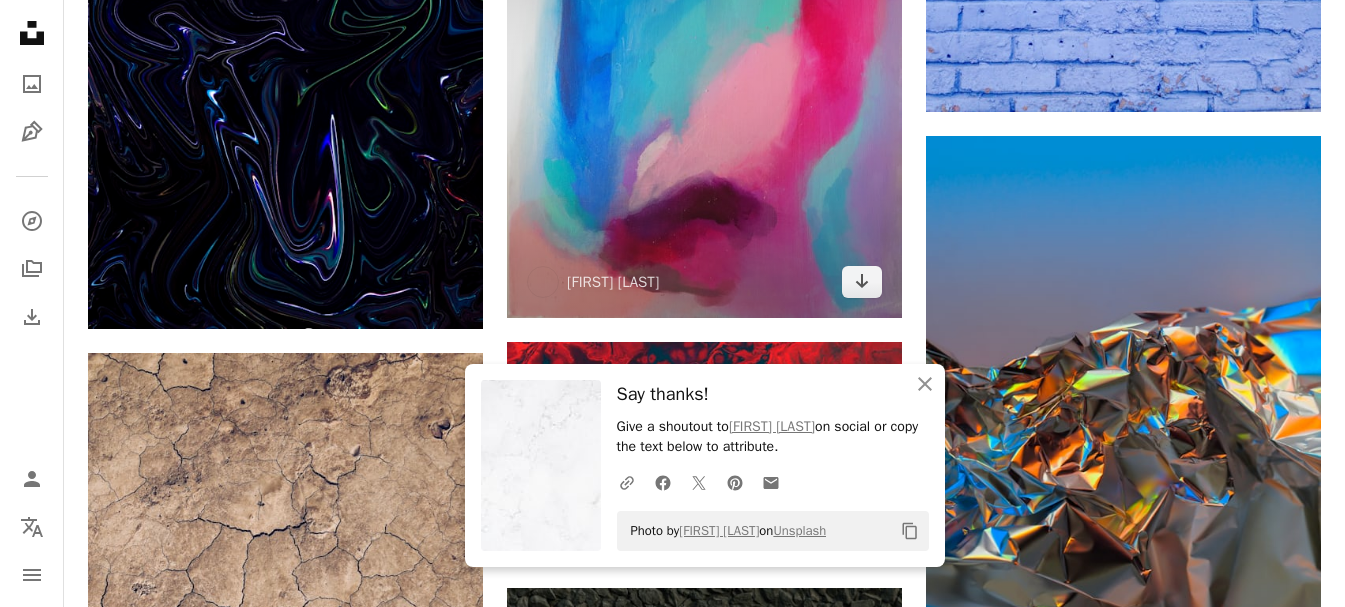 scroll, scrollTop: 22200, scrollLeft: 0, axis: vertical 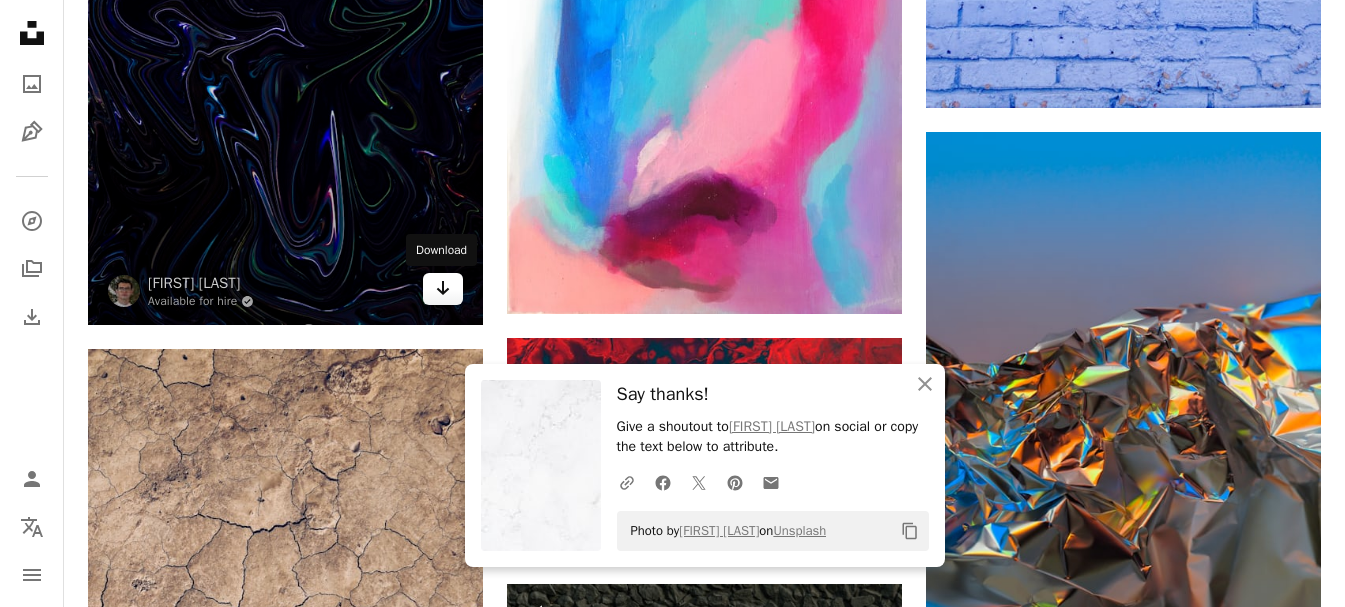 click 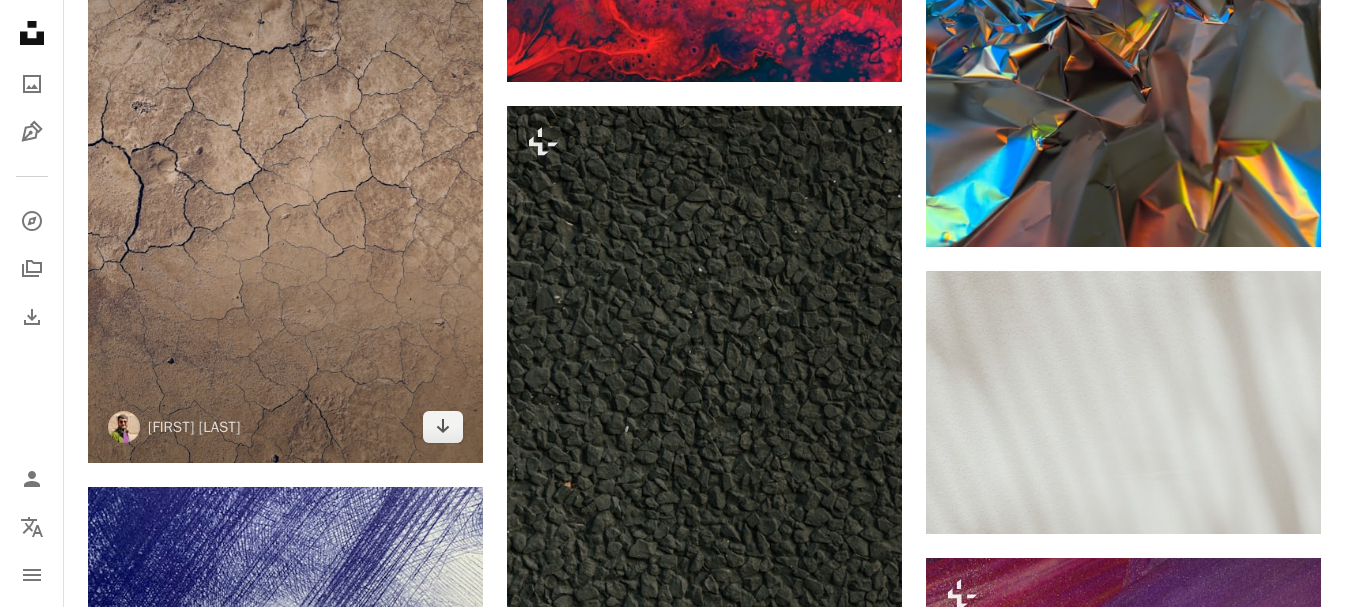 scroll, scrollTop: 22700, scrollLeft: 0, axis: vertical 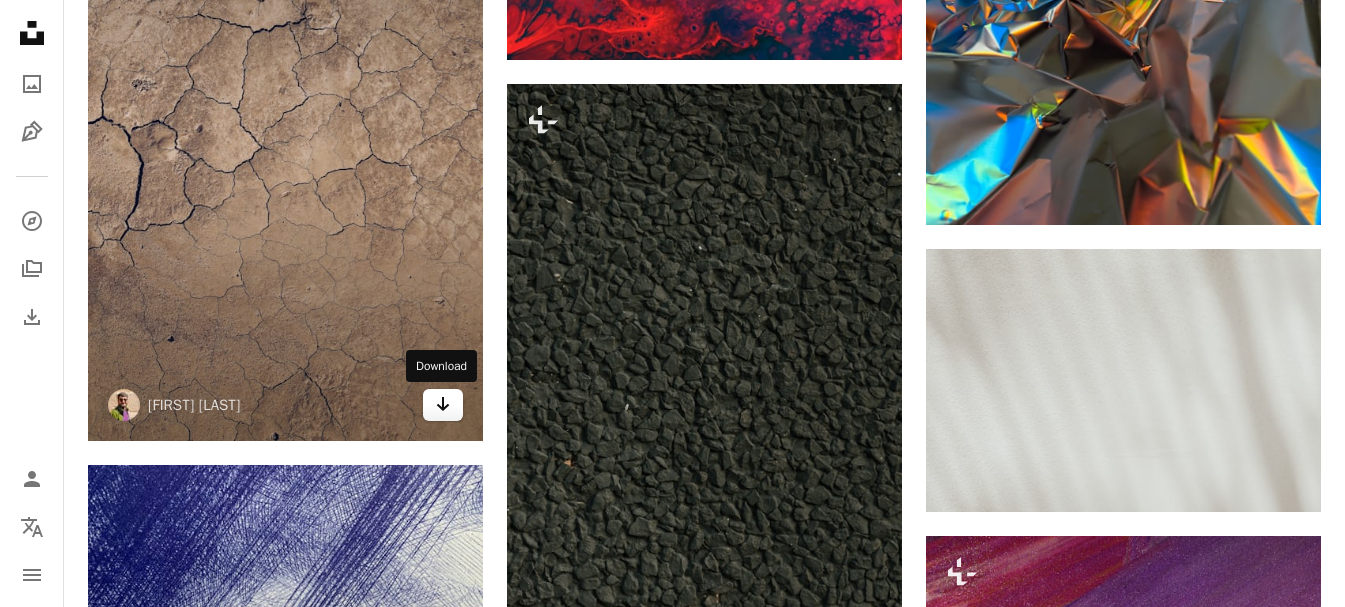 click 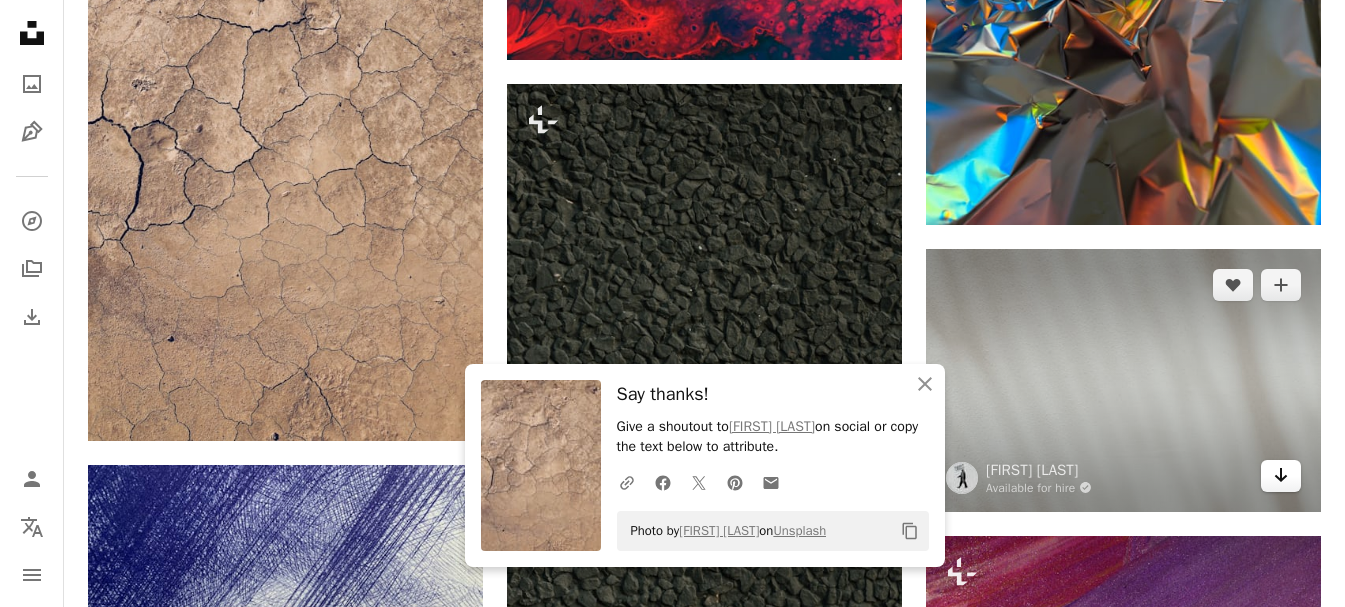 click on "Arrow pointing down" 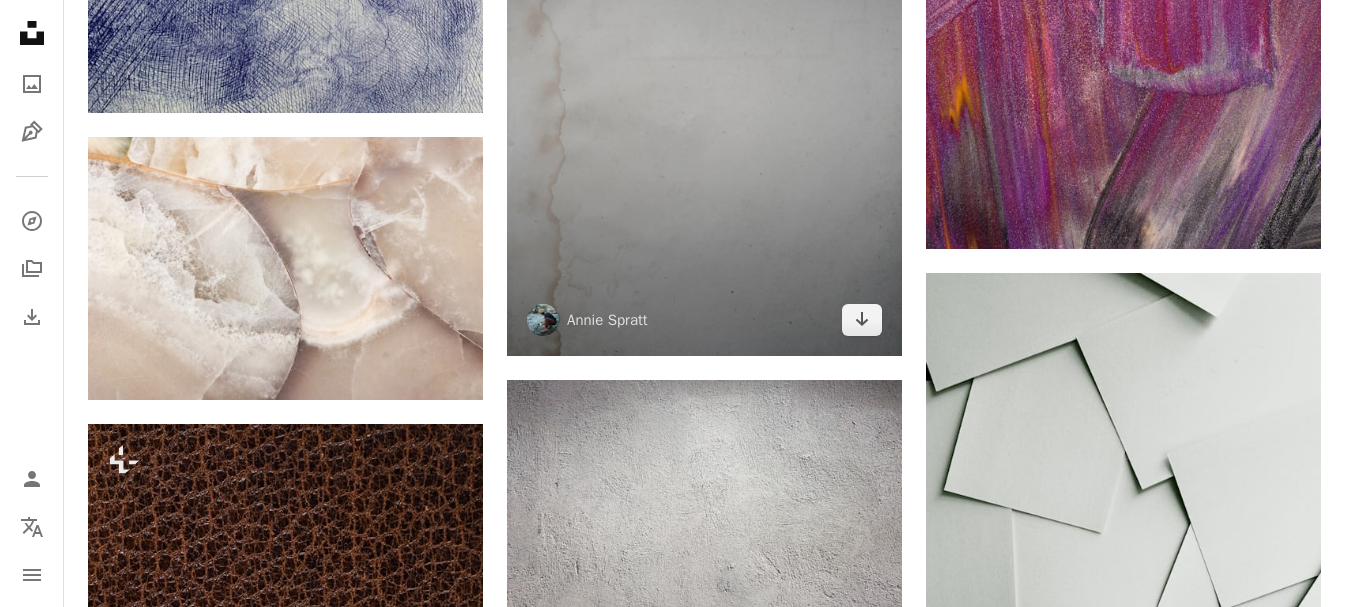 scroll, scrollTop: 23700, scrollLeft: 0, axis: vertical 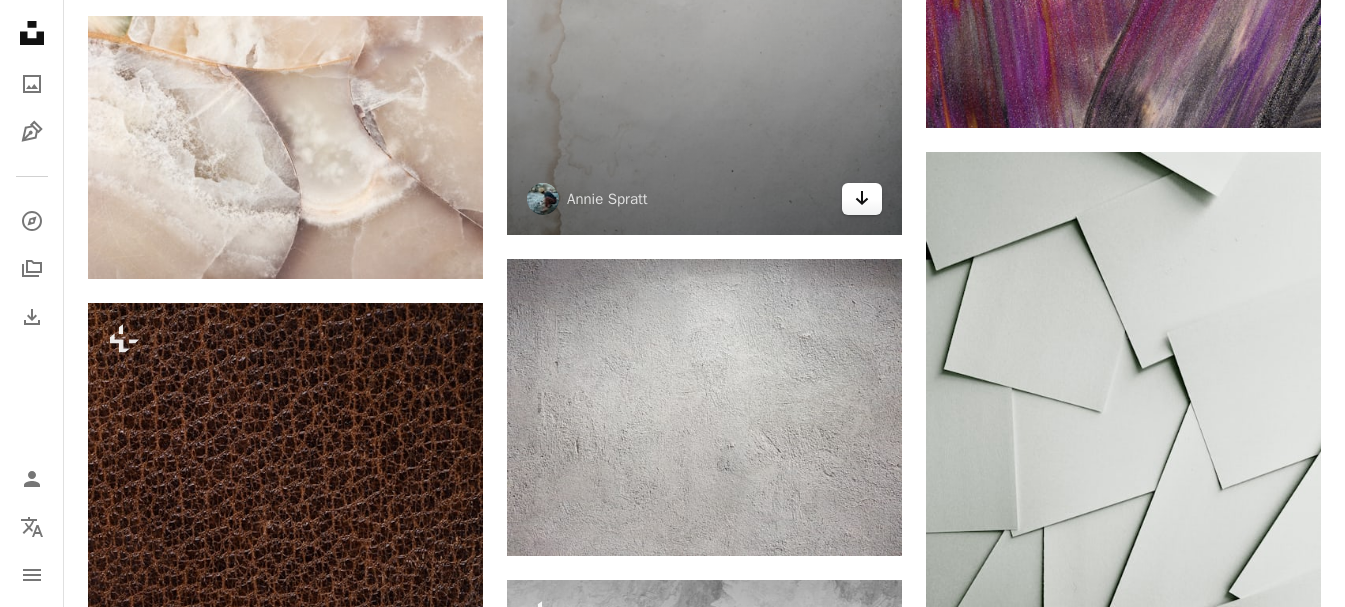 click on "Arrow pointing down" 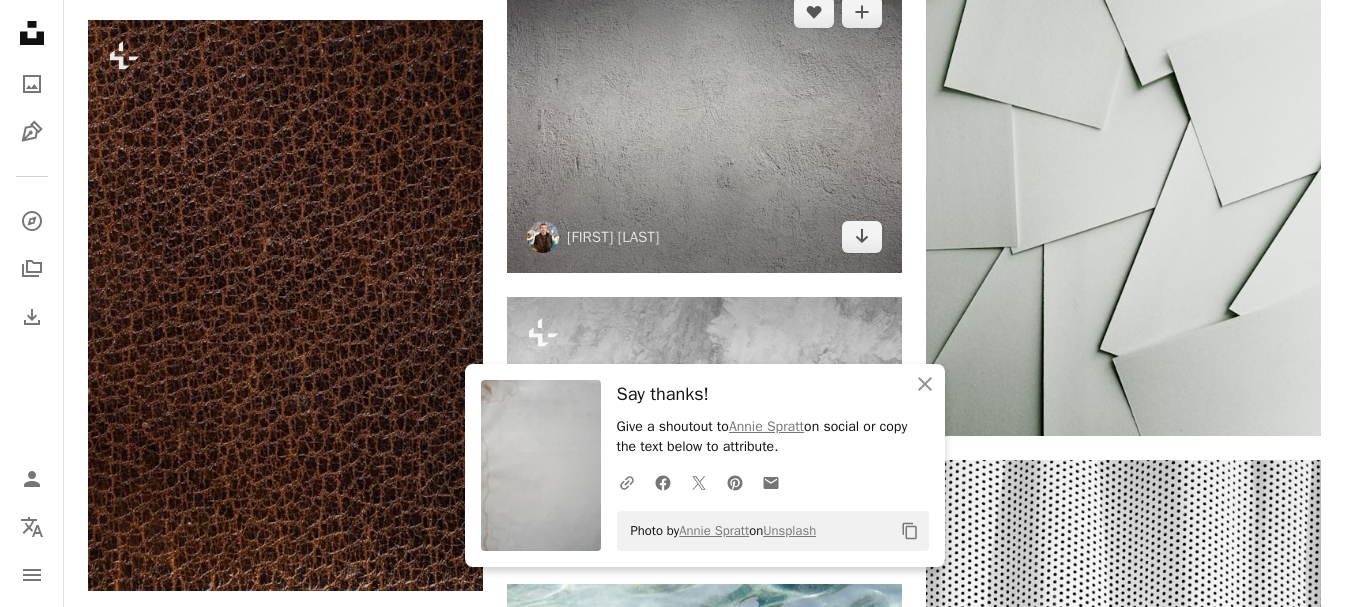 scroll, scrollTop: 24000, scrollLeft: 0, axis: vertical 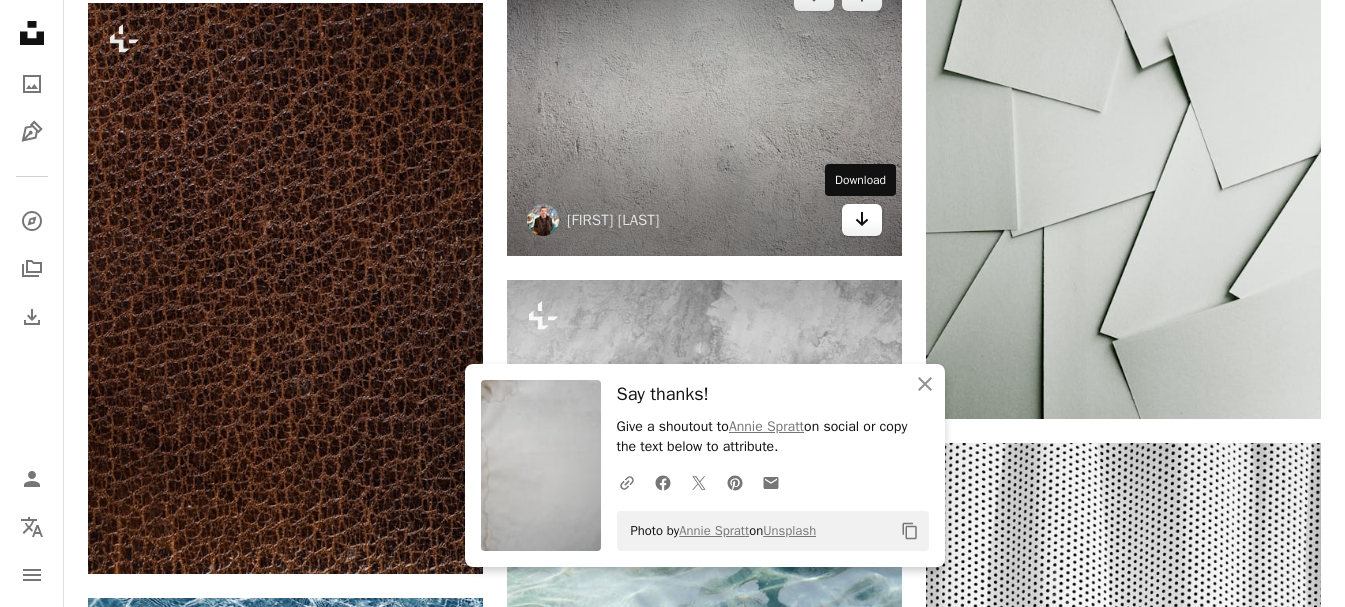 click on "Arrow pointing down" at bounding box center (862, 220) 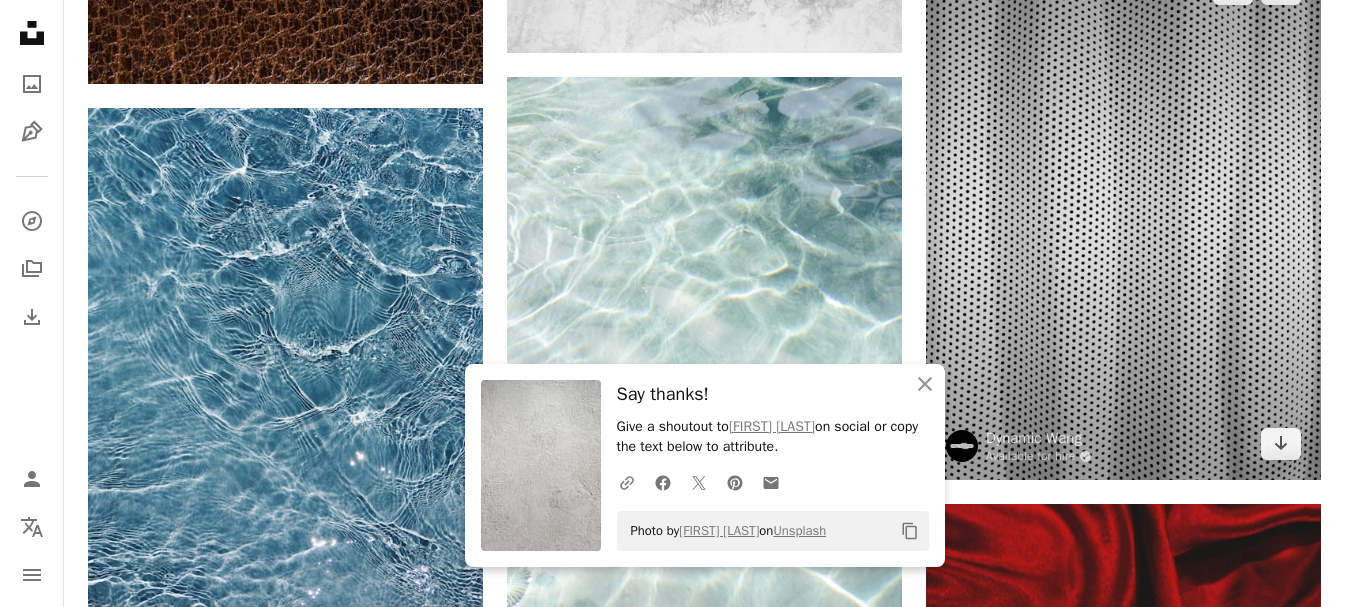 scroll, scrollTop: 24500, scrollLeft: 0, axis: vertical 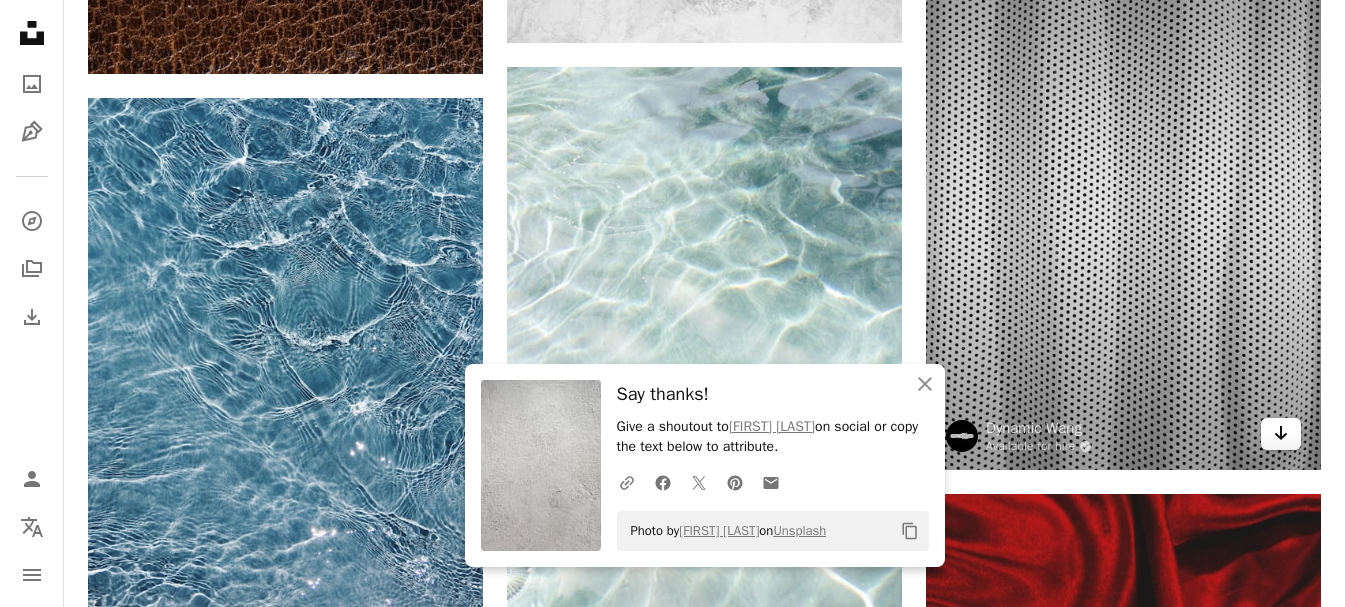 click on "Arrow pointing down" 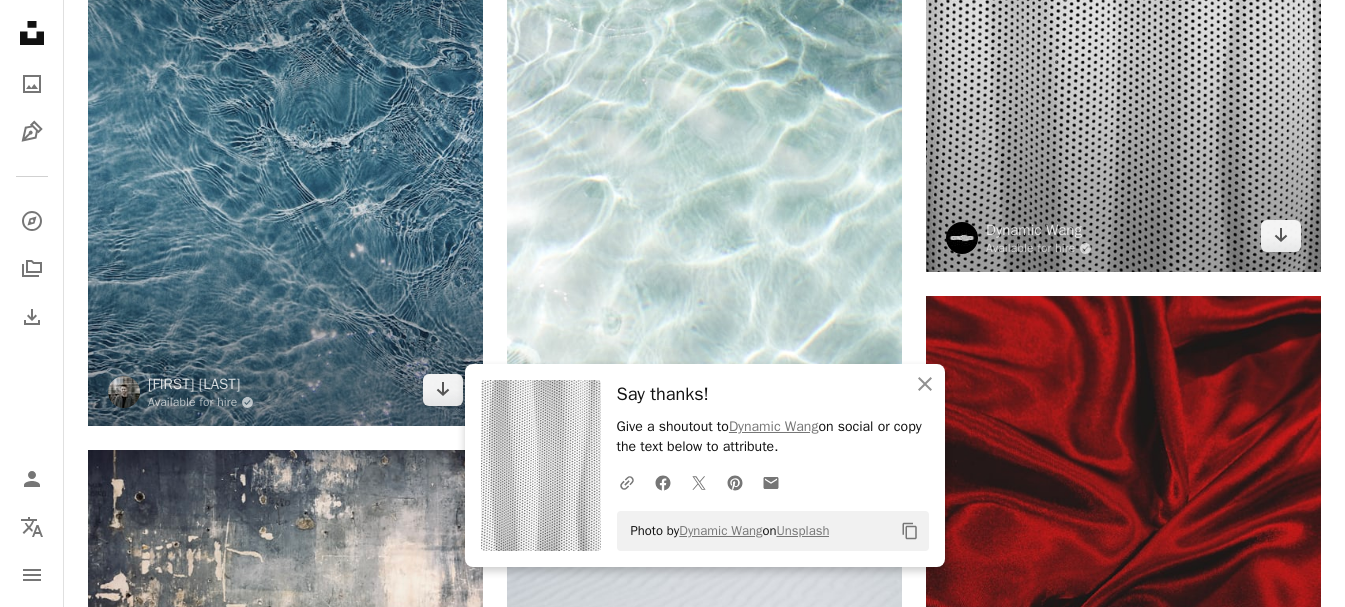 scroll, scrollTop: 24700, scrollLeft: 0, axis: vertical 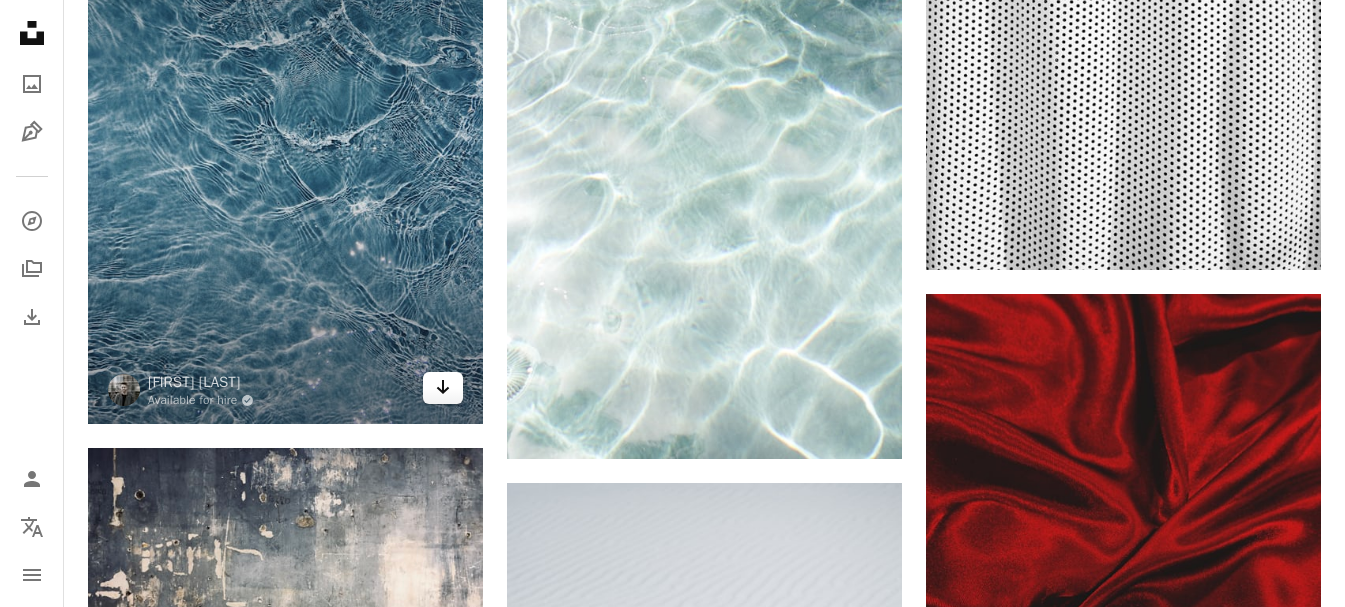 click 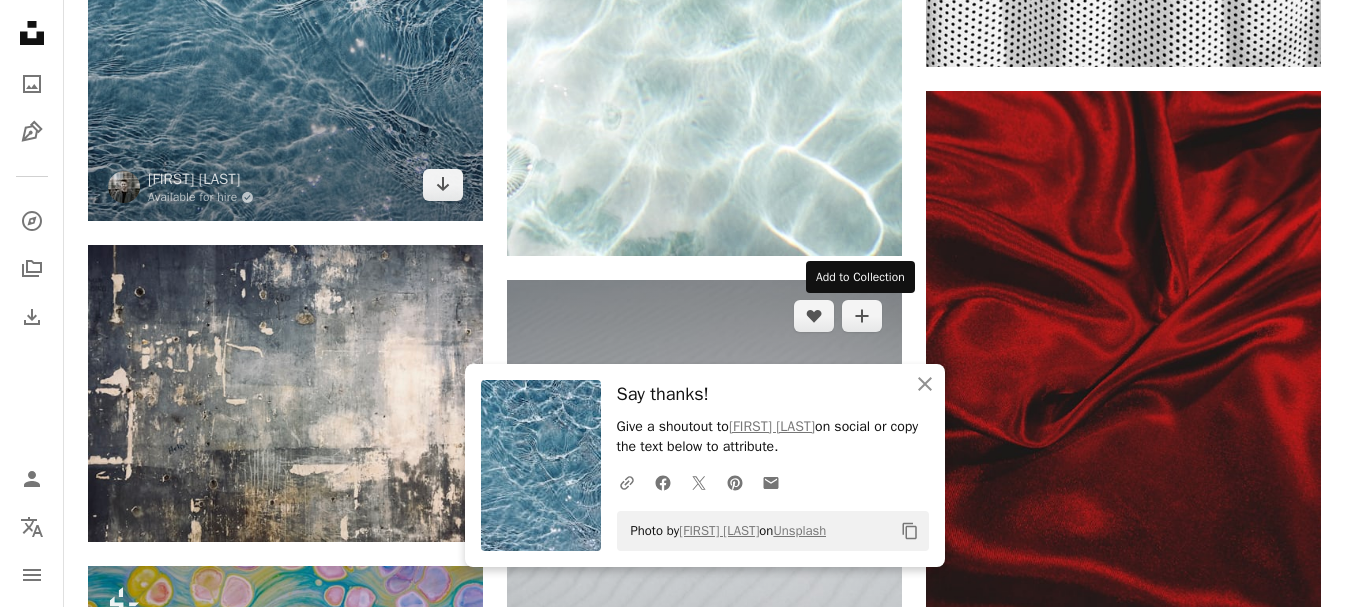 scroll, scrollTop: 24900, scrollLeft: 0, axis: vertical 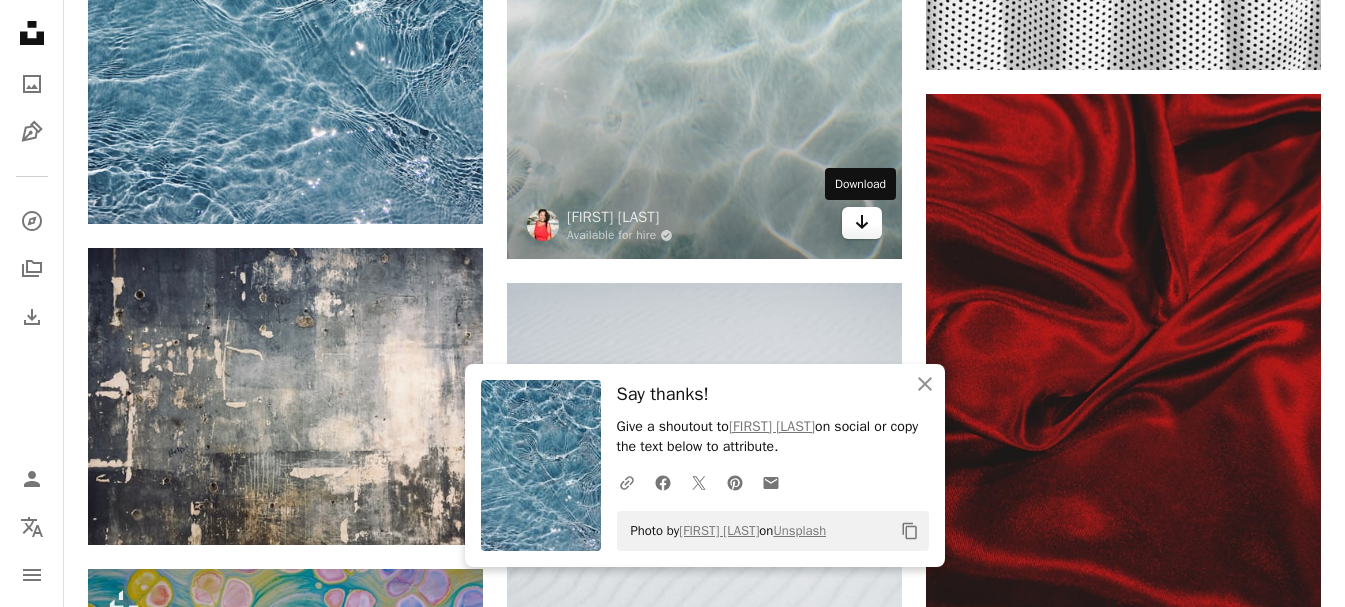 click on "Arrow pointing down" at bounding box center [862, 223] 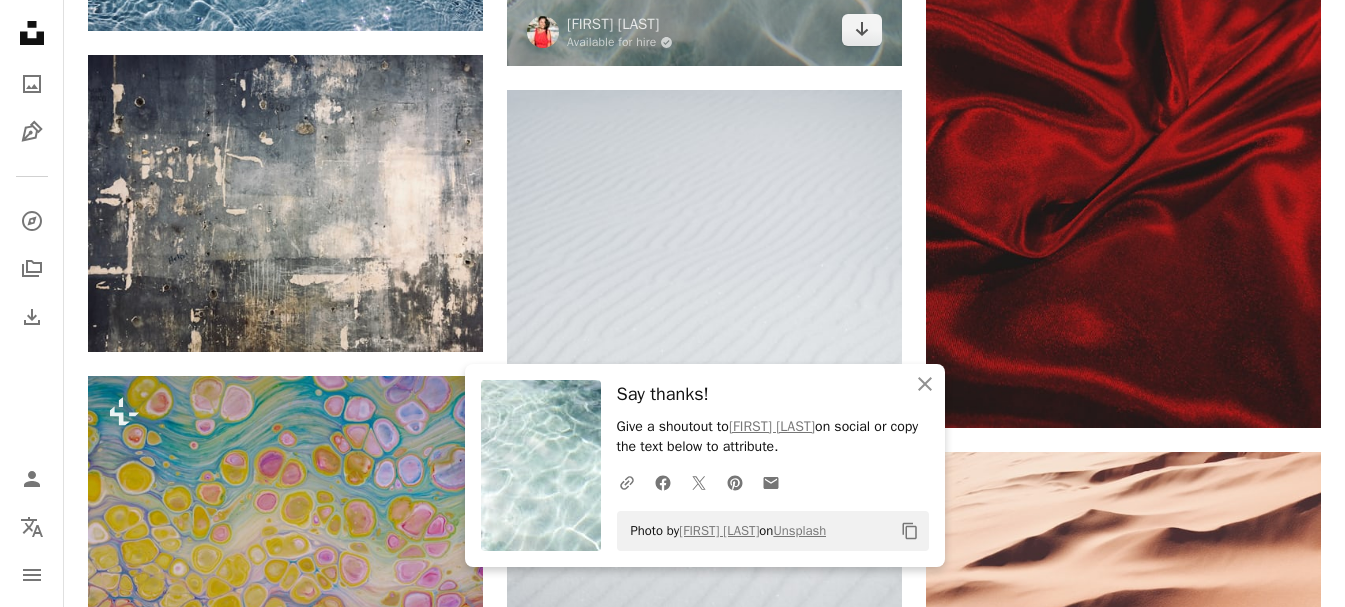 scroll, scrollTop: 25100, scrollLeft: 0, axis: vertical 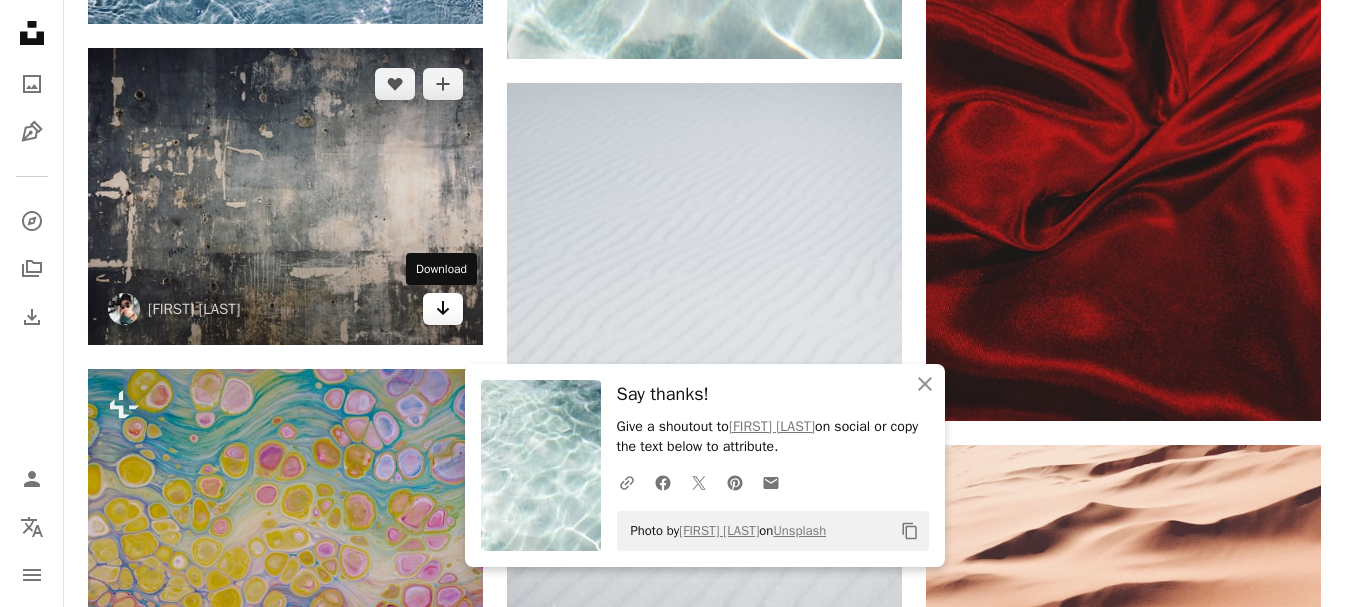 click on "Arrow pointing down" at bounding box center [443, 309] 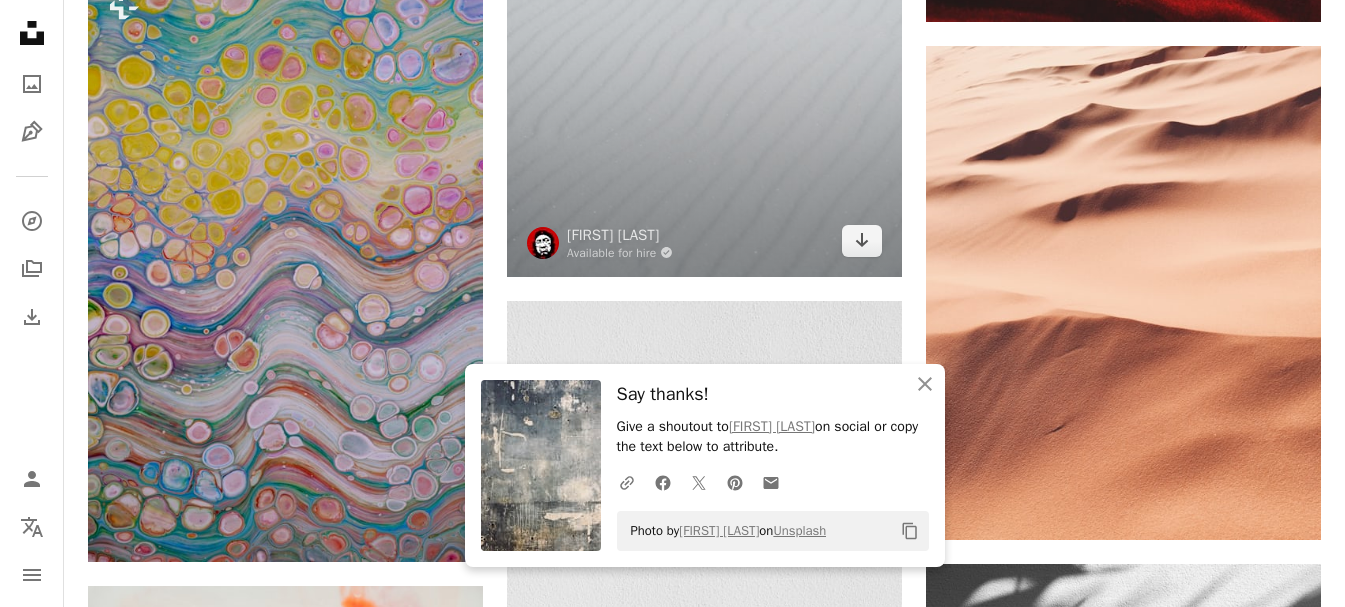 scroll, scrollTop: 25500, scrollLeft: 0, axis: vertical 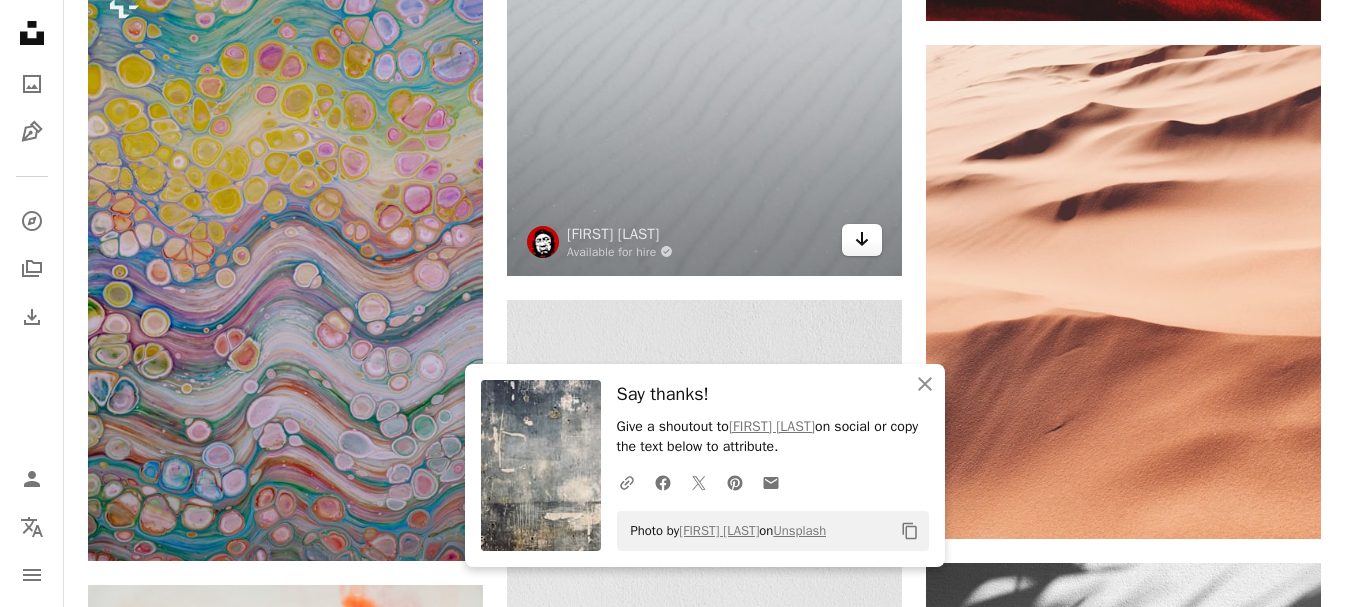 click on "Arrow pointing down" 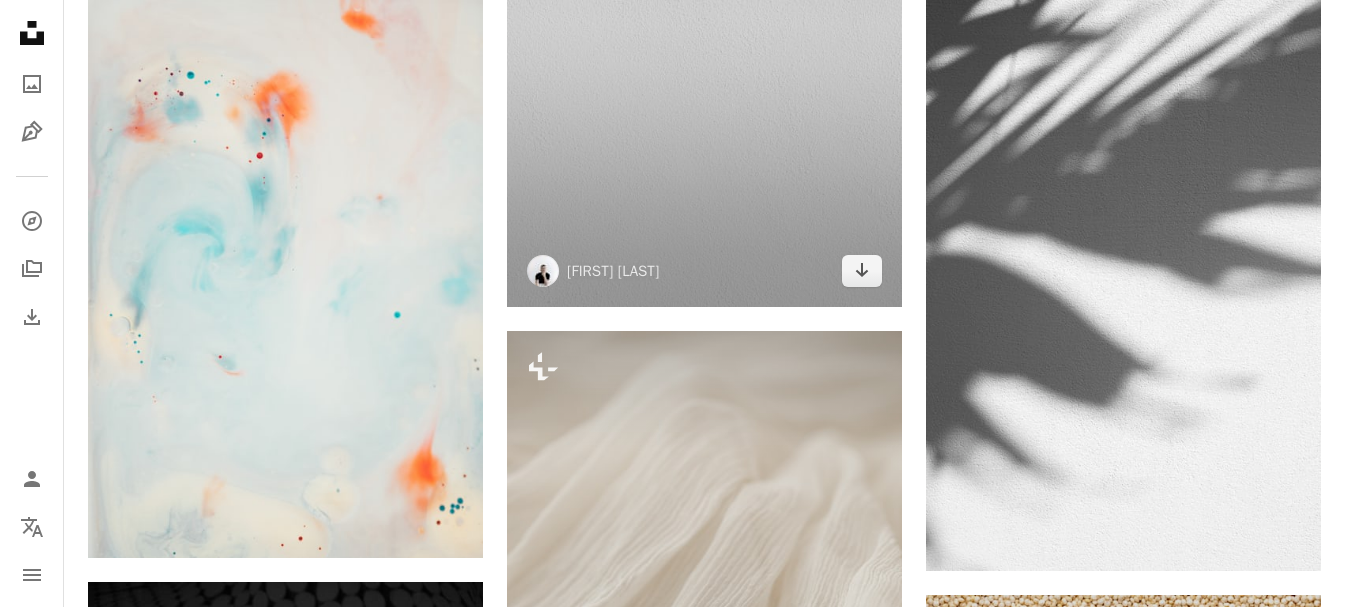 scroll, scrollTop: 26100, scrollLeft: 0, axis: vertical 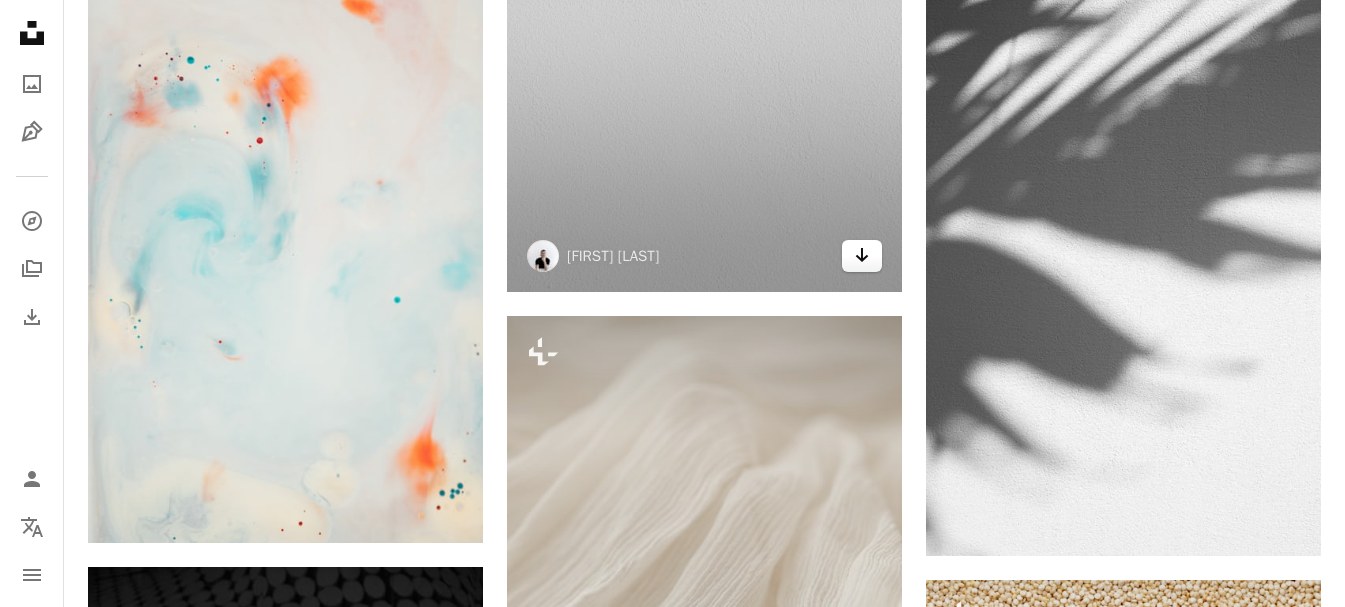 click on "Arrow pointing down" 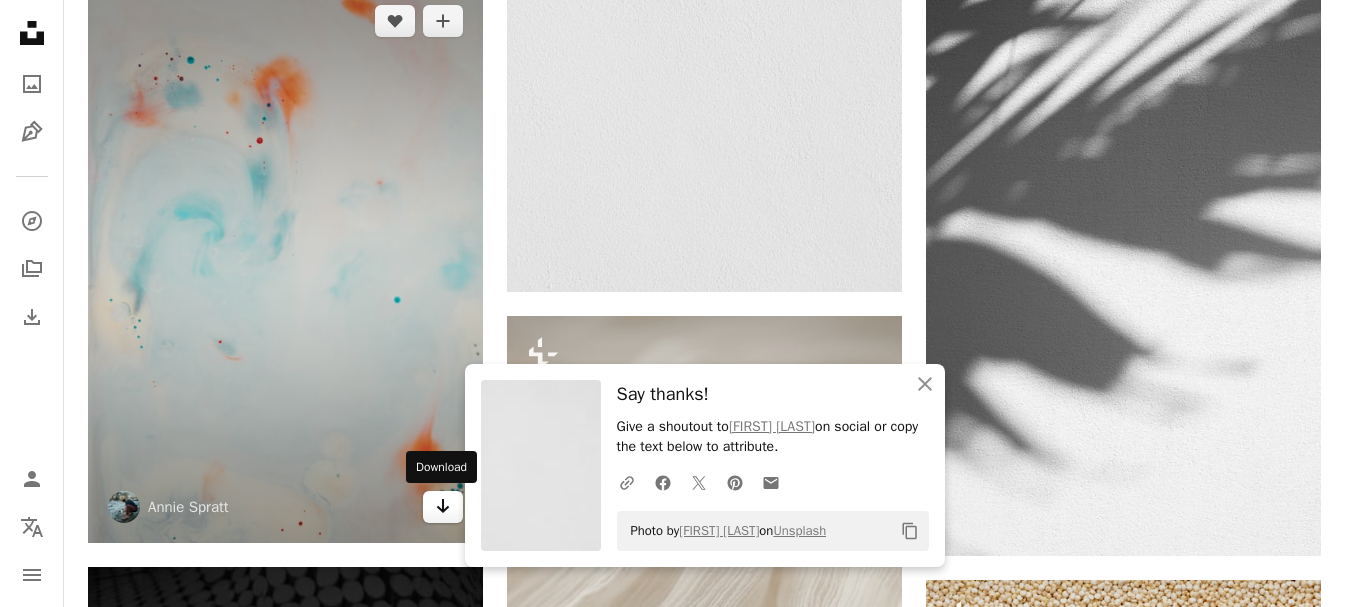 click on "Arrow pointing down" at bounding box center (443, 507) 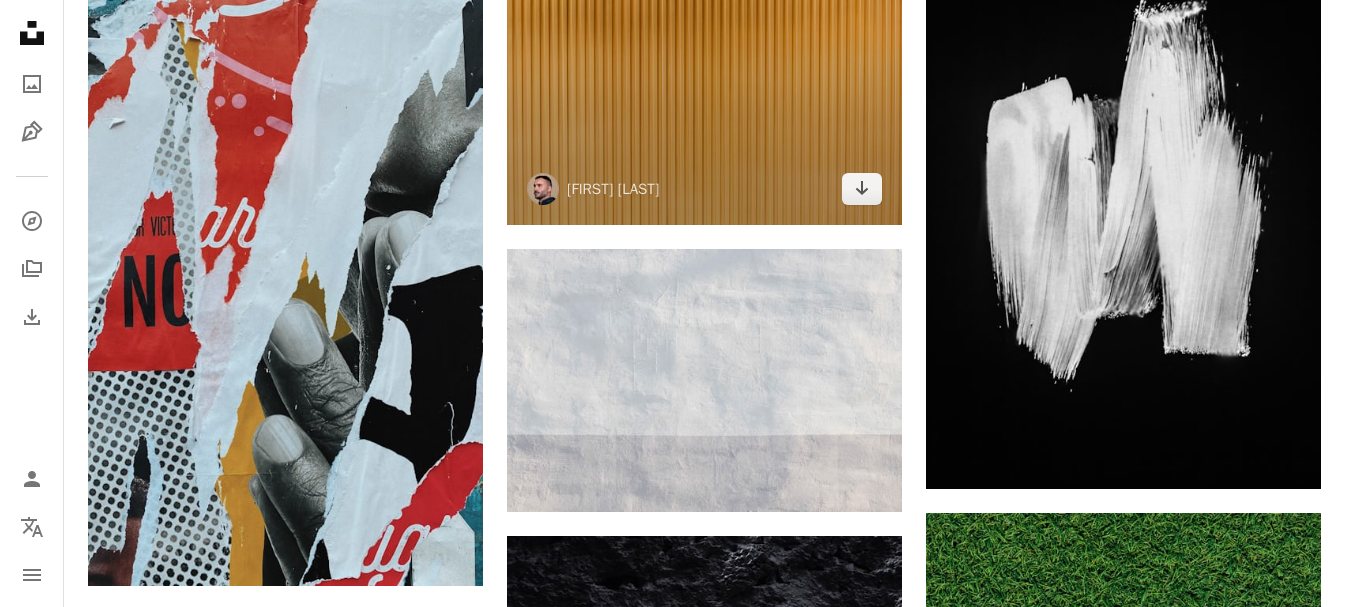 scroll, scrollTop: 27500, scrollLeft: 0, axis: vertical 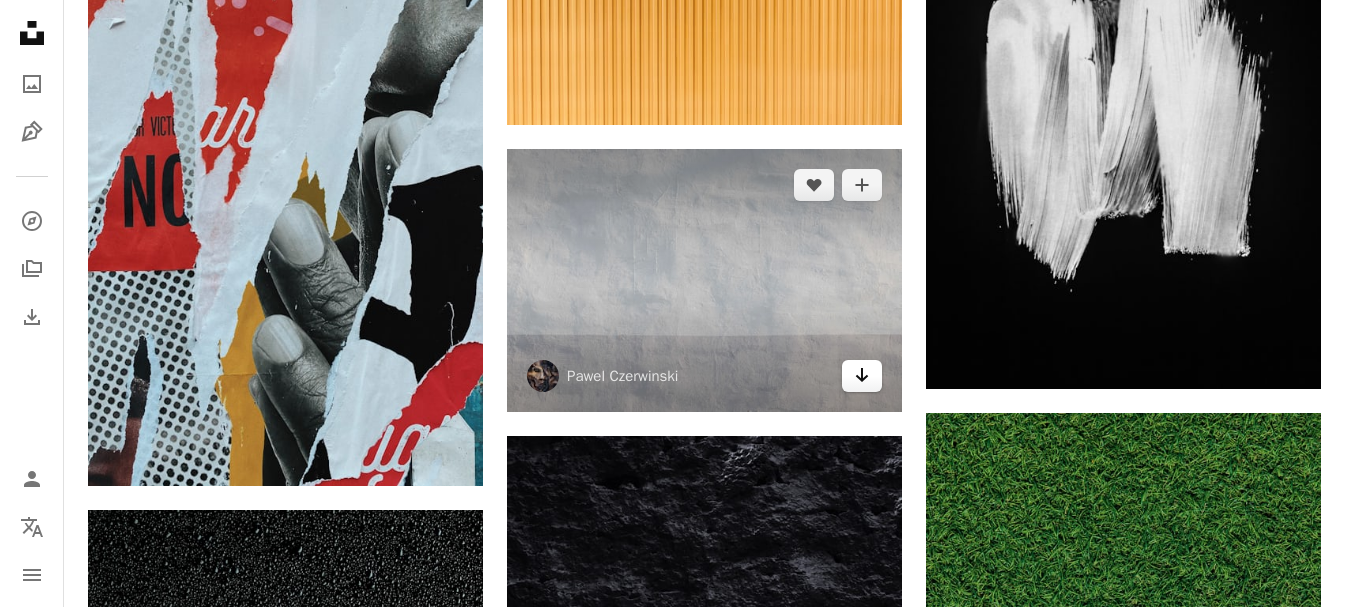 click on "Arrow pointing down" 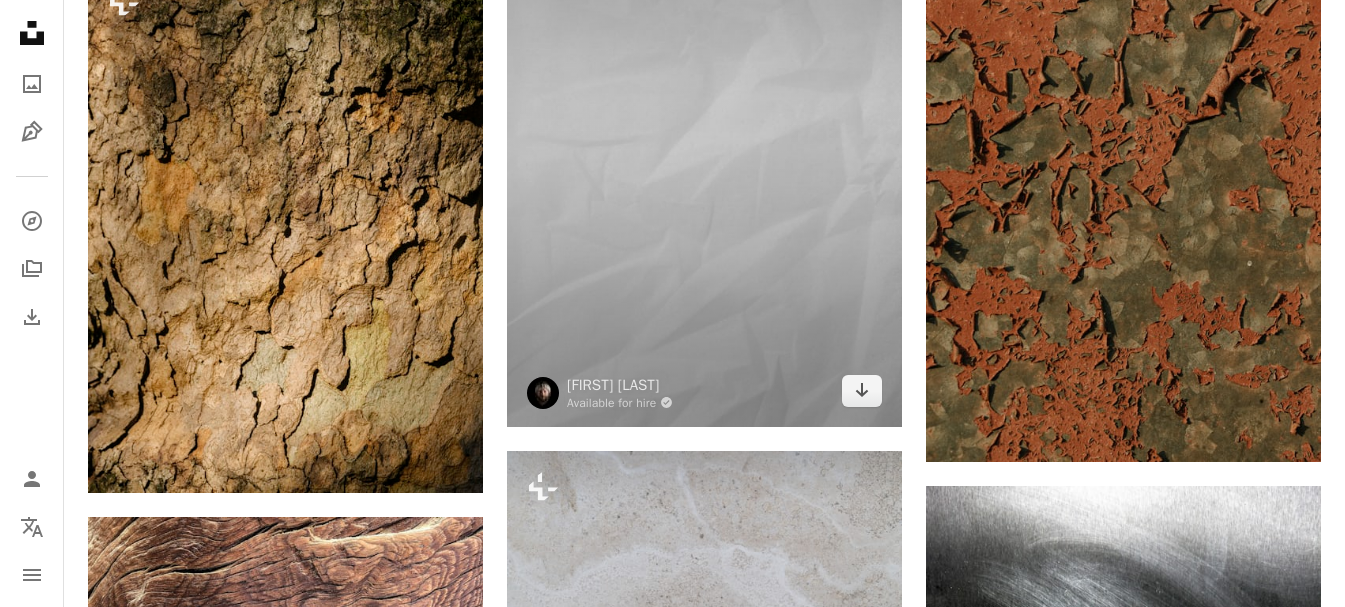 scroll, scrollTop: 29300, scrollLeft: 0, axis: vertical 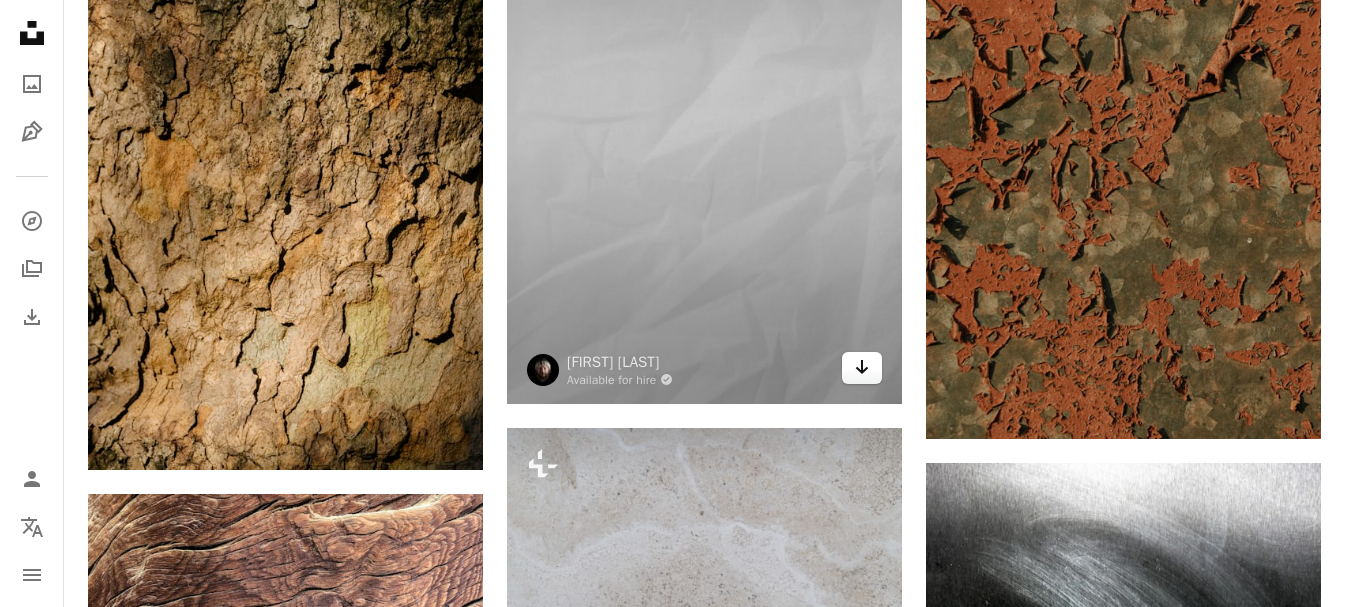 click on "Arrow pointing down" 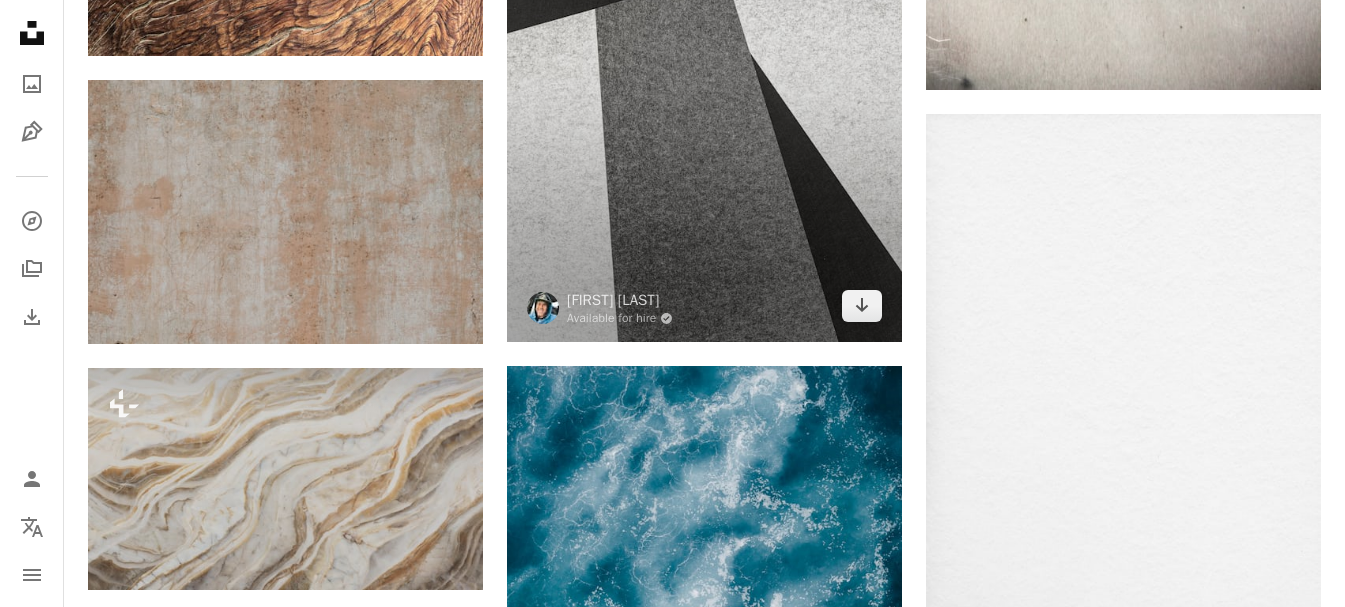 scroll, scrollTop: 30300, scrollLeft: 0, axis: vertical 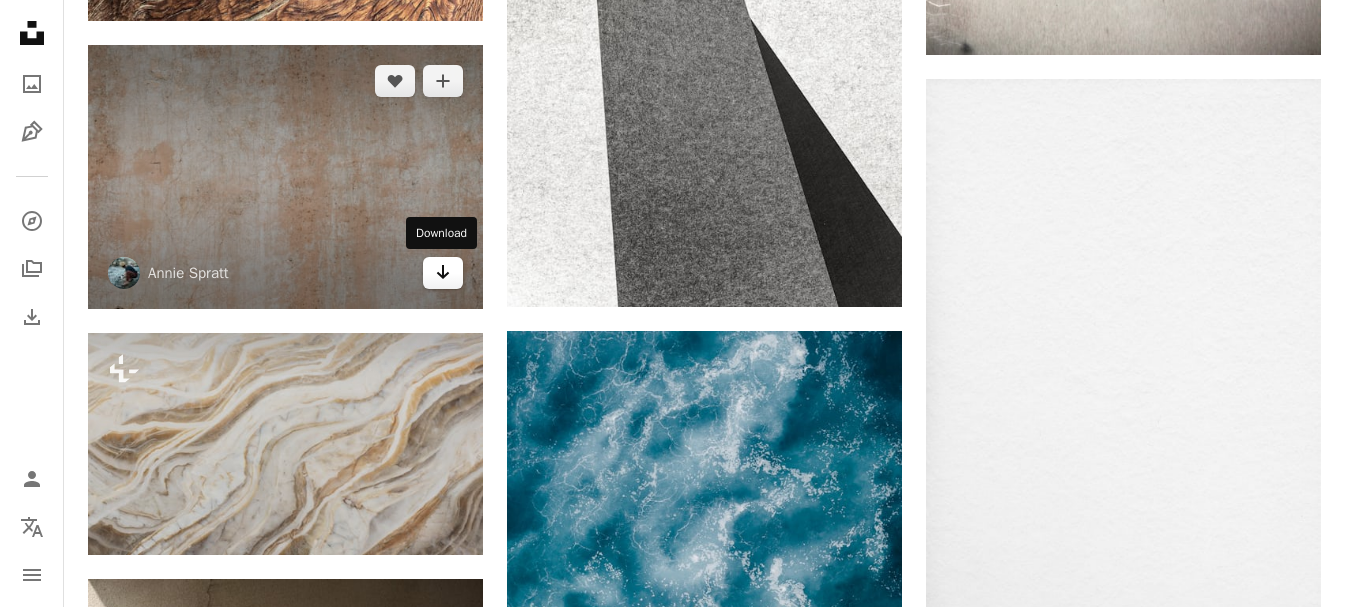 click on "Arrow pointing down" 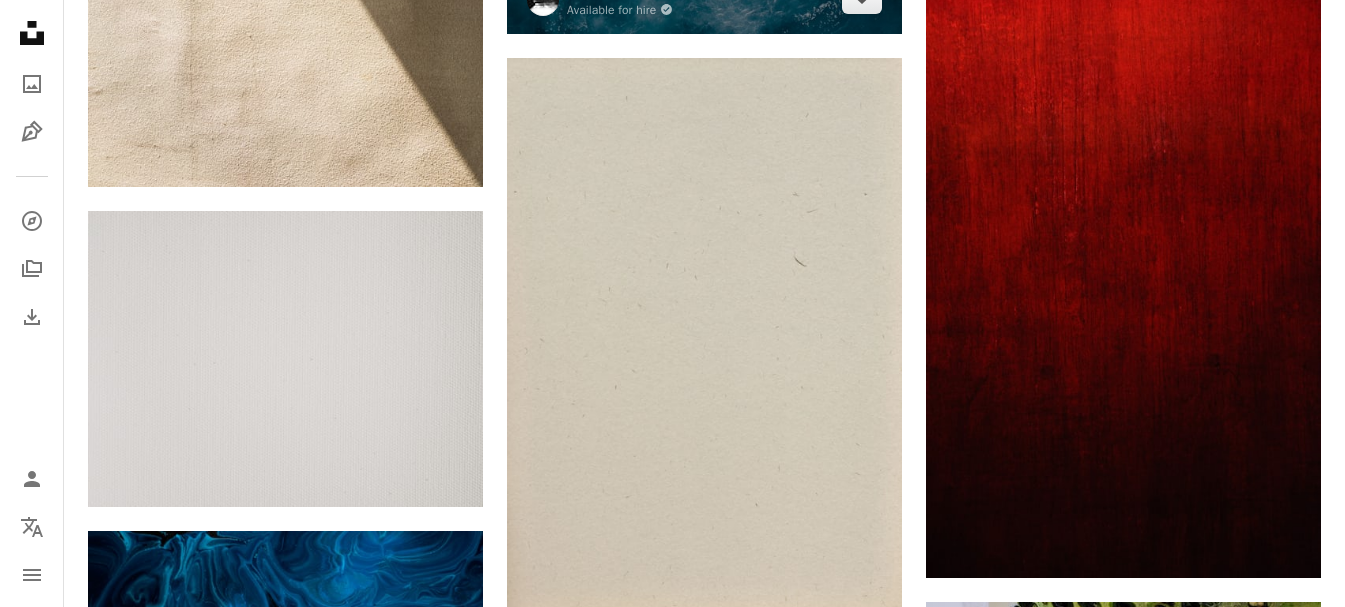 scroll, scrollTop: 31400, scrollLeft: 0, axis: vertical 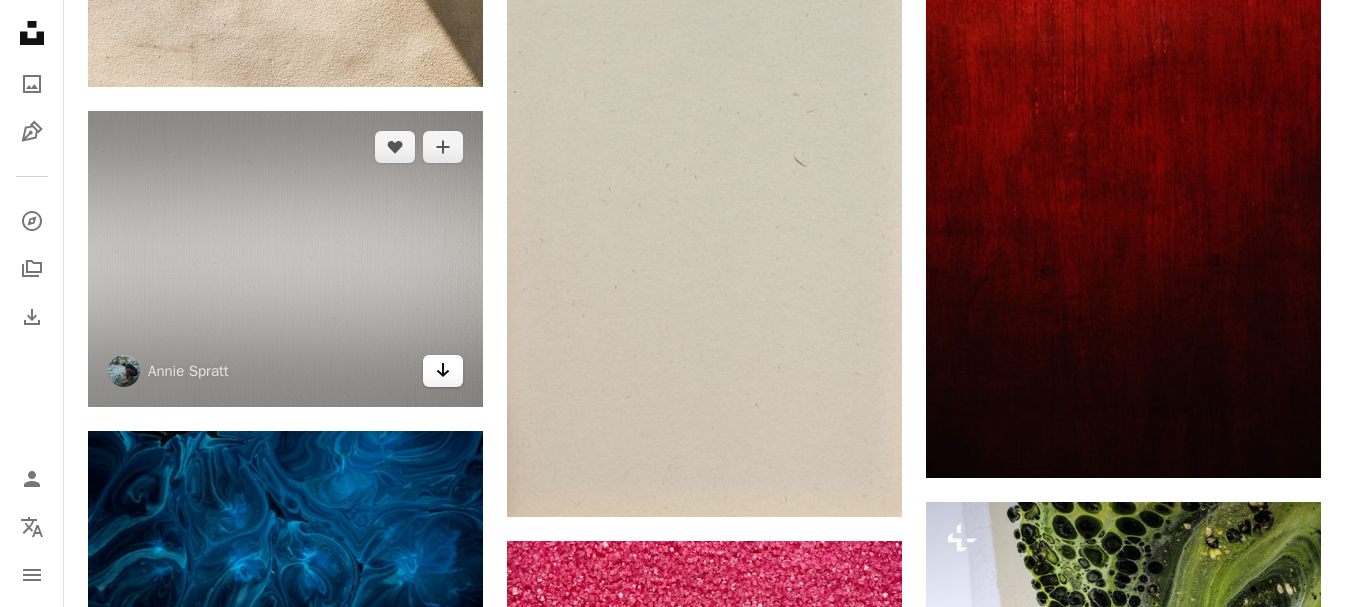 click on "Arrow pointing down" 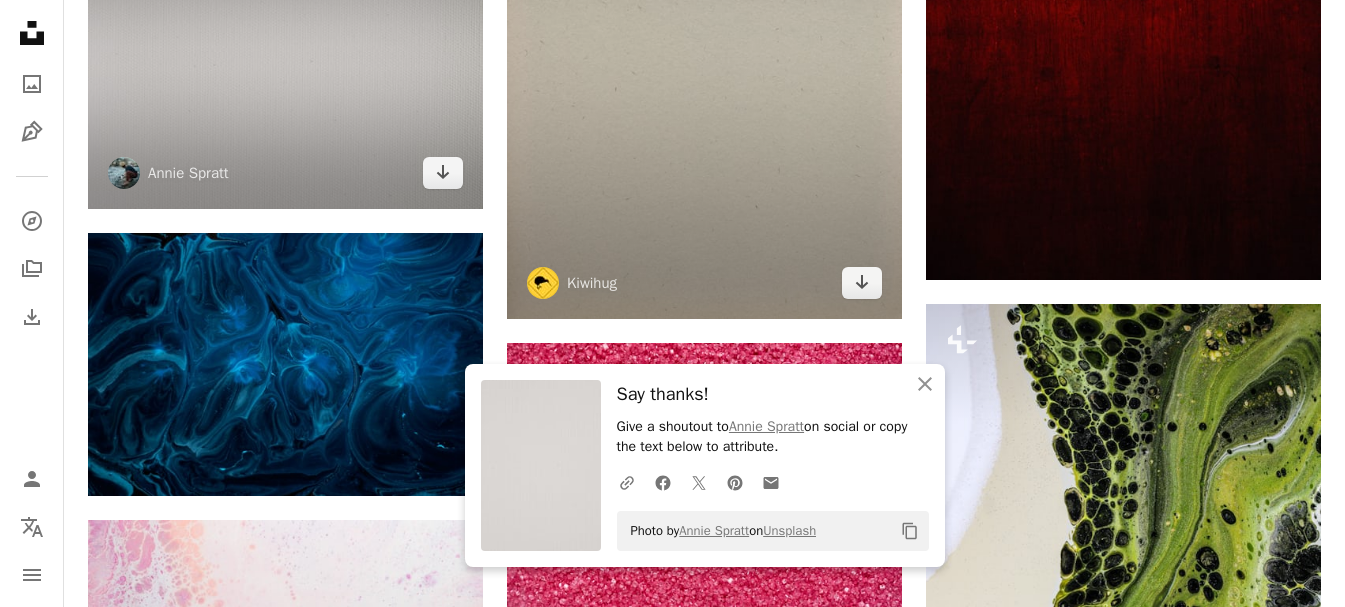 scroll, scrollTop: 31600, scrollLeft: 0, axis: vertical 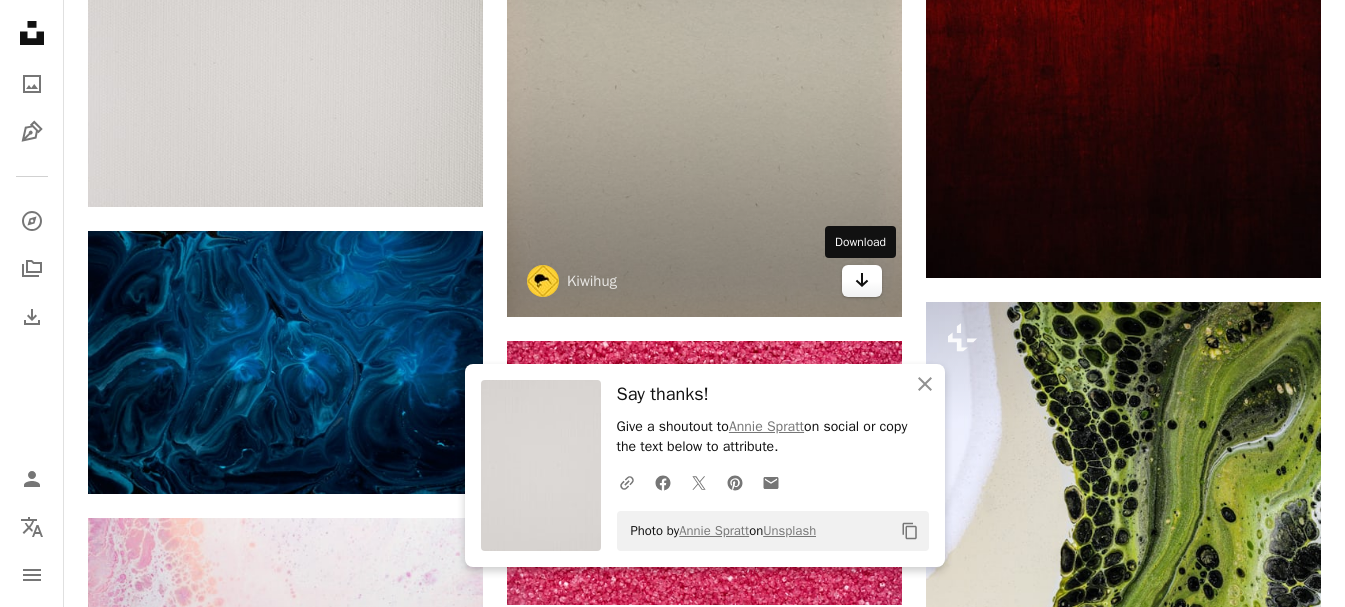 click on "Arrow pointing down" 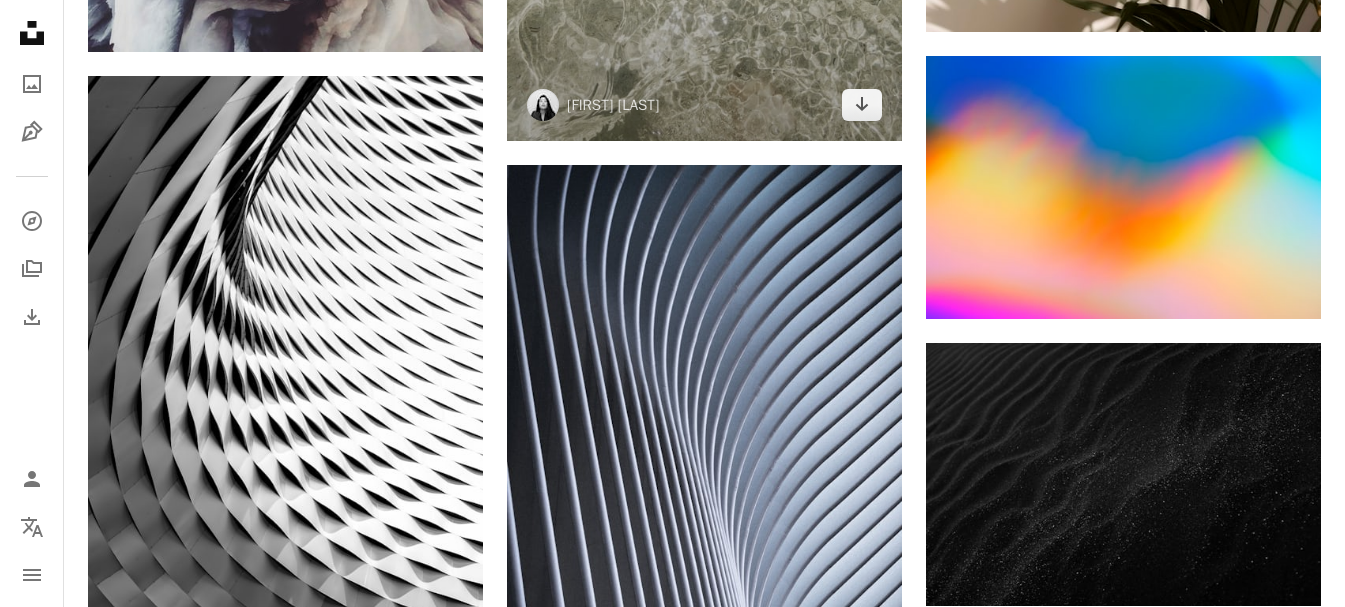 scroll, scrollTop: 33100, scrollLeft: 0, axis: vertical 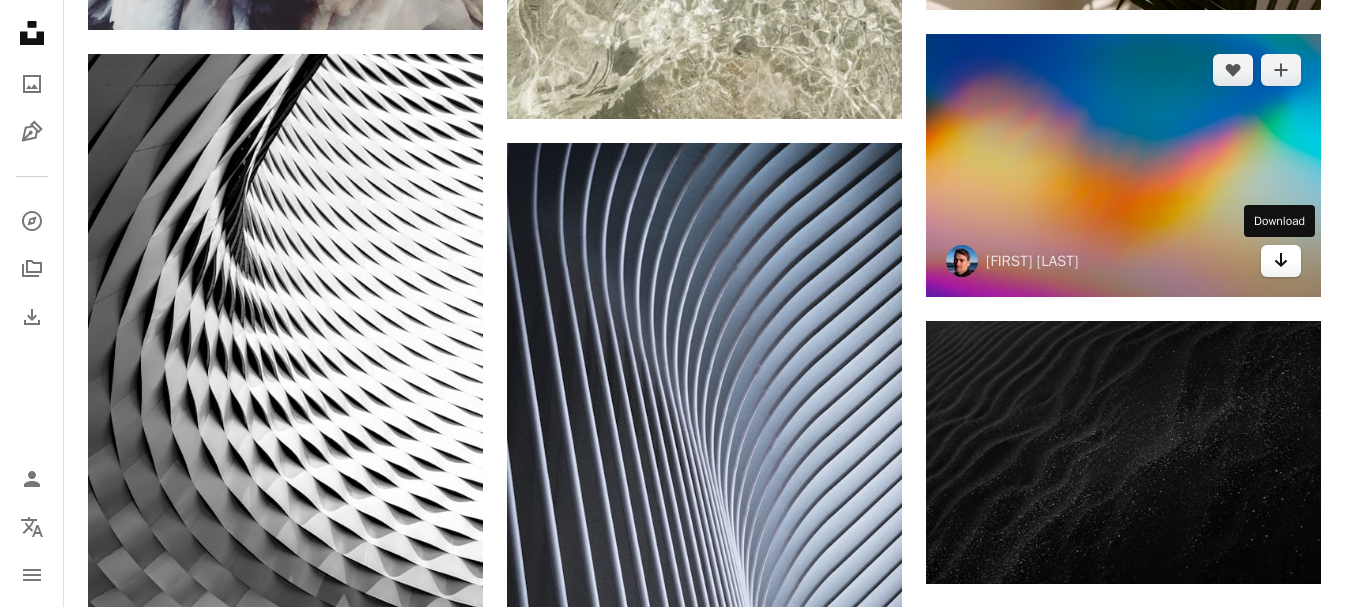 click on "Arrow pointing down" 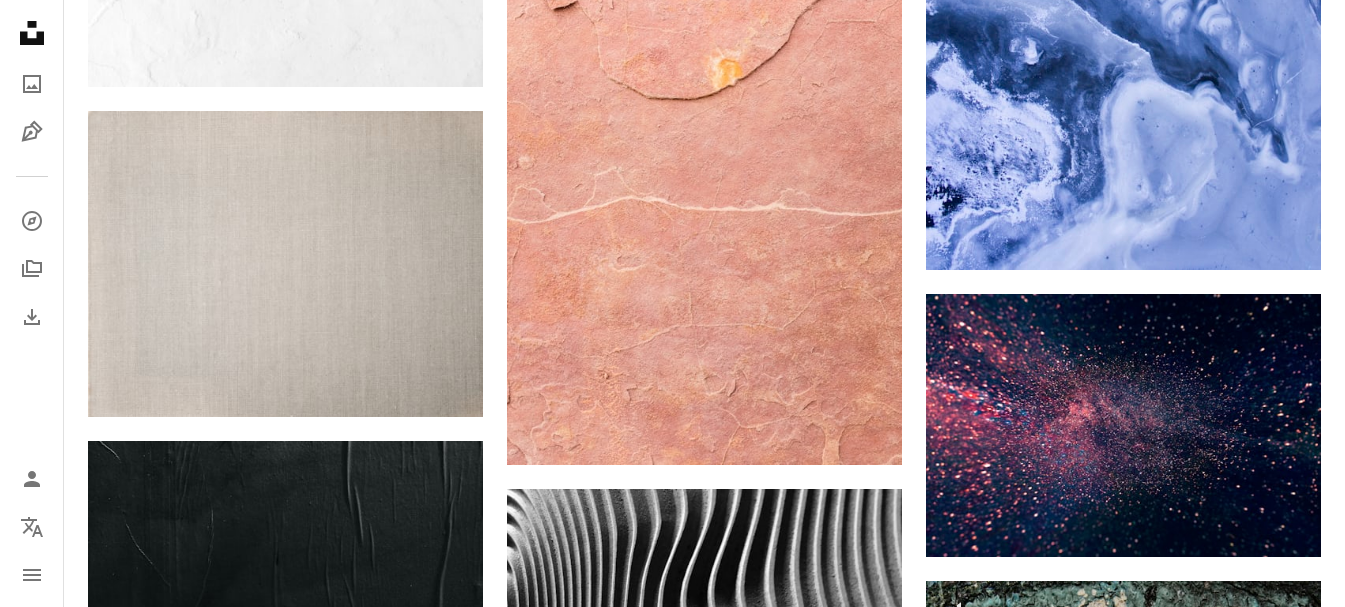 scroll, scrollTop: 34700, scrollLeft: 0, axis: vertical 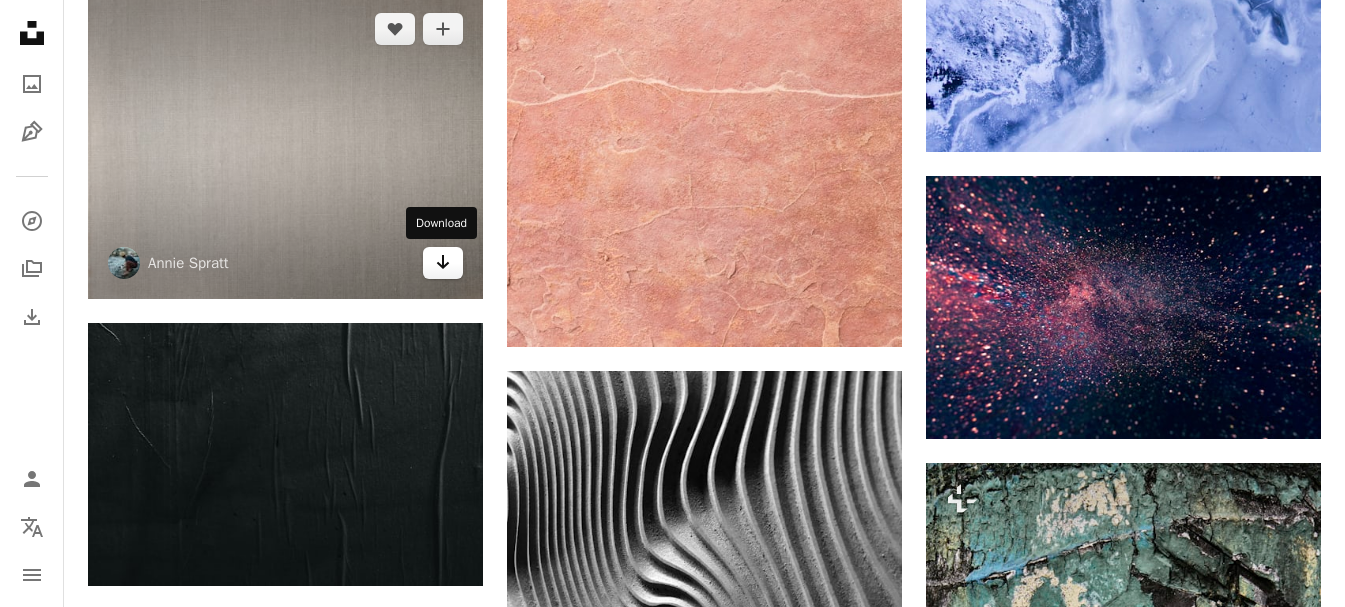 click on "Arrow pointing down" at bounding box center [443, 263] 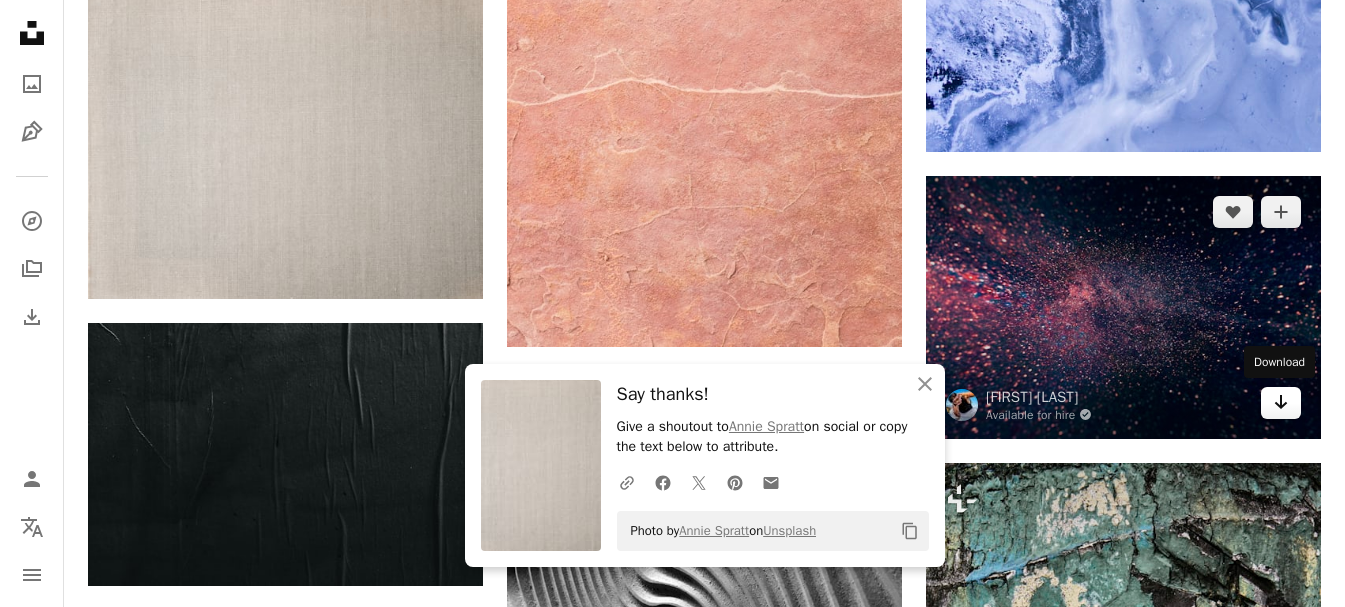 click on "Arrow pointing down" 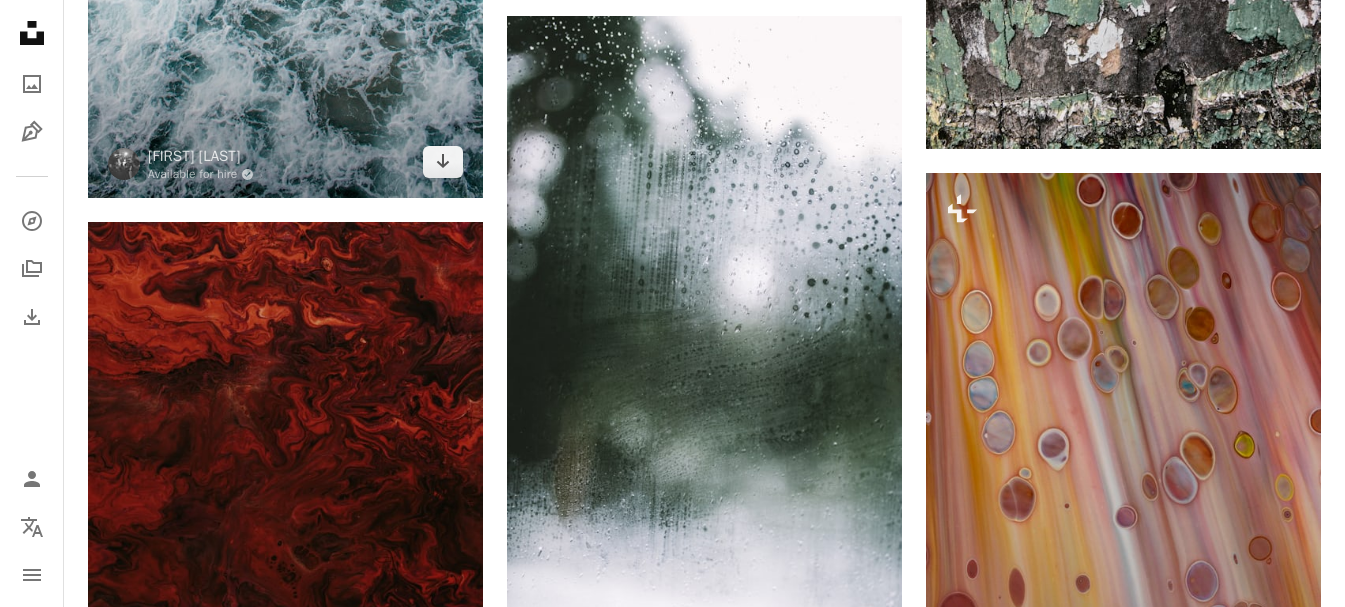 scroll, scrollTop: 35500, scrollLeft: 0, axis: vertical 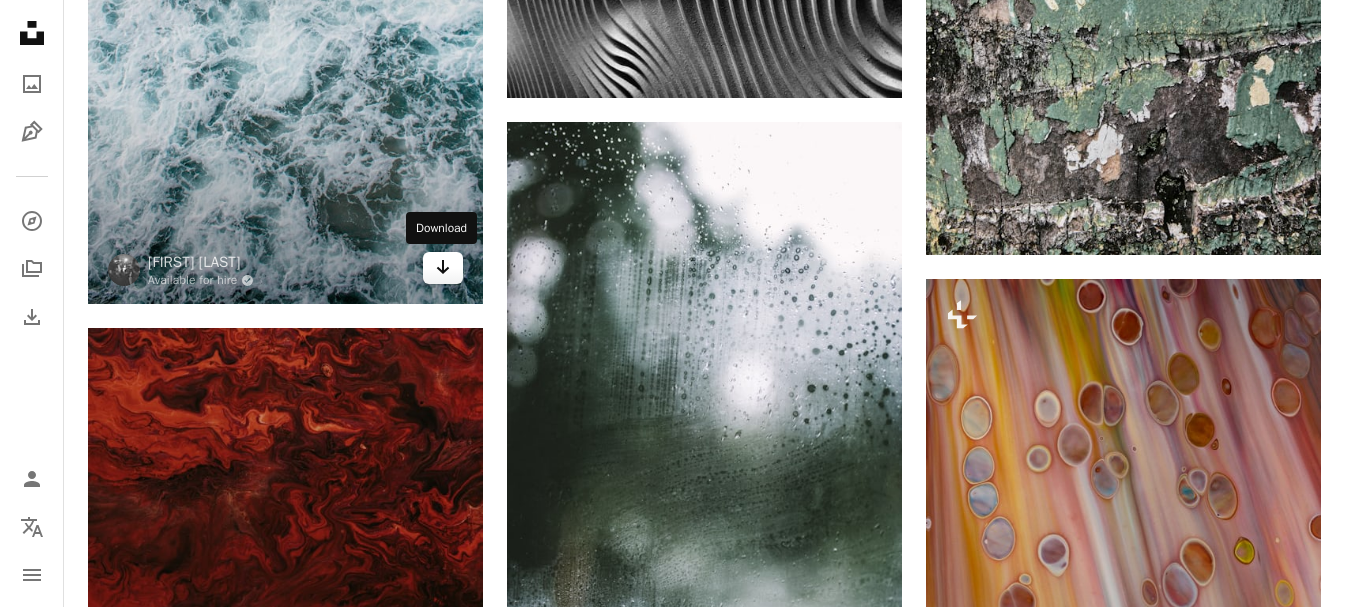 click 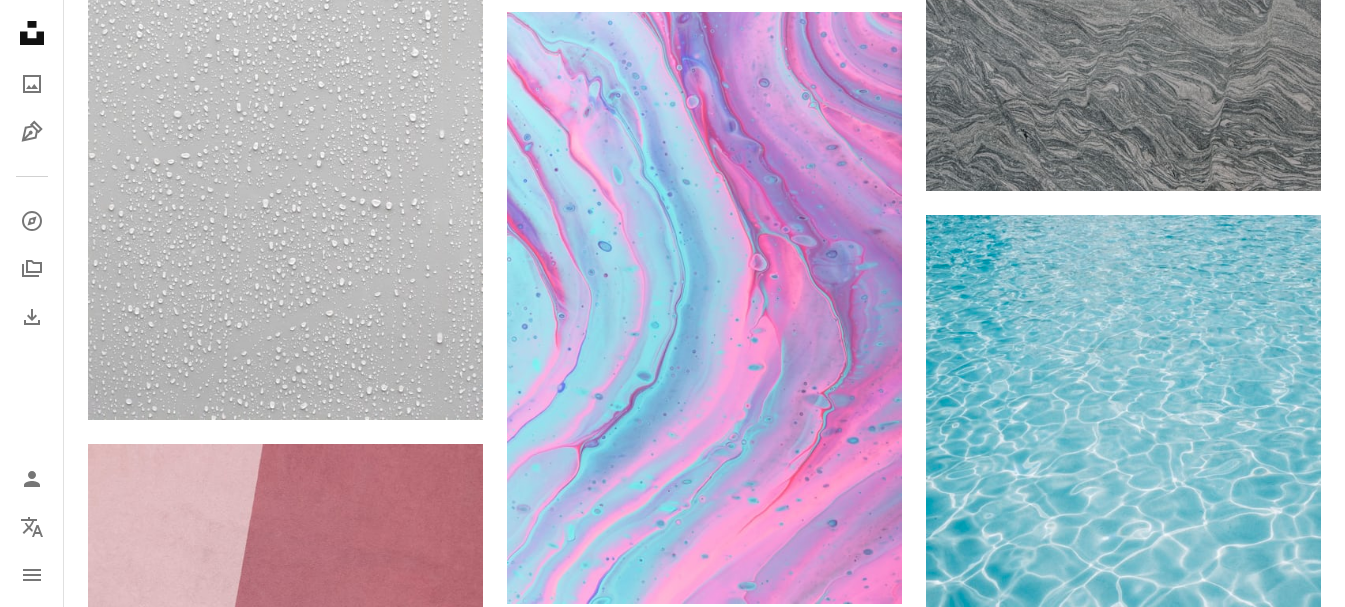 scroll, scrollTop: 39800, scrollLeft: 0, axis: vertical 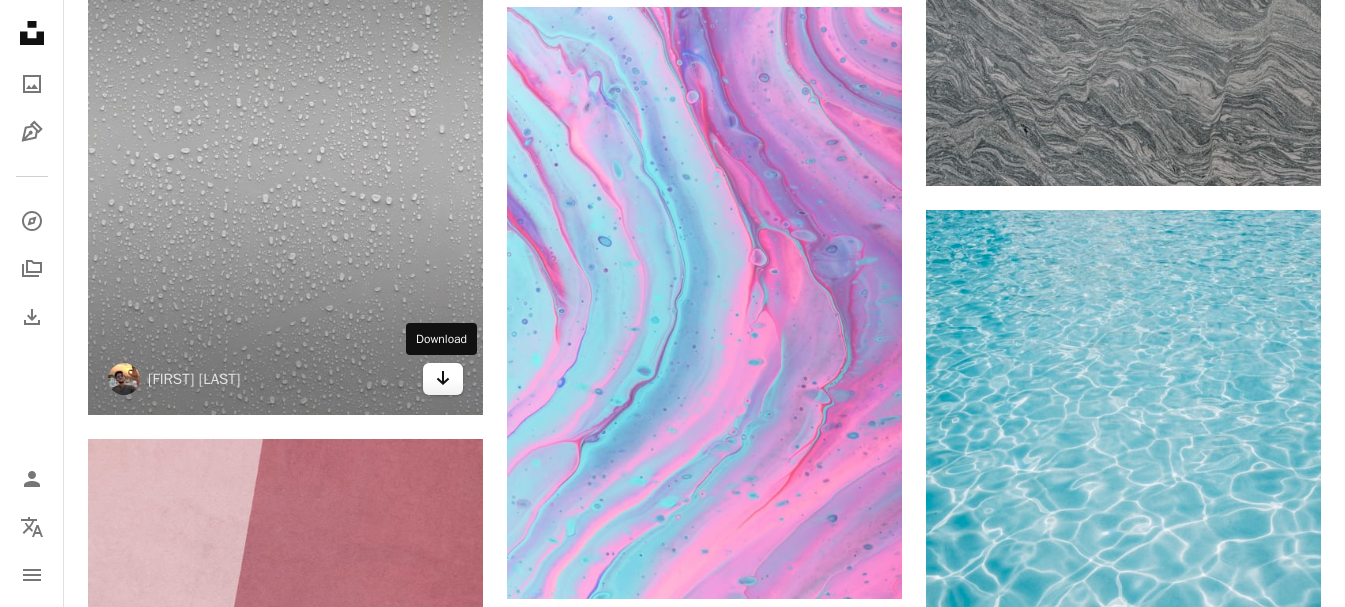 click 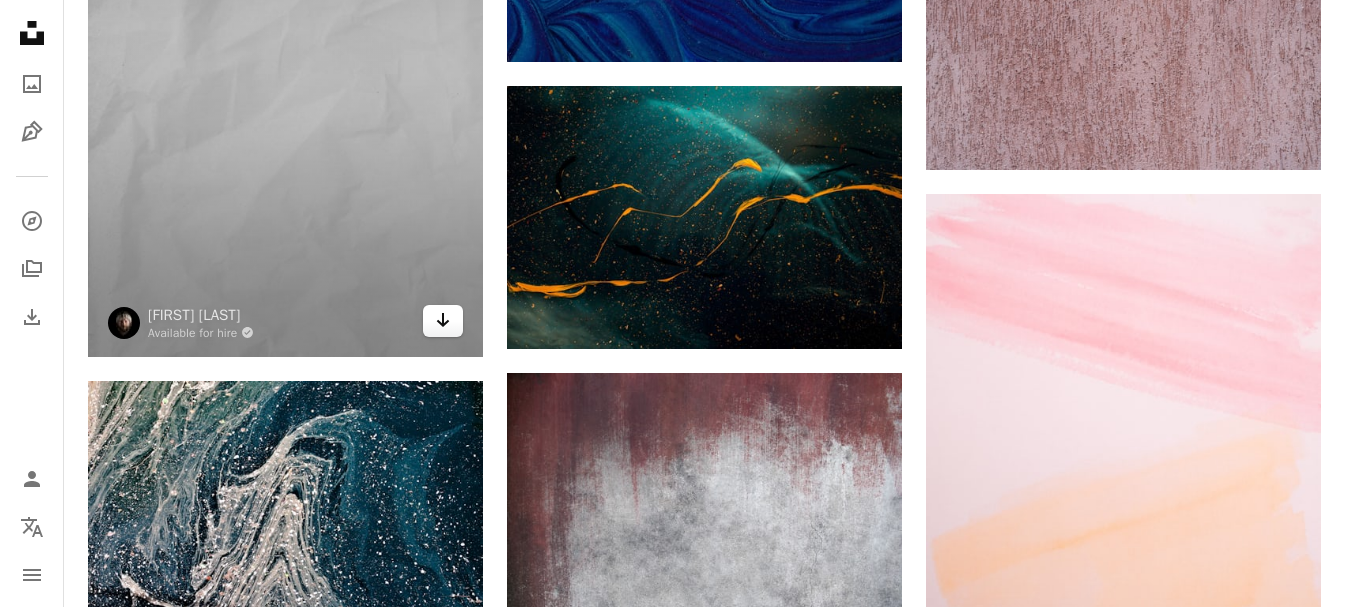 scroll, scrollTop: 43500, scrollLeft: 0, axis: vertical 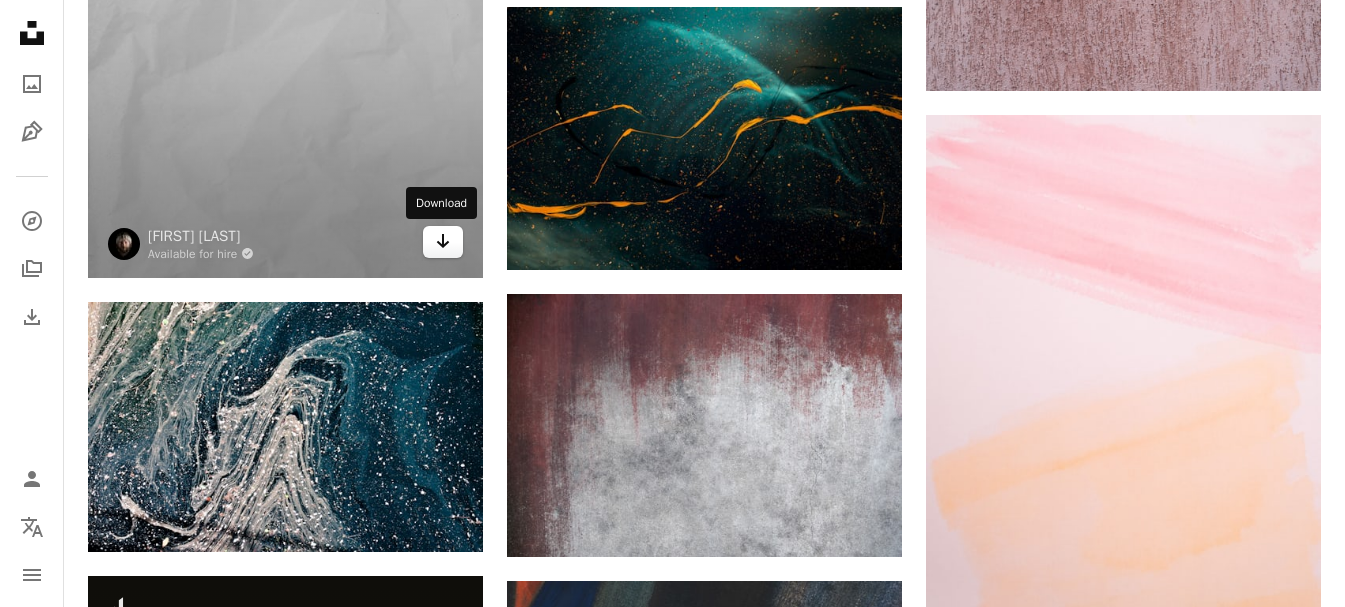 click on "Arrow pointing down" at bounding box center (443, 242) 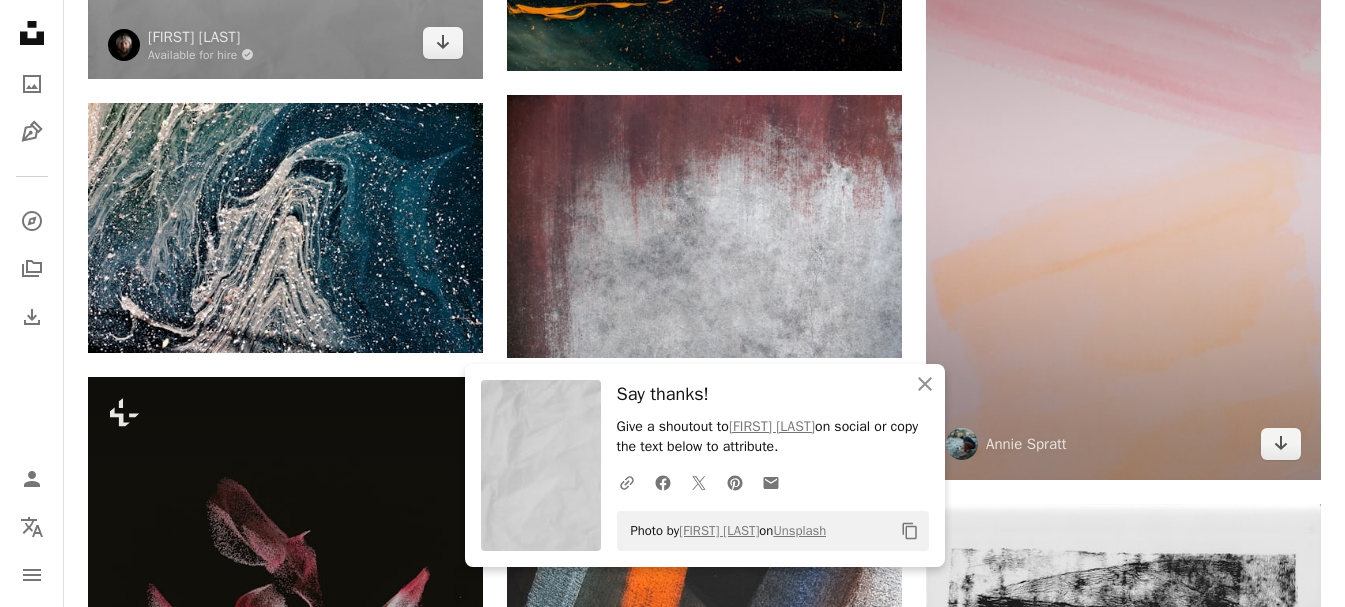 scroll, scrollTop: 43700, scrollLeft: 0, axis: vertical 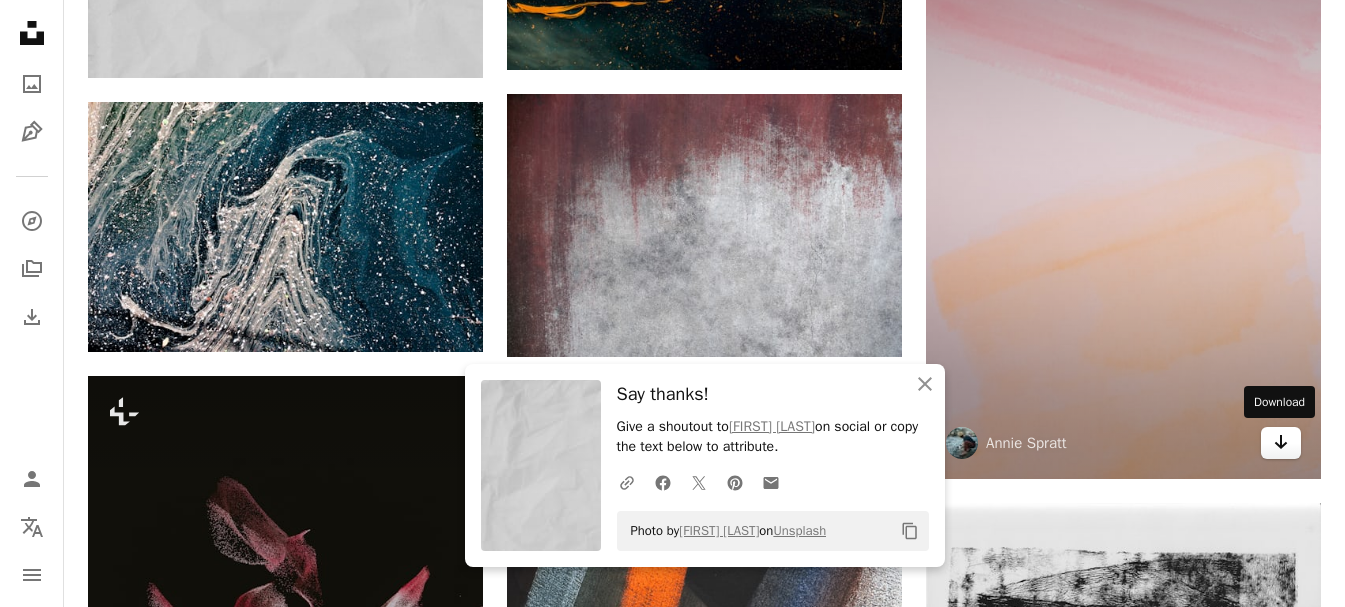 click on "Arrow pointing down" 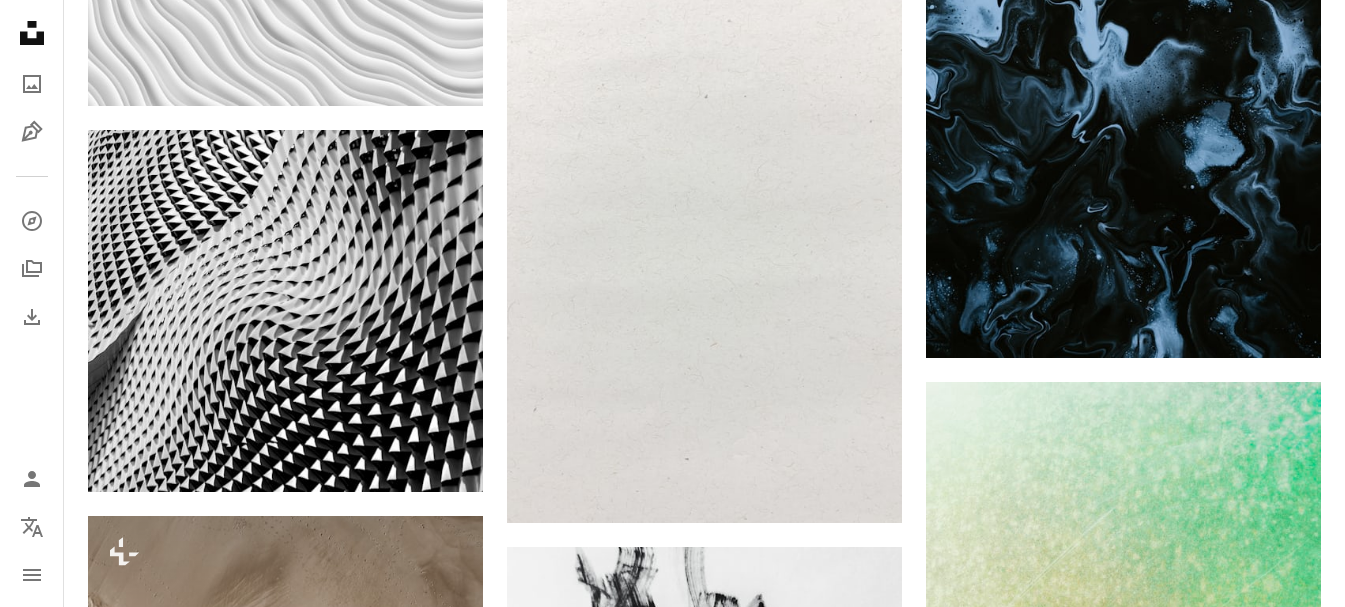 scroll, scrollTop: 58600, scrollLeft: 0, axis: vertical 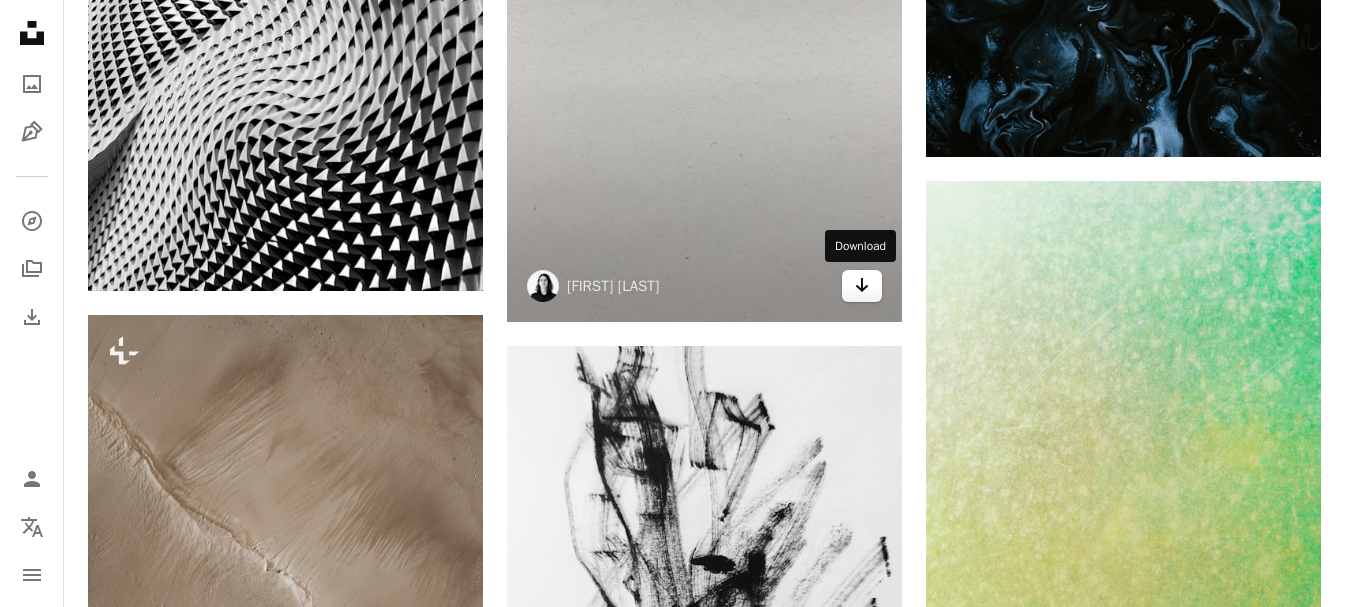 click on "Arrow pointing down" 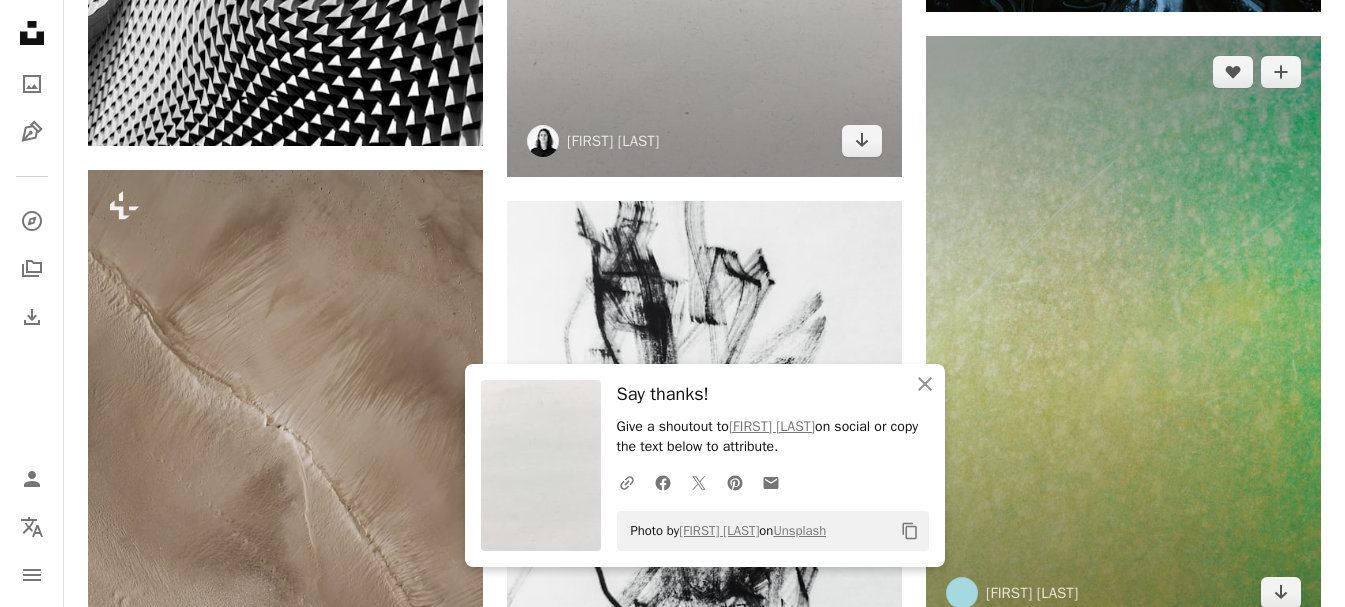scroll, scrollTop: 59000, scrollLeft: 0, axis: vertical 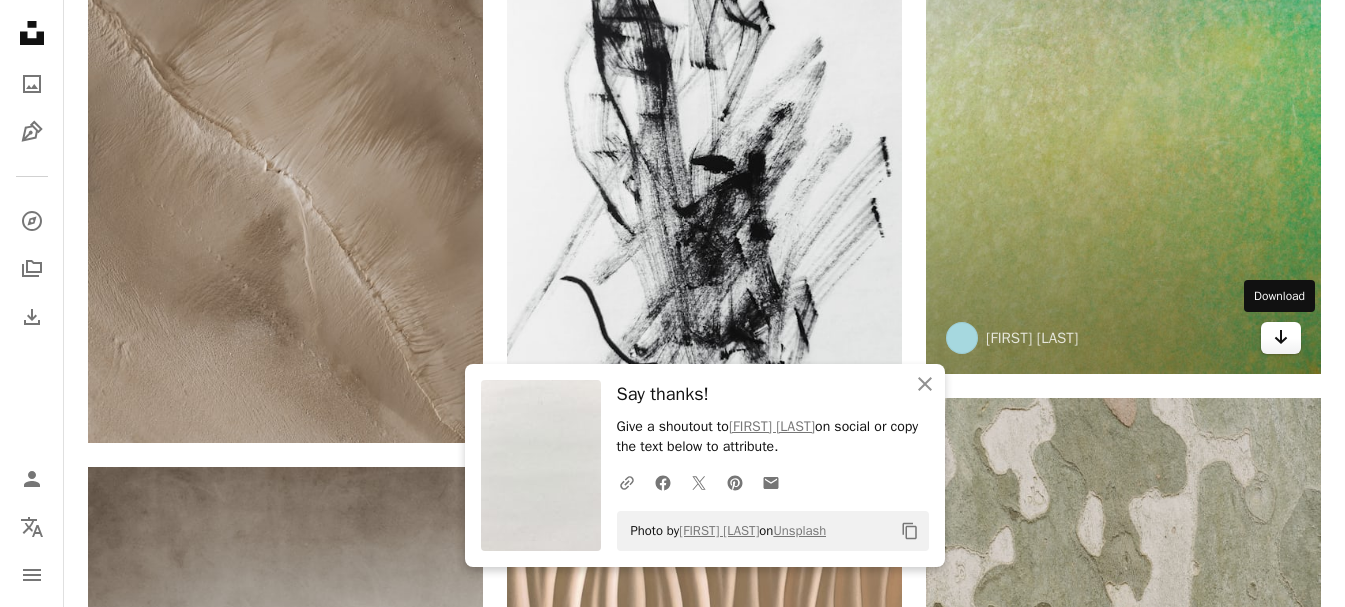 click on "Arrow pointing down" 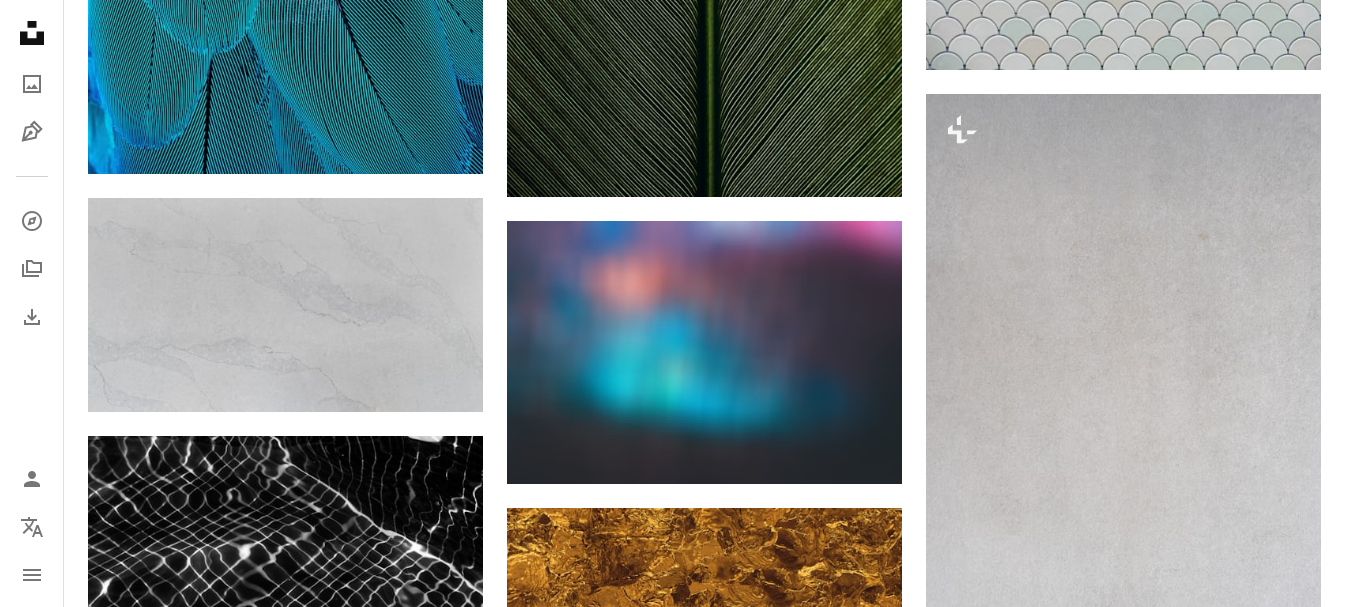 scroll, scrollTop: 60500, scrollLeft: 0, axis: vertical 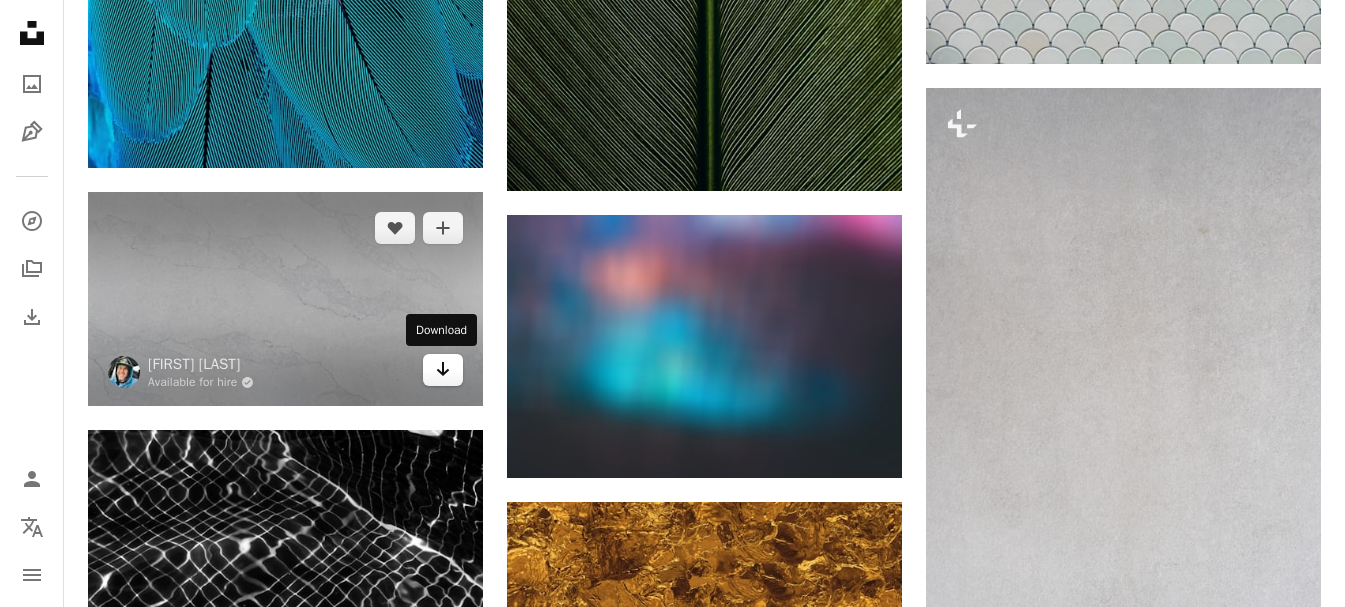 click on "Arrow pointing down" at bounding box center [443, 370] 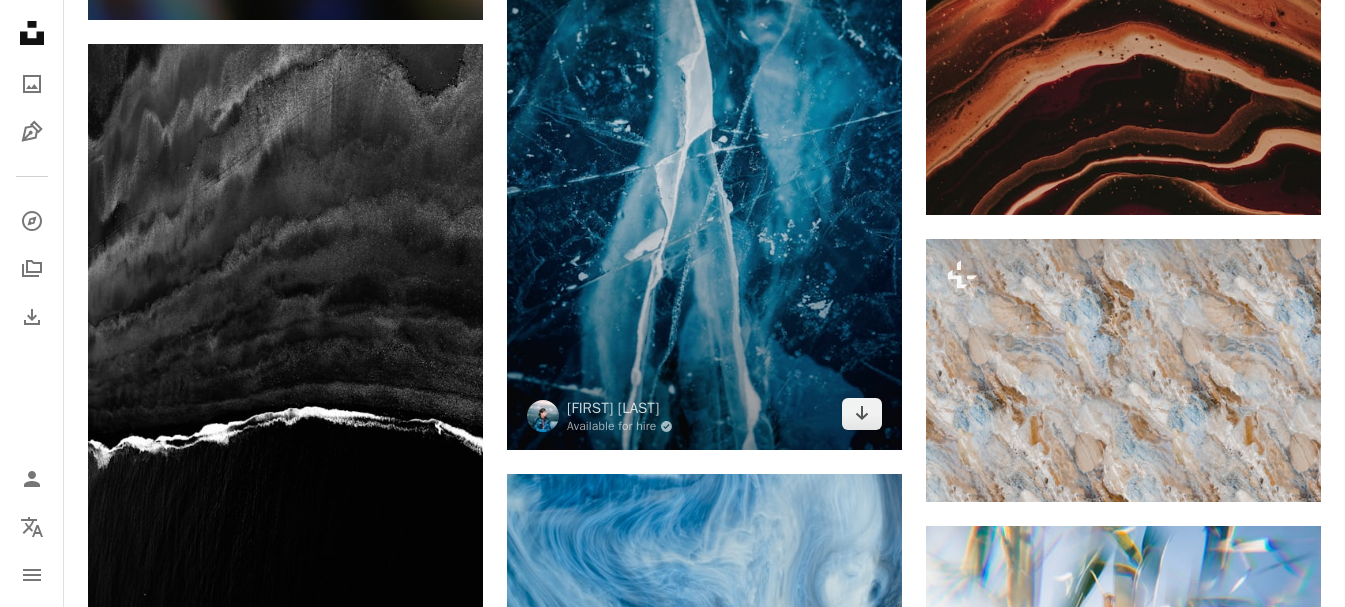 scroll, scrollTop: 66600, scrollLeft: 0, axis: vertical 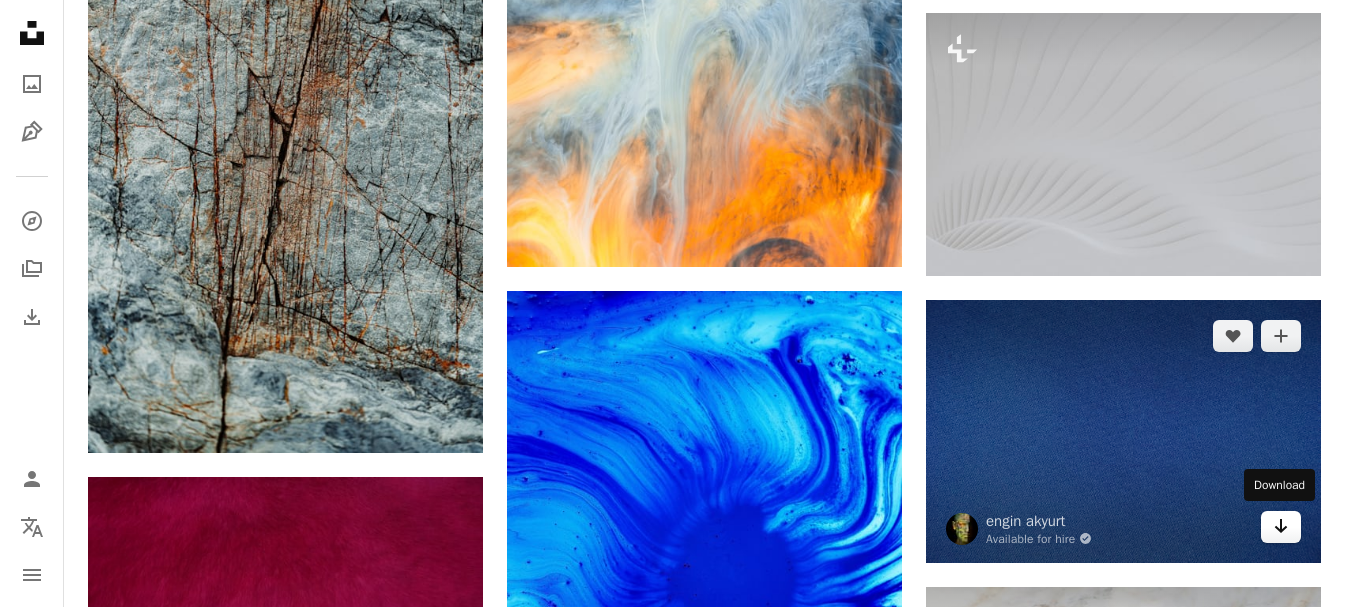 click on "Arrow pointing down" 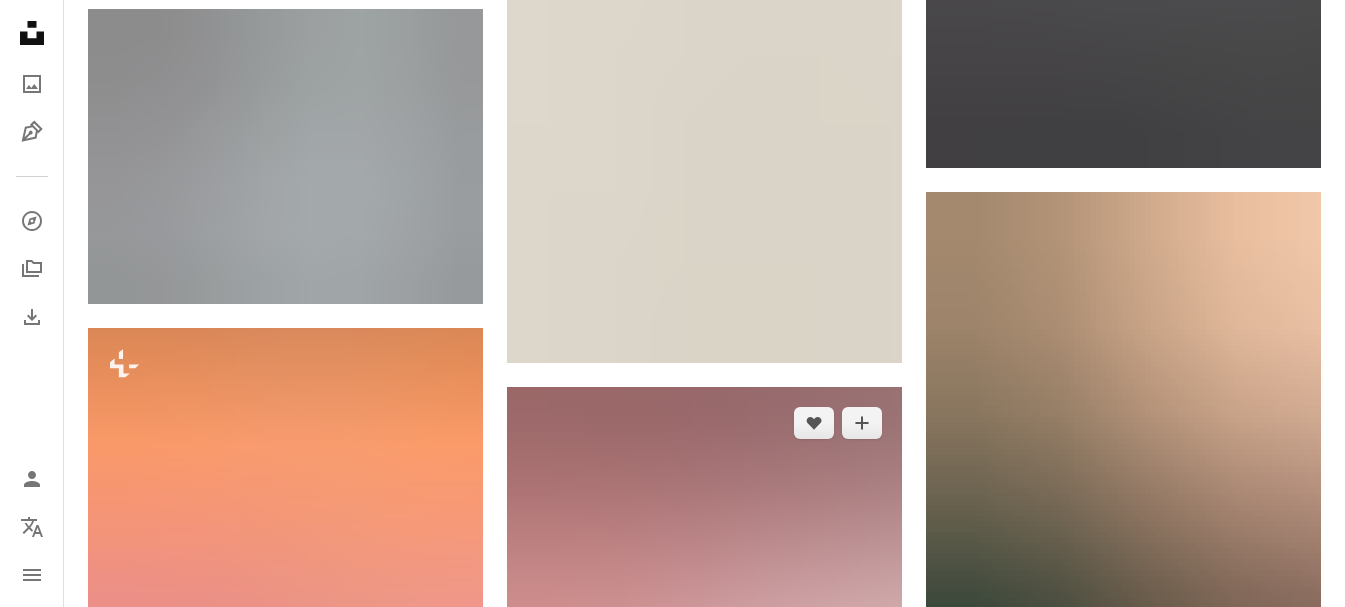 scroll, scrollTop: 87400, scrollLeft: 0, axis: vertical 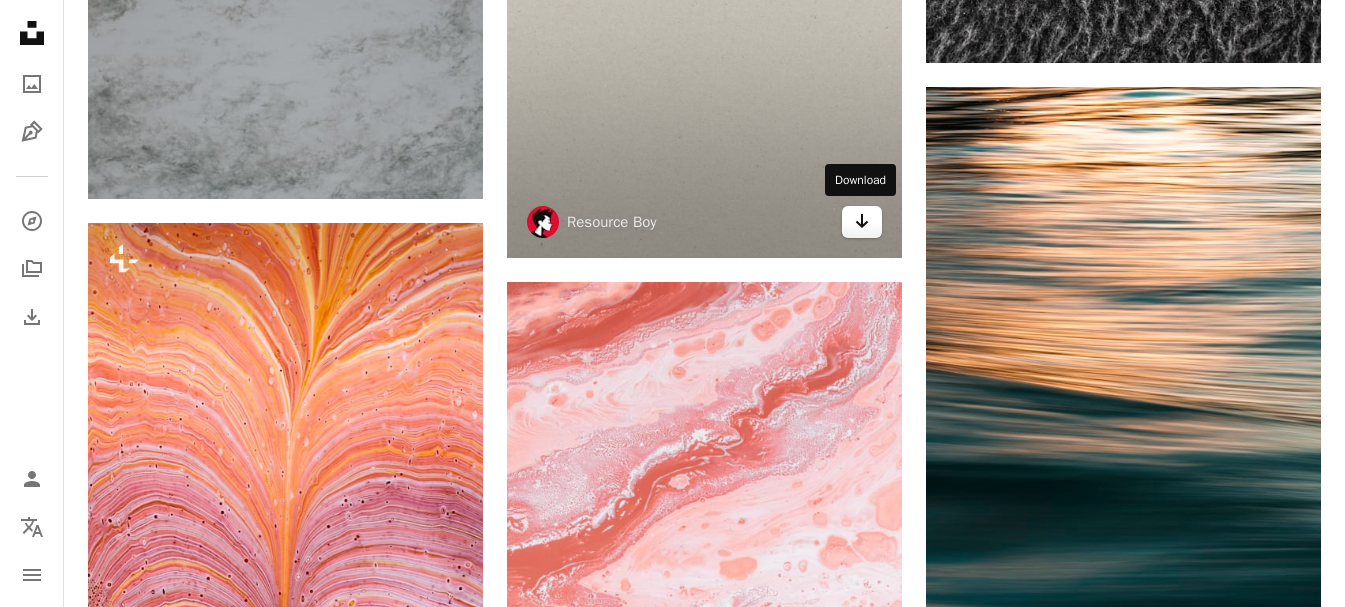 click on "Arrow pointing down" at bounding box center (862, 222) 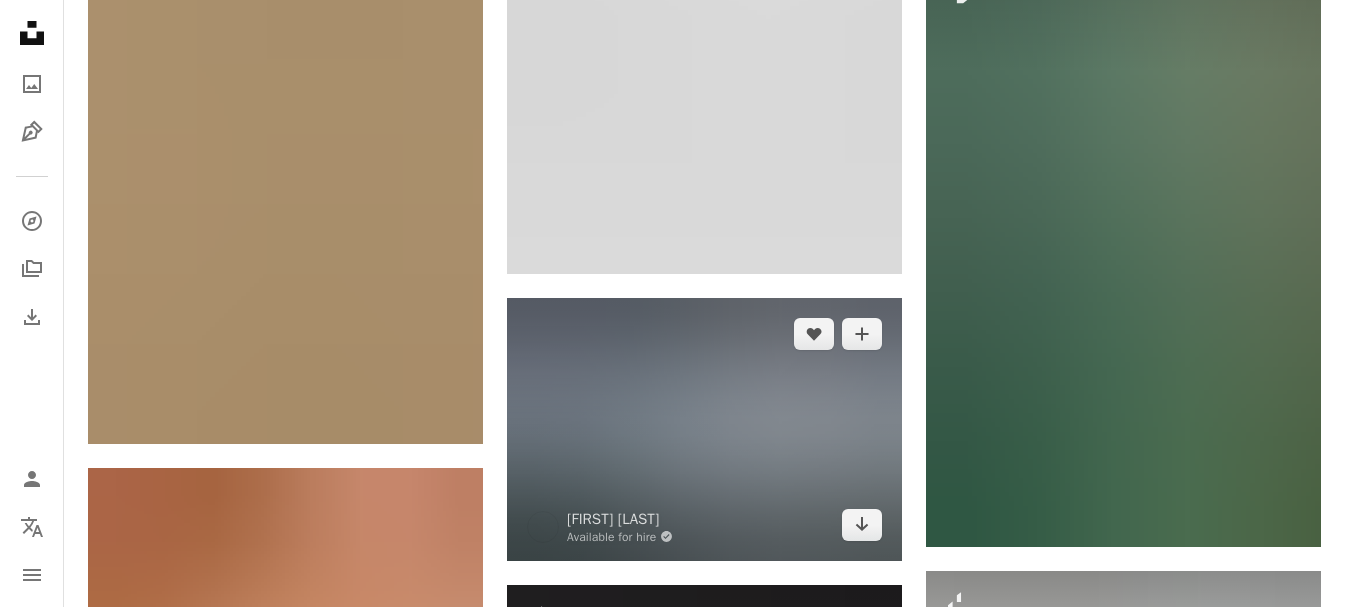 scroll, scrollTop: 105900, scrollLeft: 0, axis: vertical 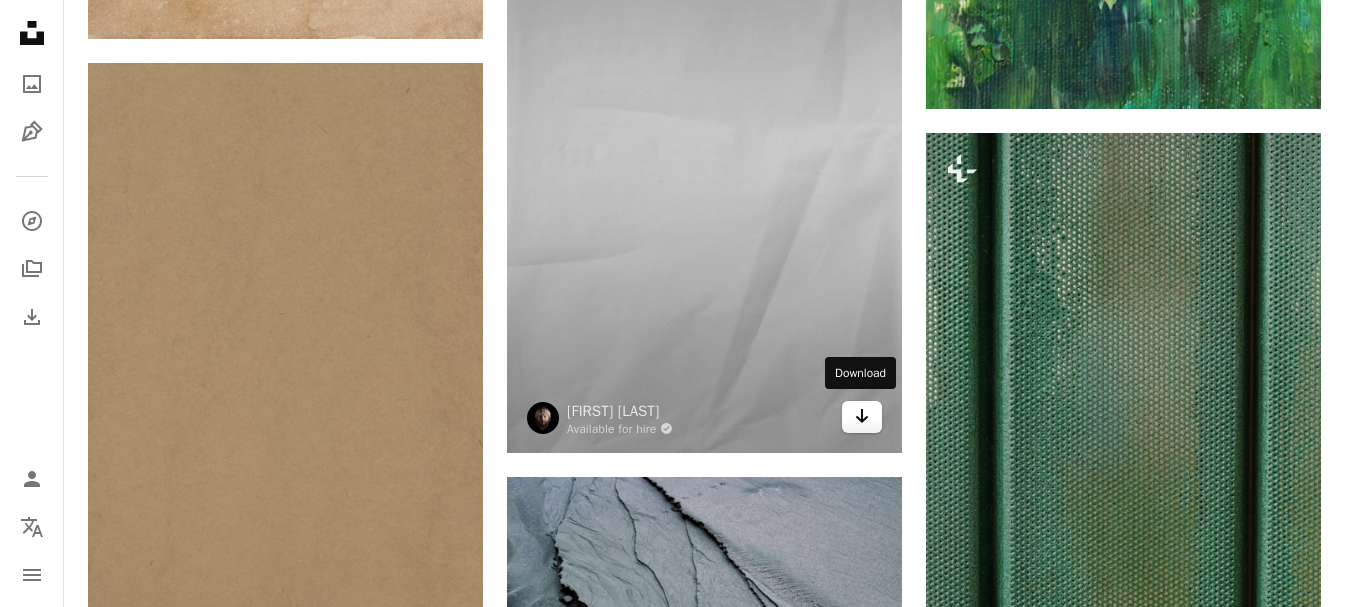 click on "Arrow pointing down" 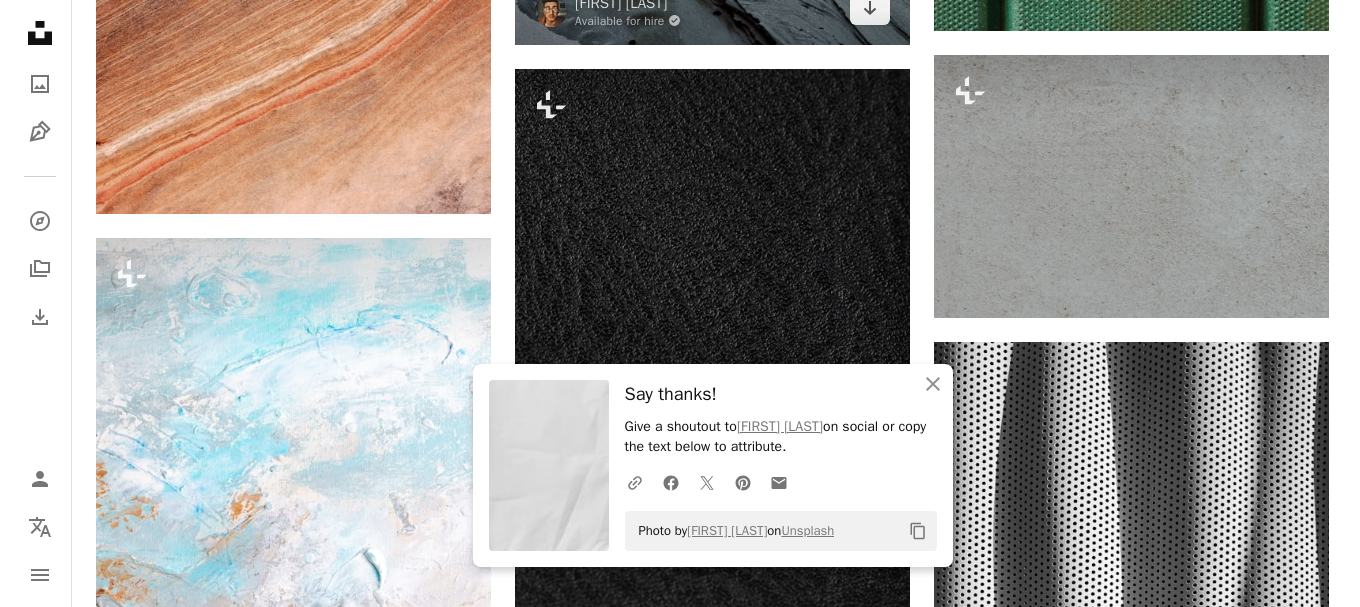 scroll, scrollTop: 106600, scrollLeft: 0, axis: vertical 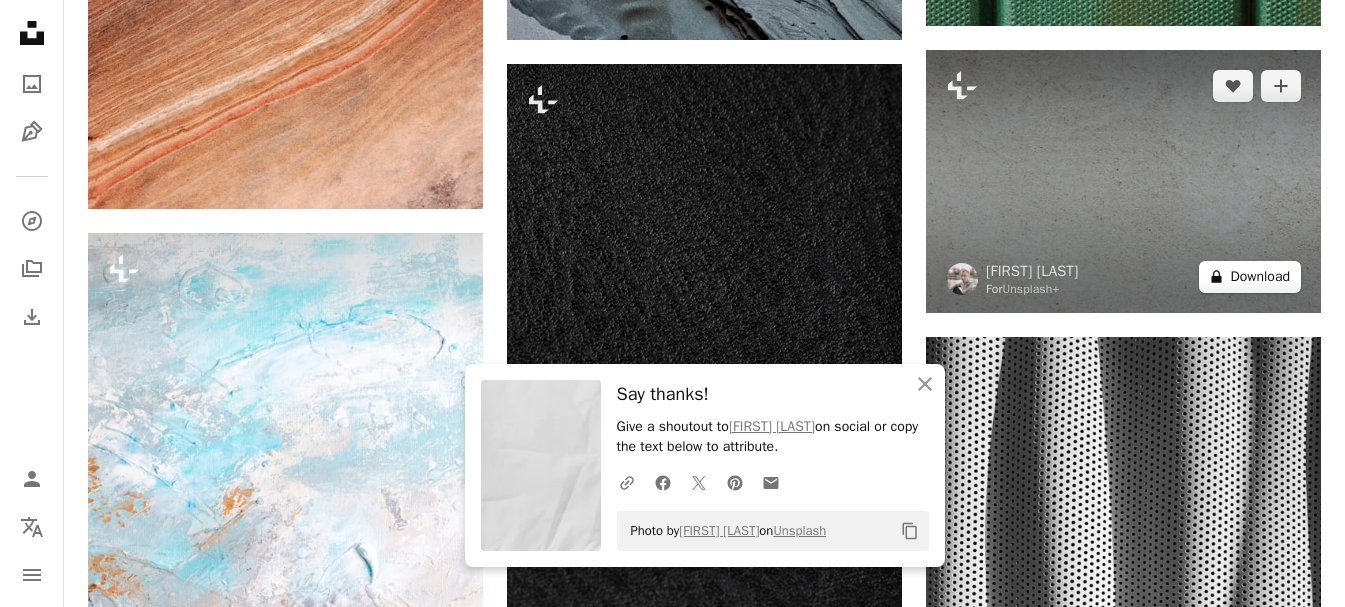 click on "A lock Download" at bounding box center [1250, 277] 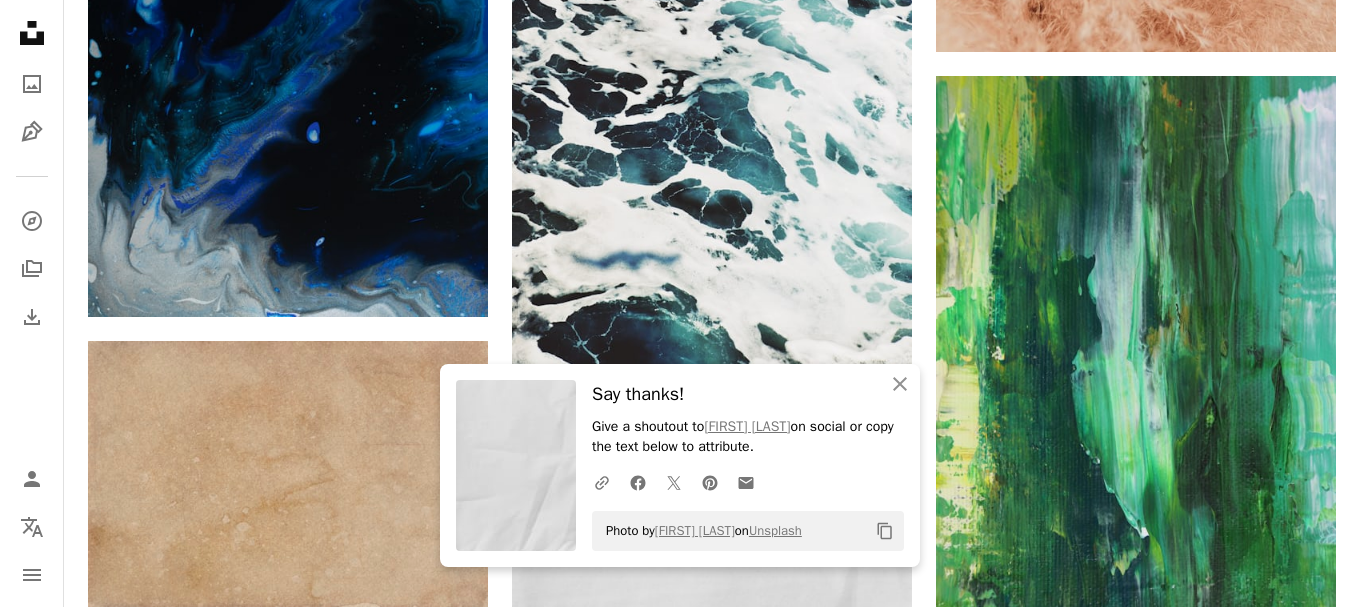 scroll, scrollTop: 33, scrollLeft: 0, axis: vertical 